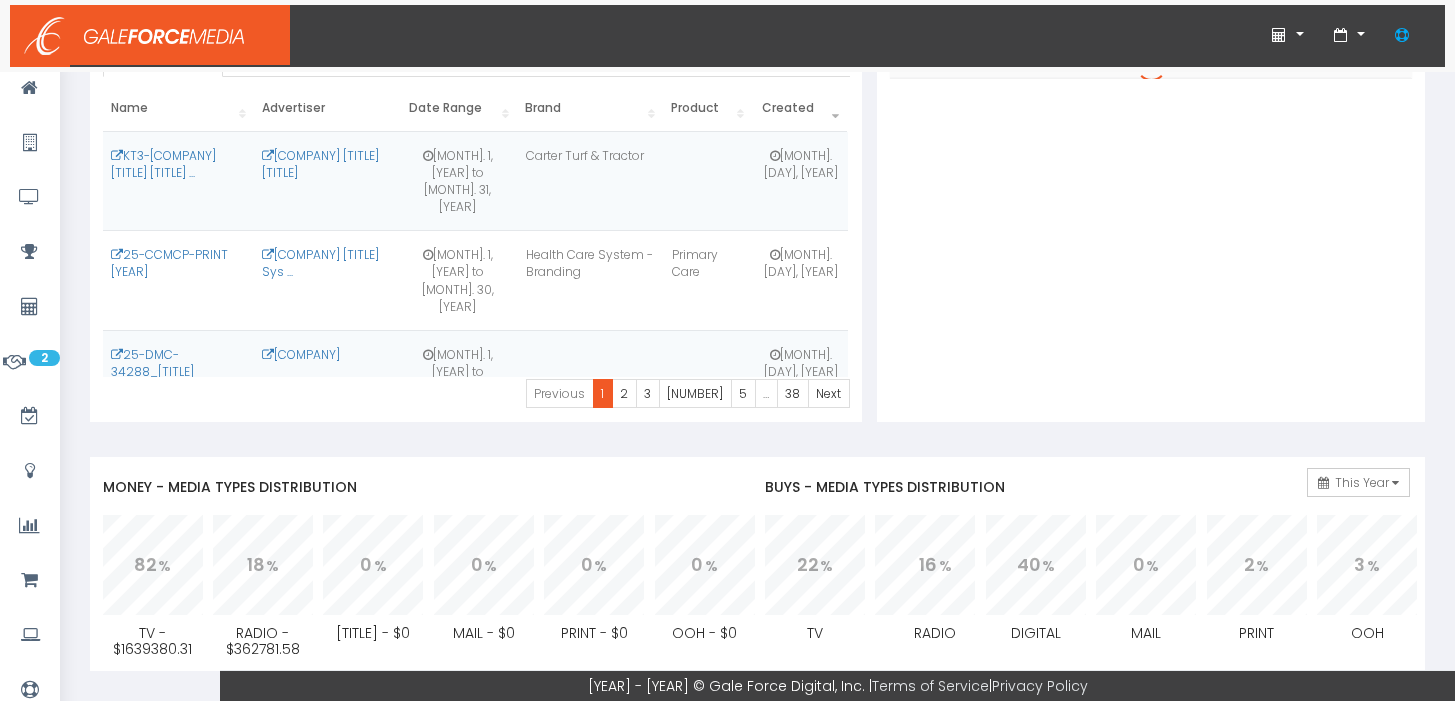 scroll, scrollTop: 360, scrollLeft: 0, axis: vertical 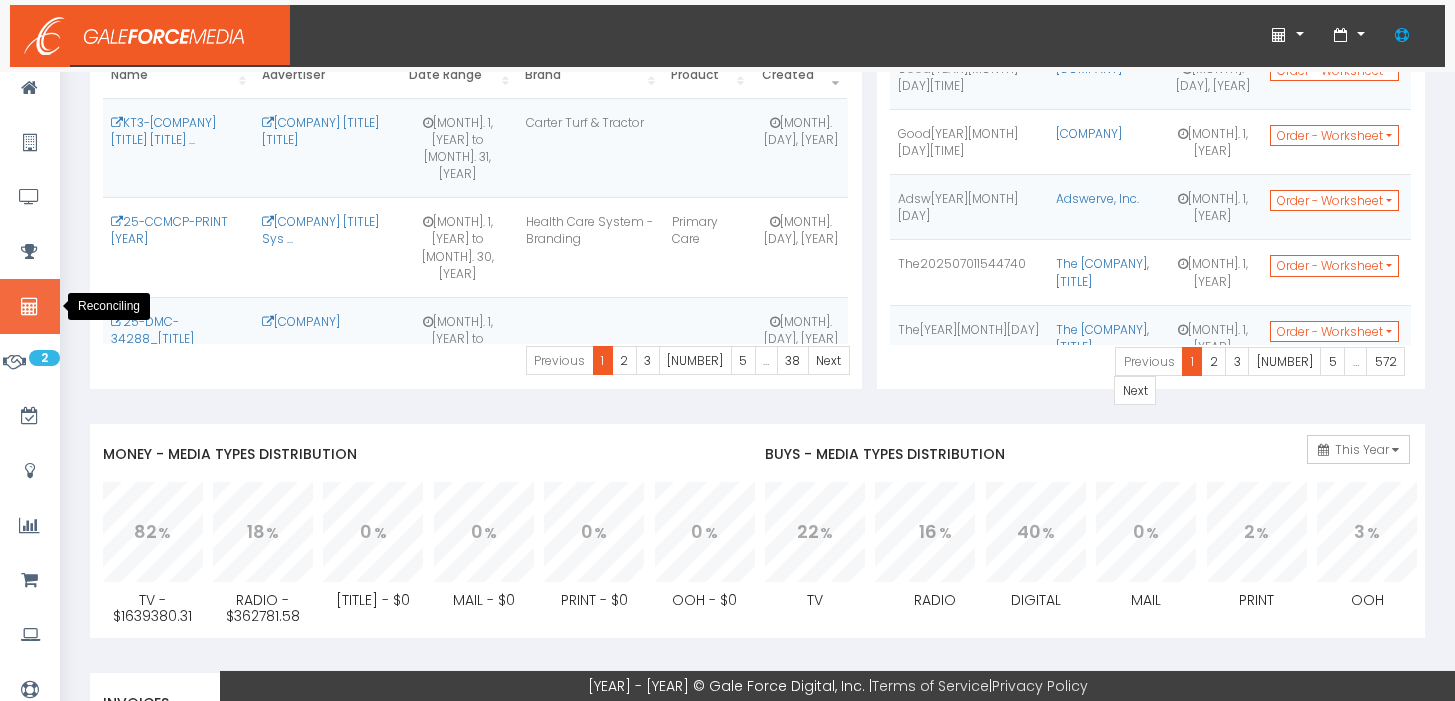 click at bounding box center (29, 307) 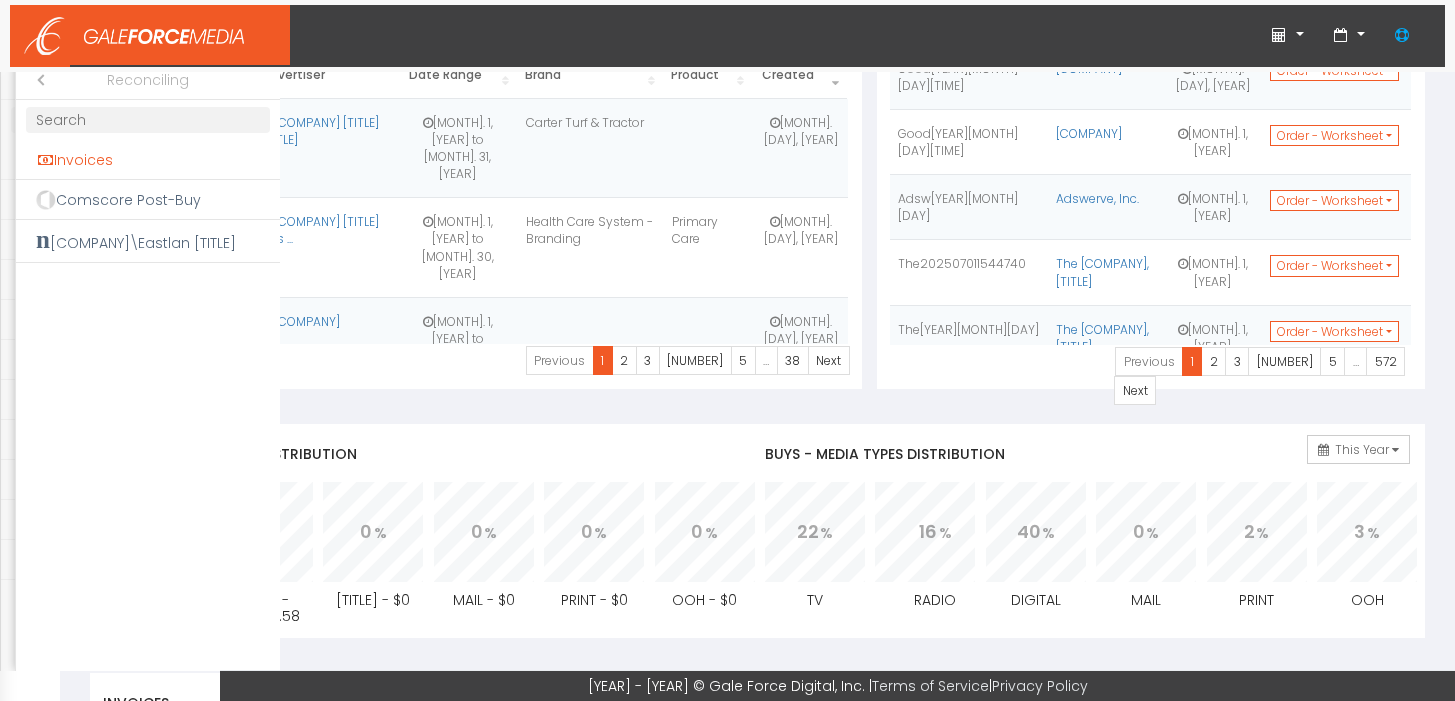 click on "Invoices" at bounding box center [148, 160] 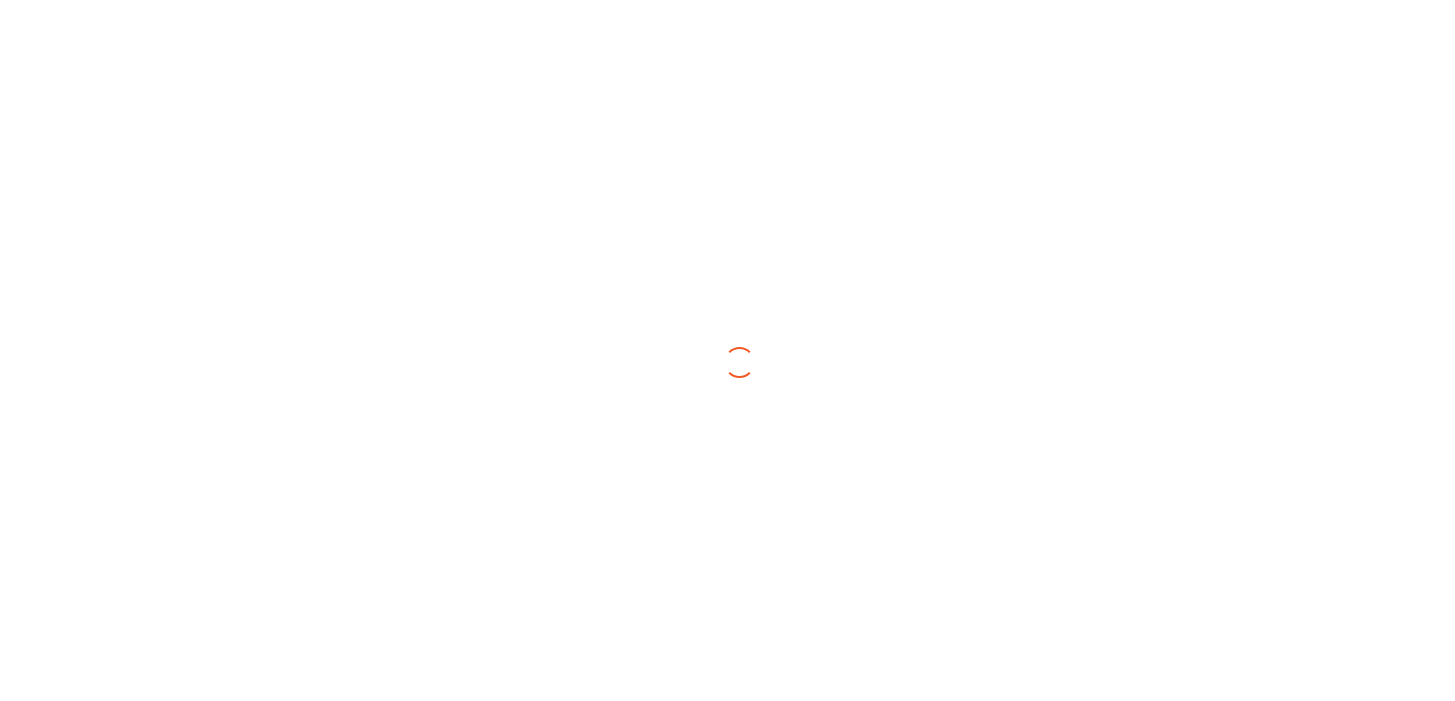 scroll, scrollTop: 0, scrollLeft: 0, axis: both 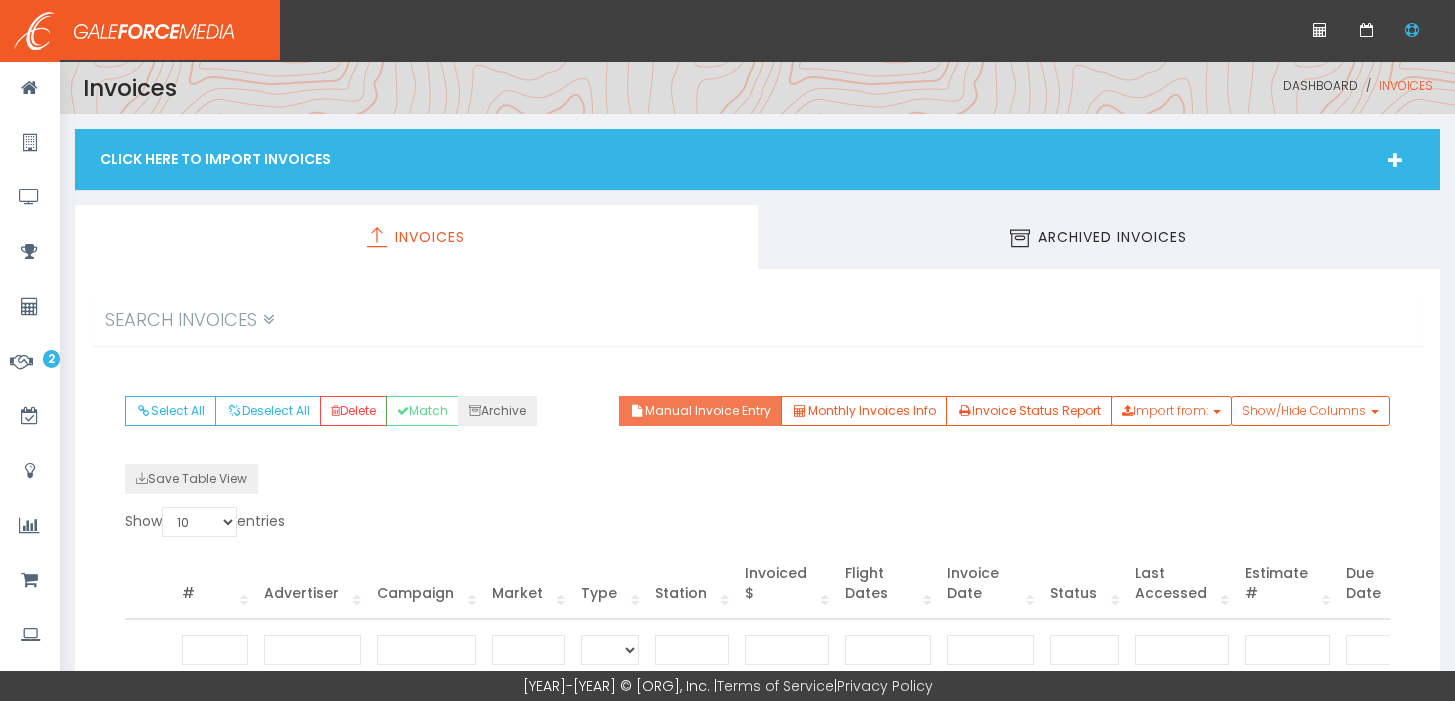 click on "Manual Invoice Entry" at bounding box center (700, 411) 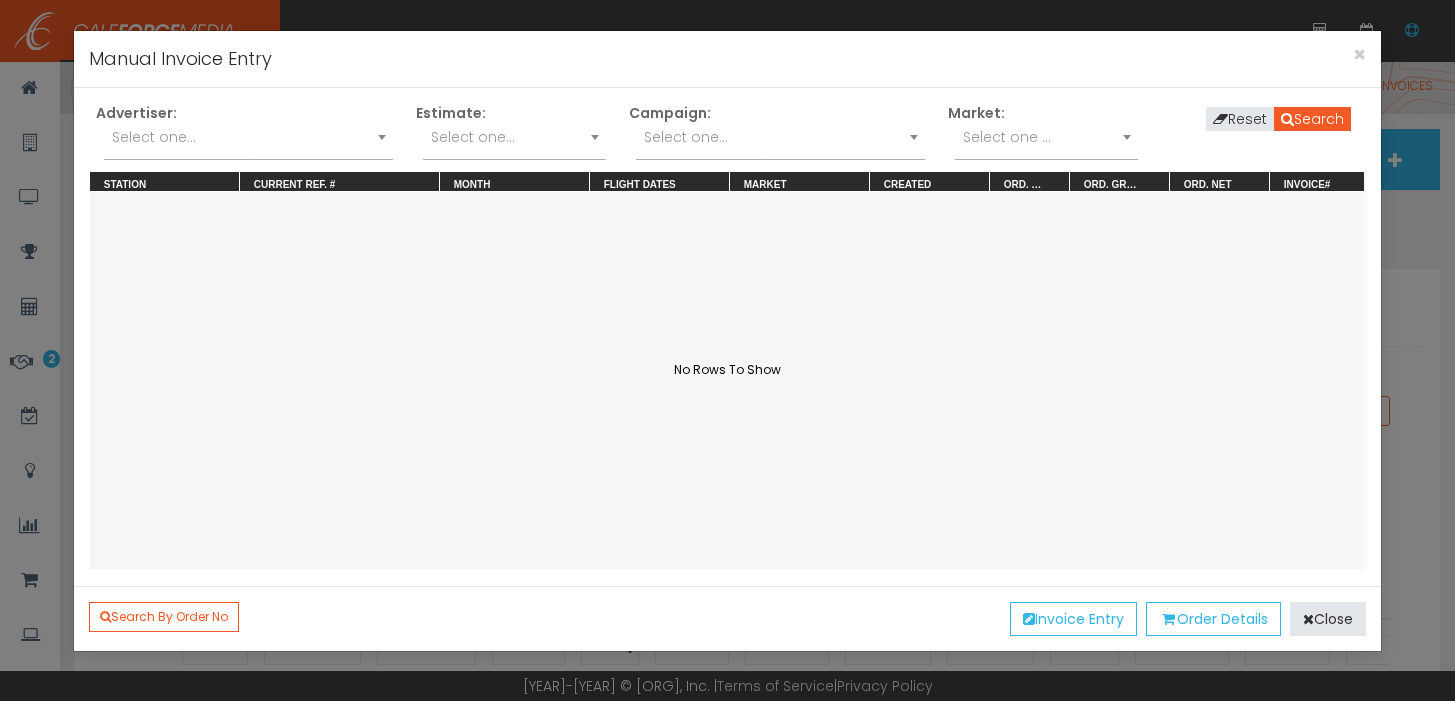 click on "Select one..." at bounding box center [248, 137] 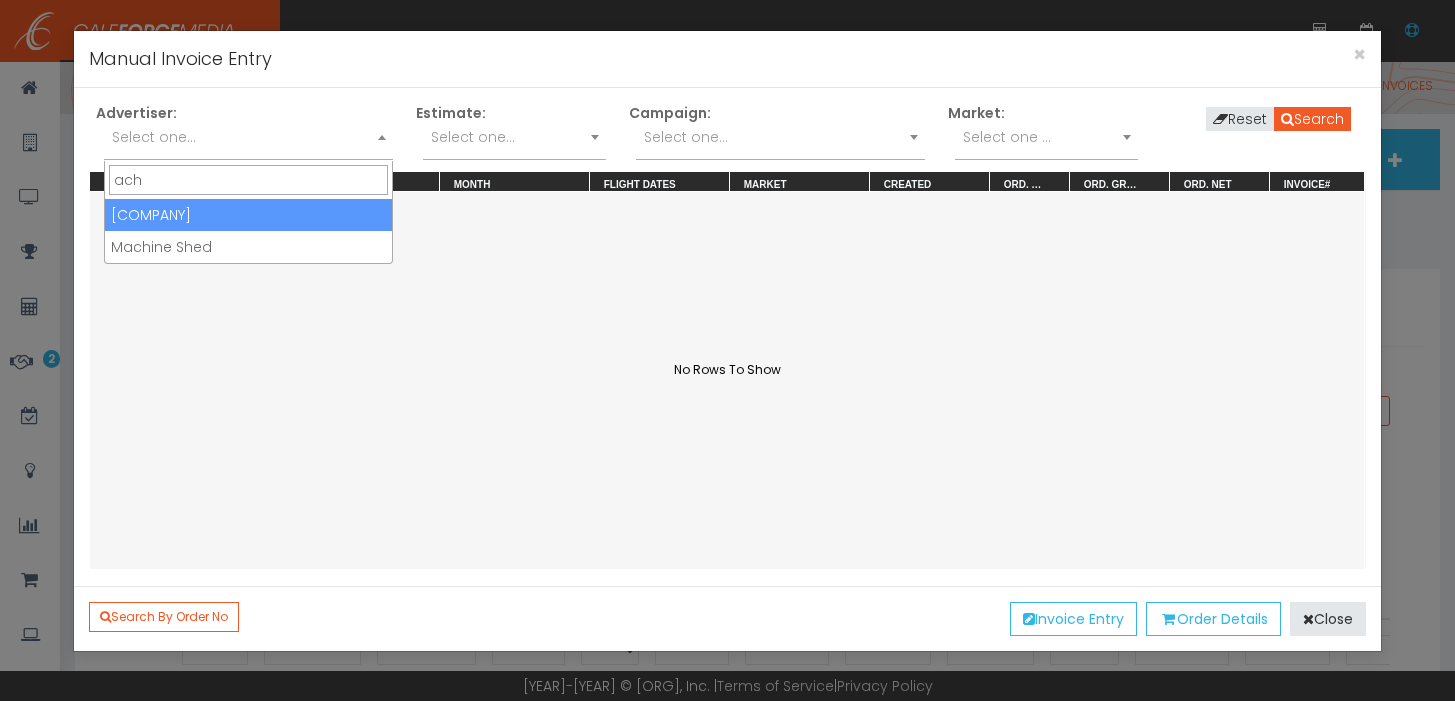 type on "ach" 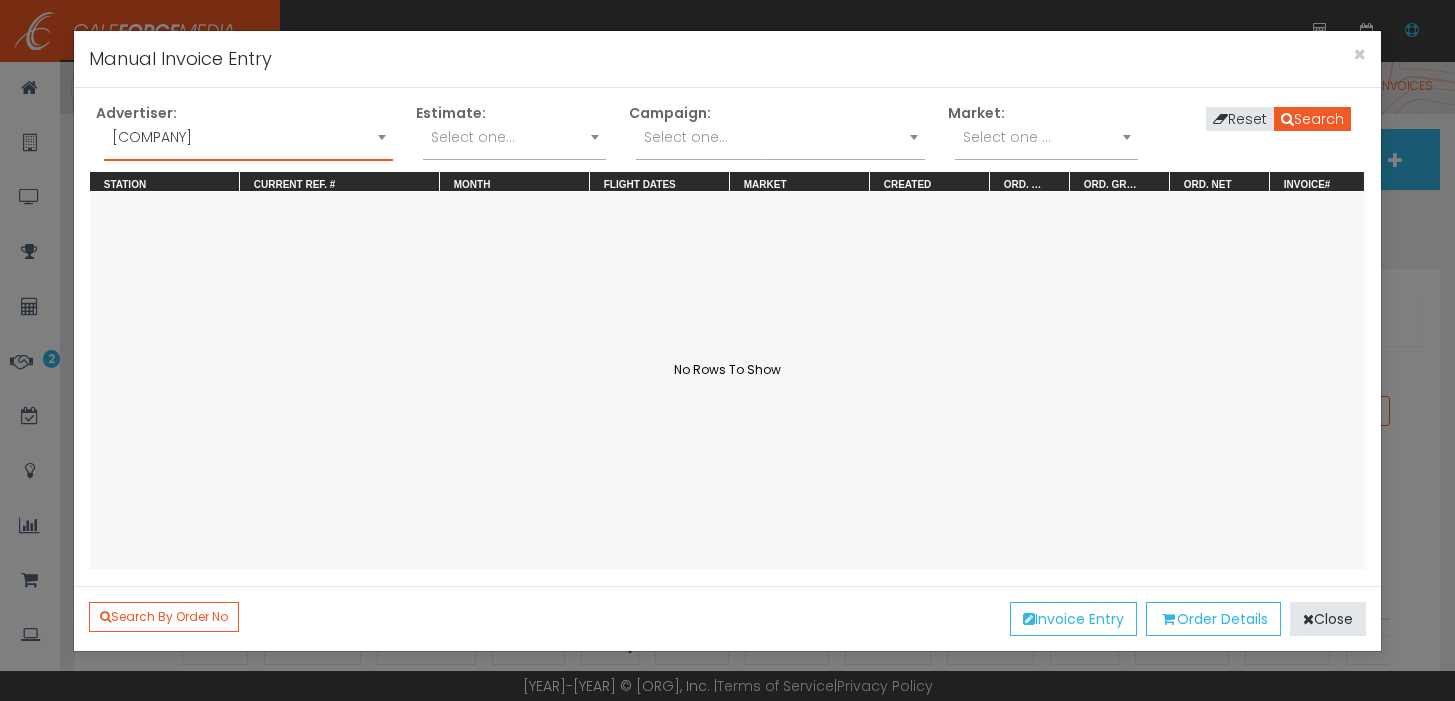 click on "Select one..." at bounding box center [780, 137] 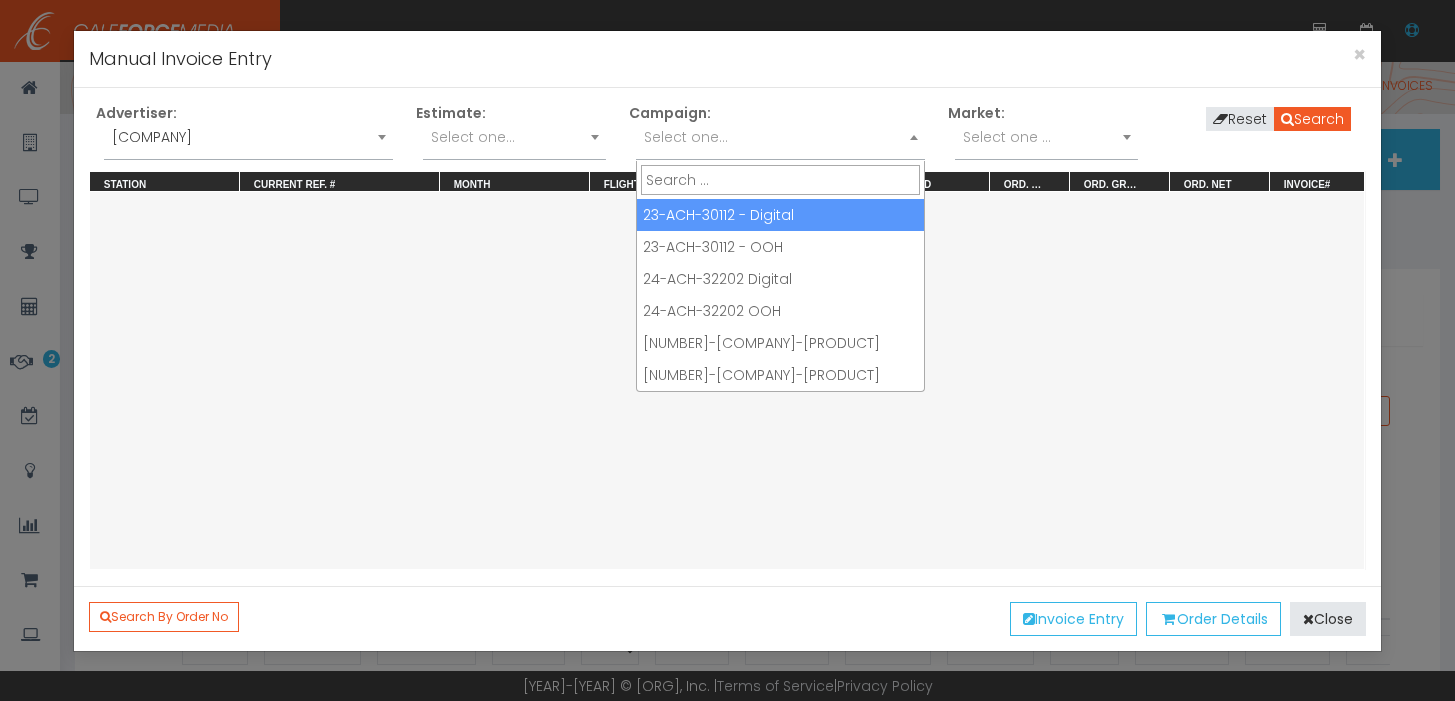 scroll, scrollTop: 1, scrollLeft: 0, axis: vertical 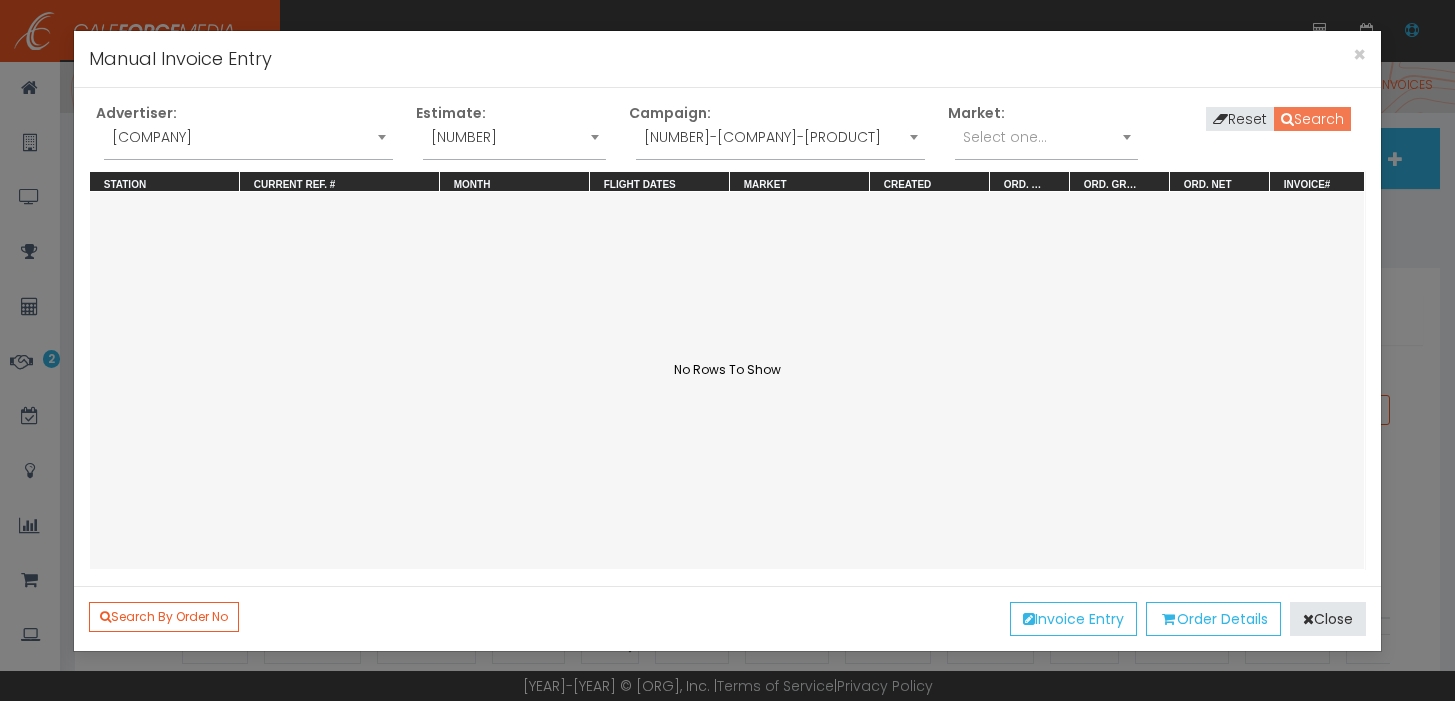 click on "Search" at bounding box center (1312, 119) 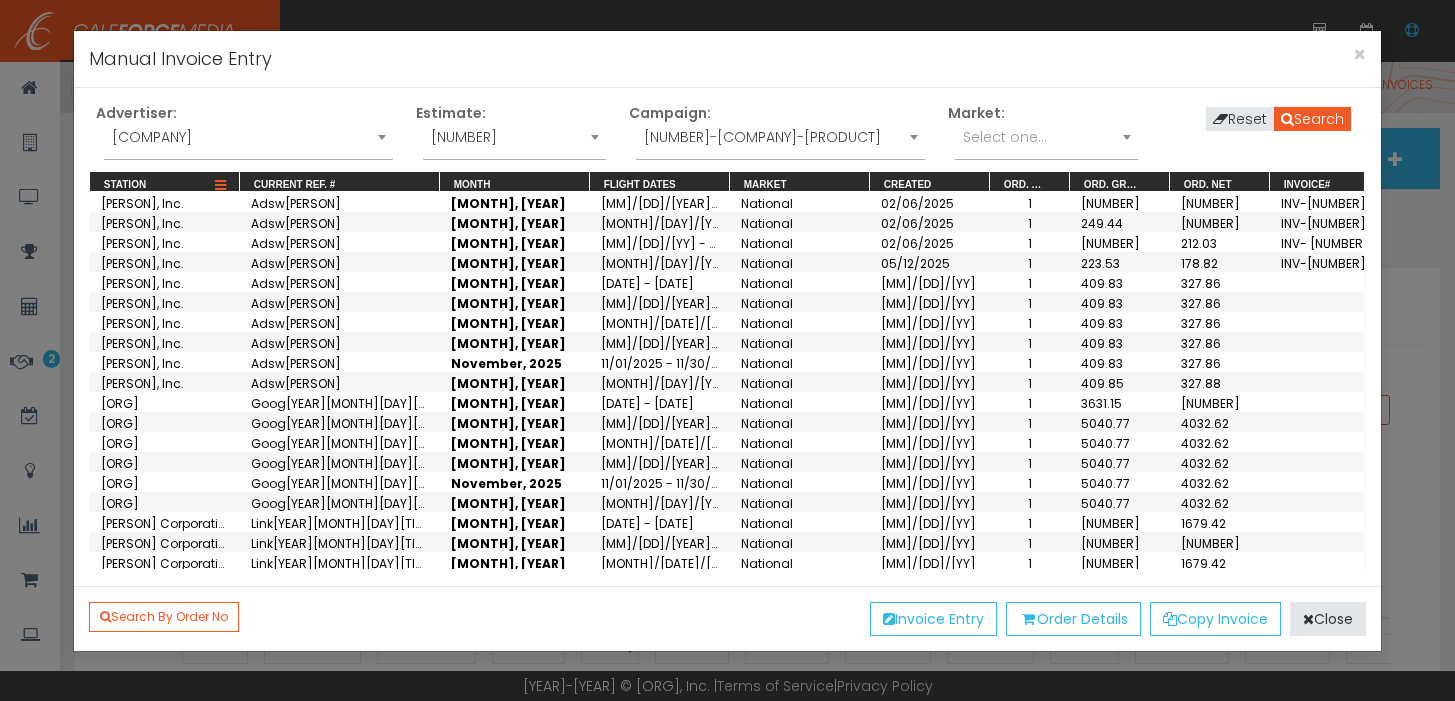 click on "Station" at bounding box center (158, 184) 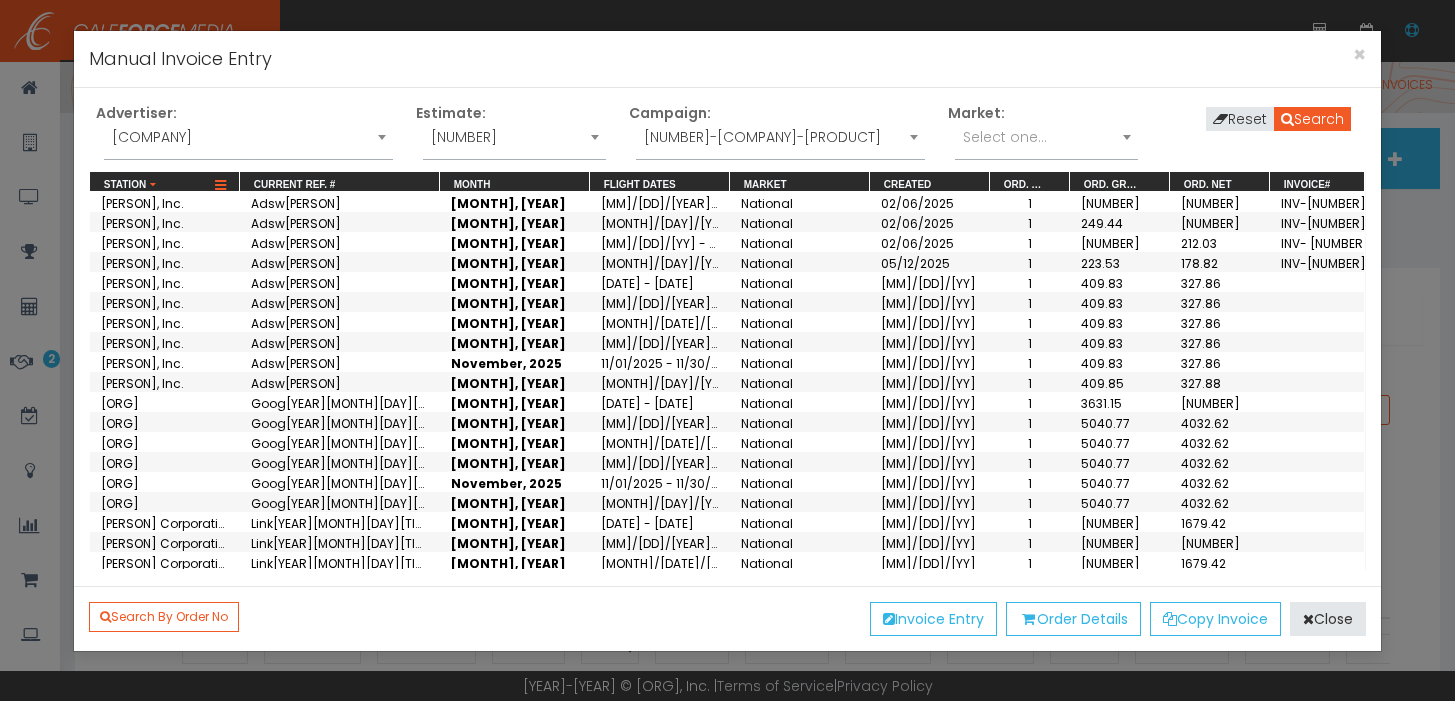 click at bounding box center (220, 186) 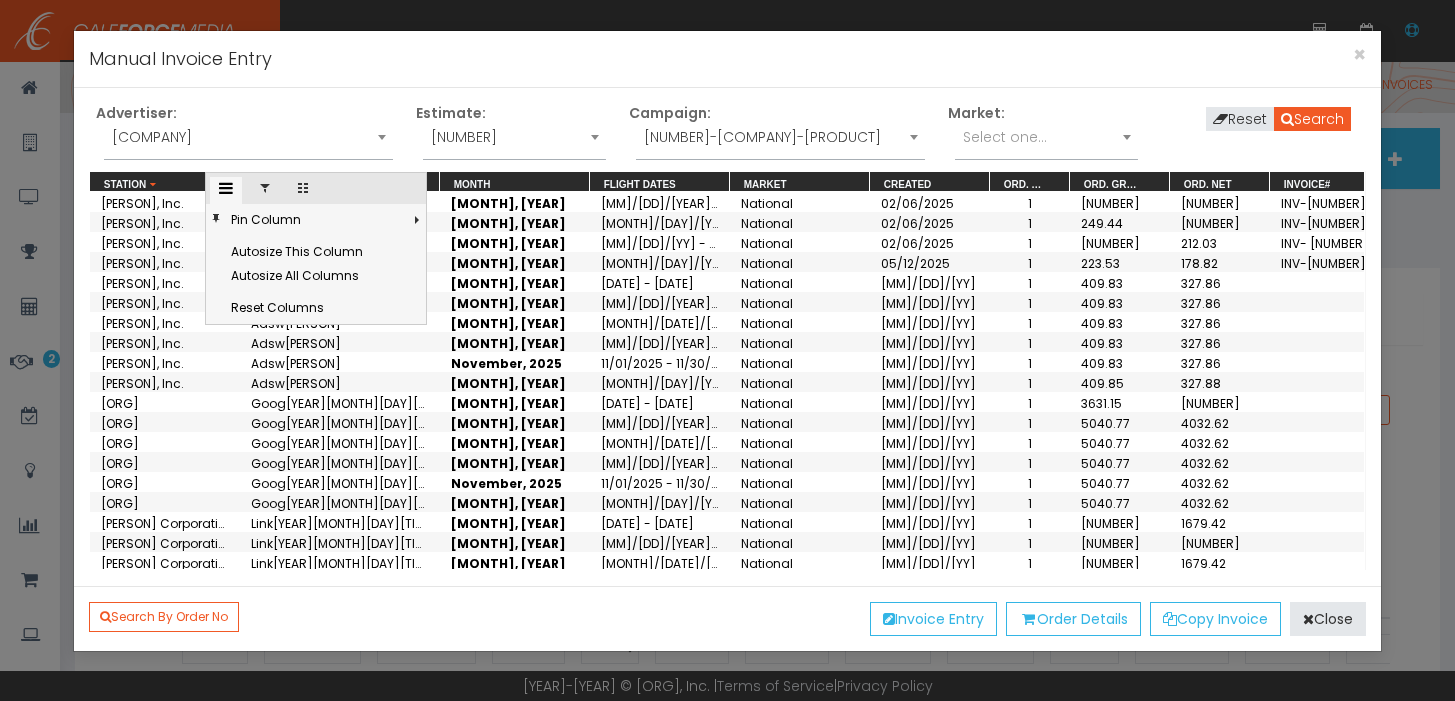 click at bounding box center (265, 188) 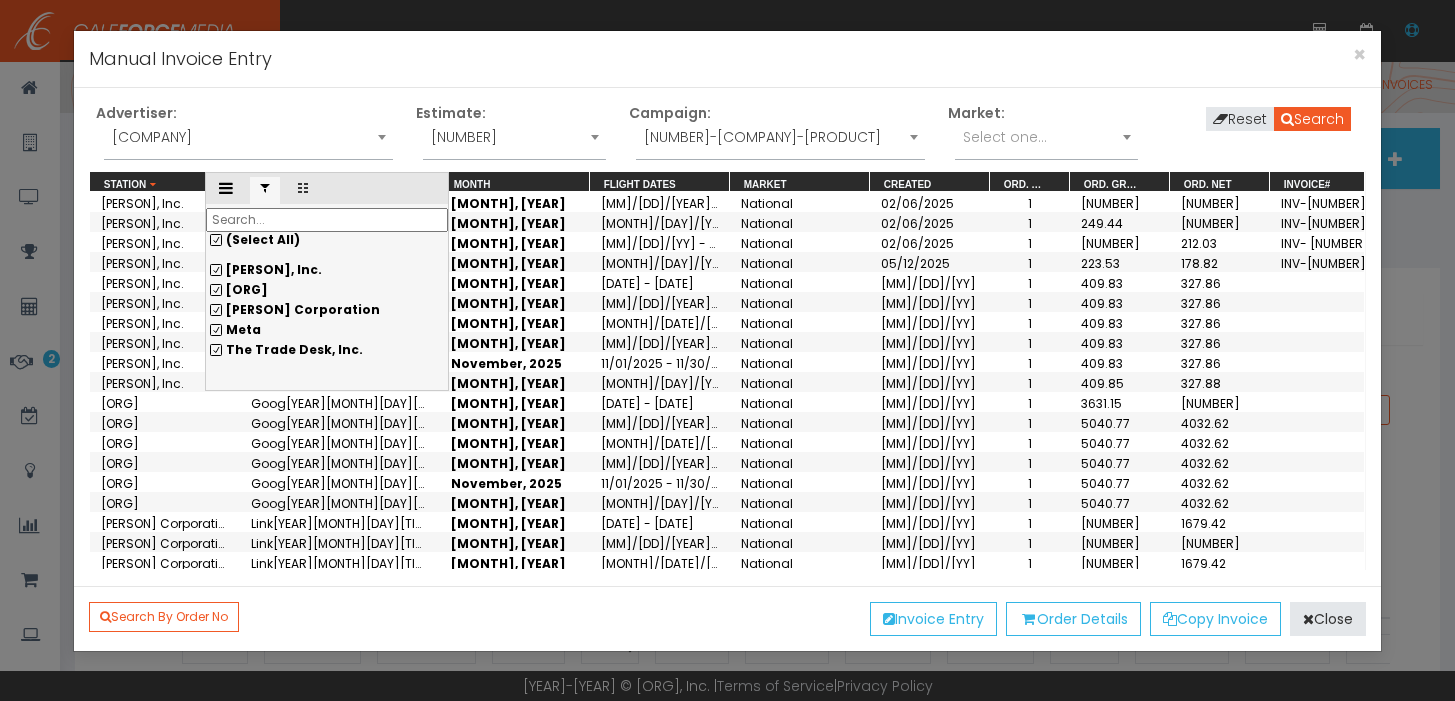 click on "(Select All)" at bounding box center (327, 240) 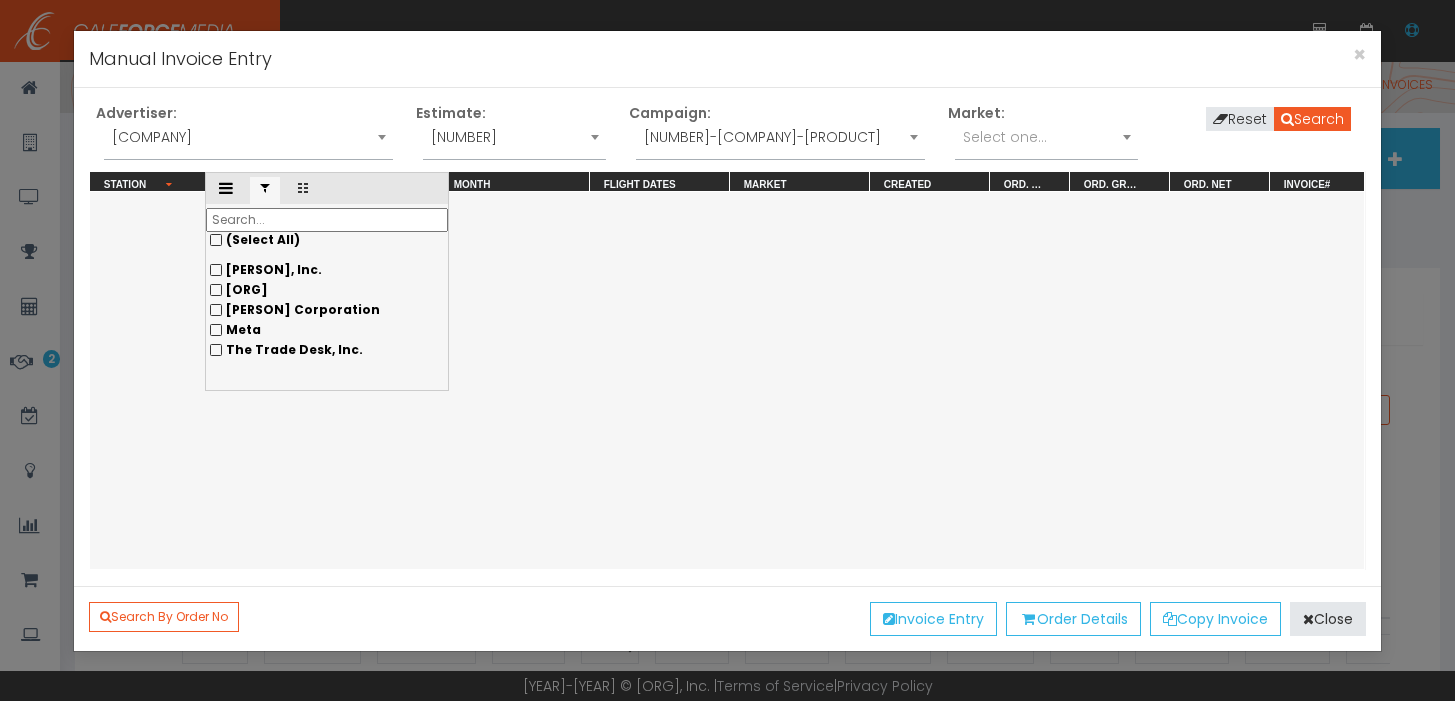 click on "[NAME]" at bounding box center (327, 270) 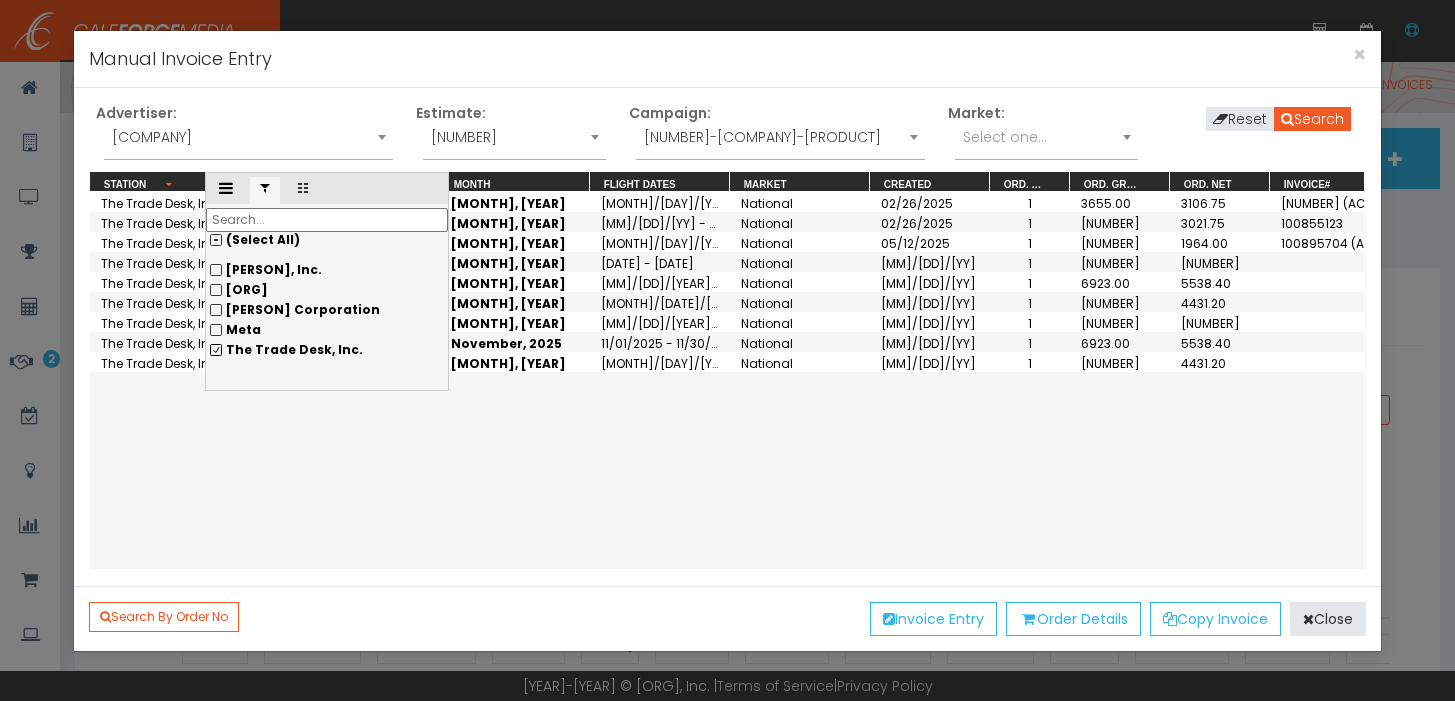 click on "07/01/2025 - 07/31/2025" at bounding box center [660, 222] 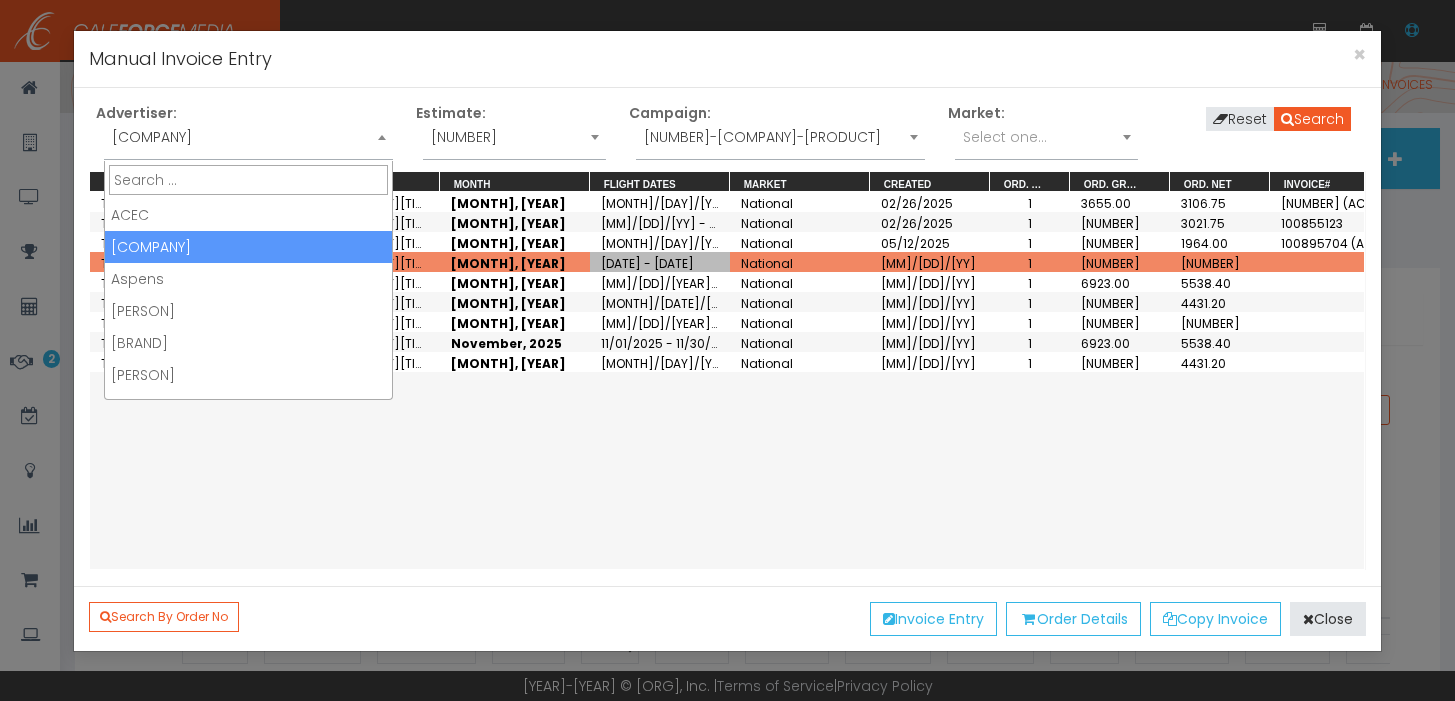 click on "ACH Child & Family Services" at bounding box center (248, 137) 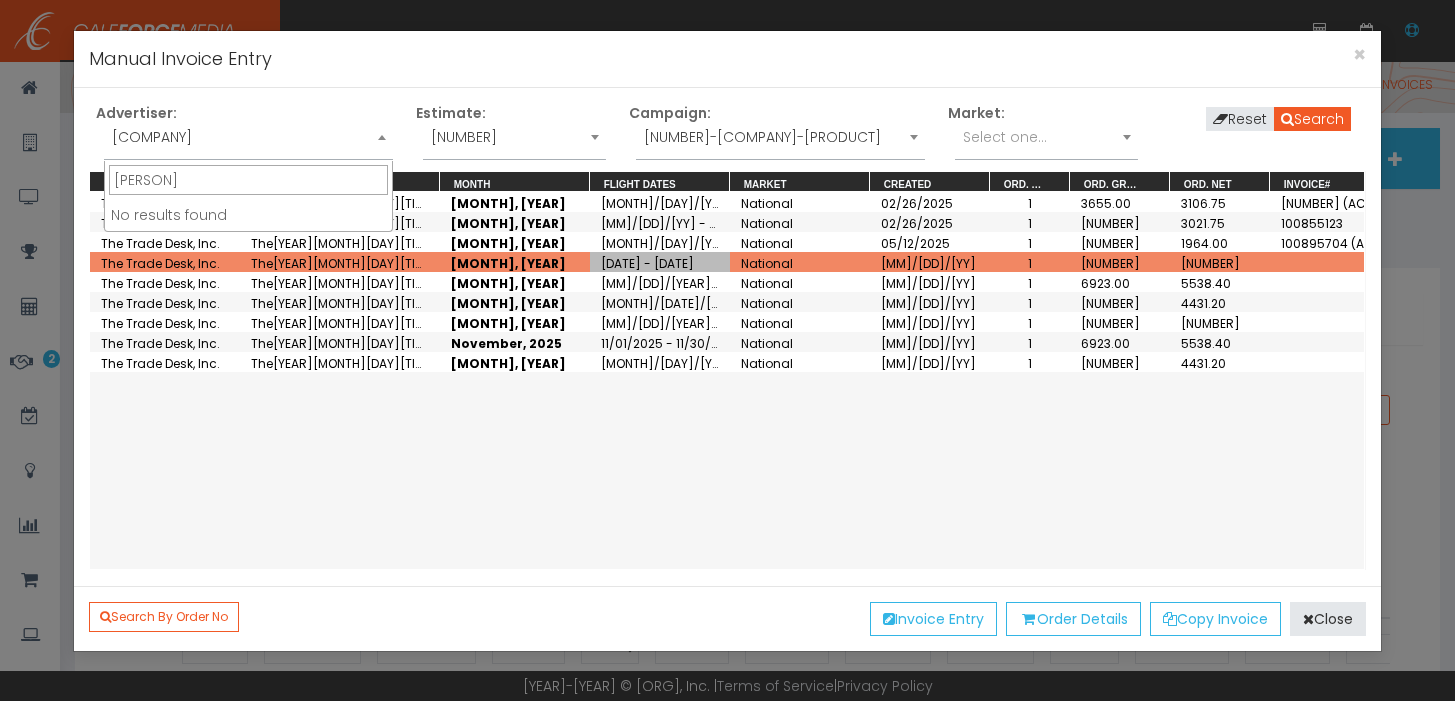 type on "sout" 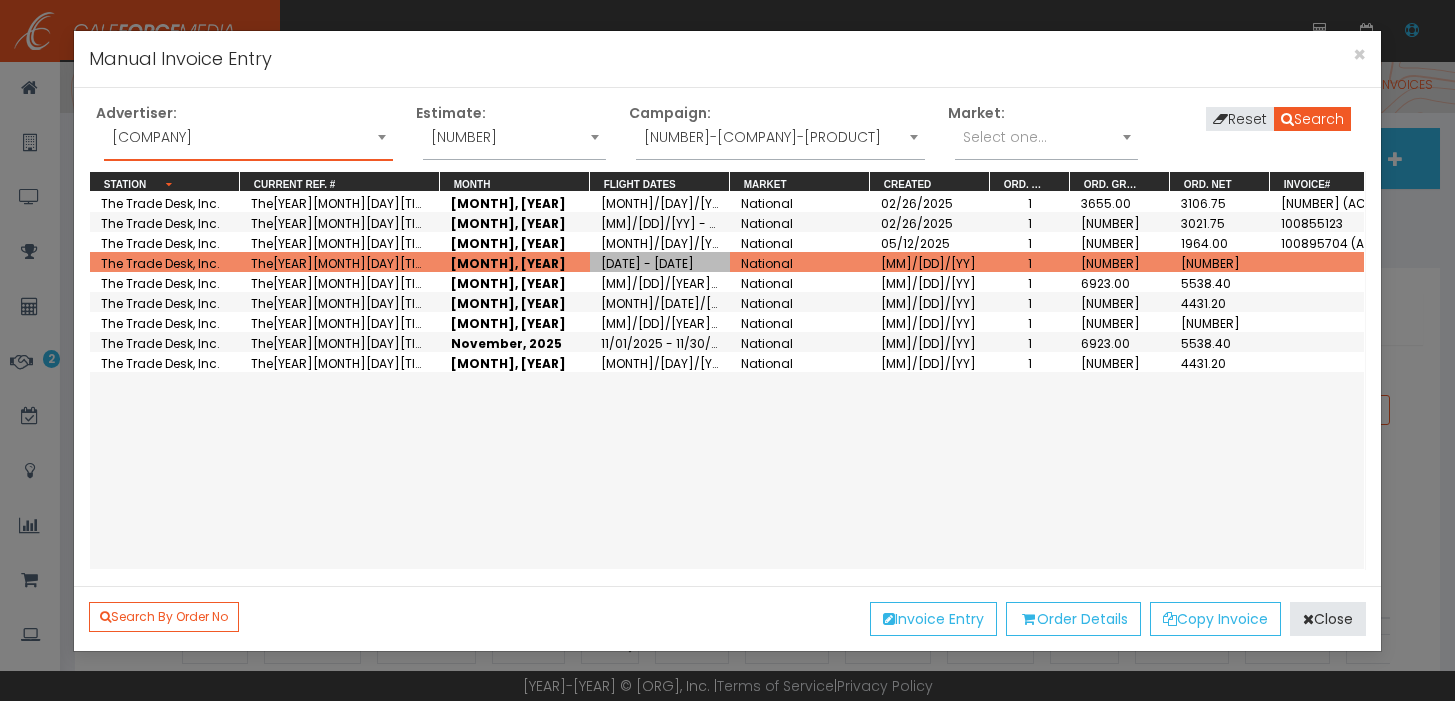 click on "ACH Child & Family Services" at bounding box center [248, 137] 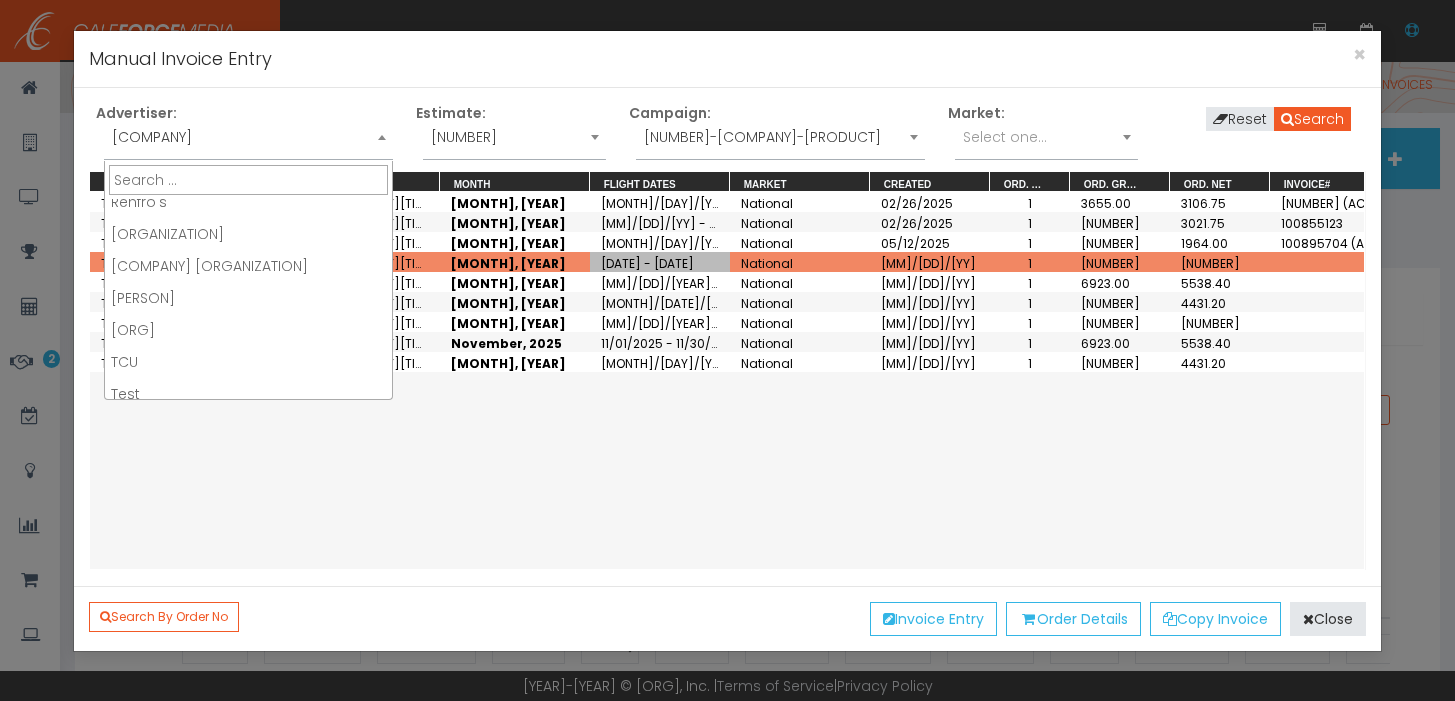 scroll, scrollTop: 1223, scrollLeft: 0, axis: vertical 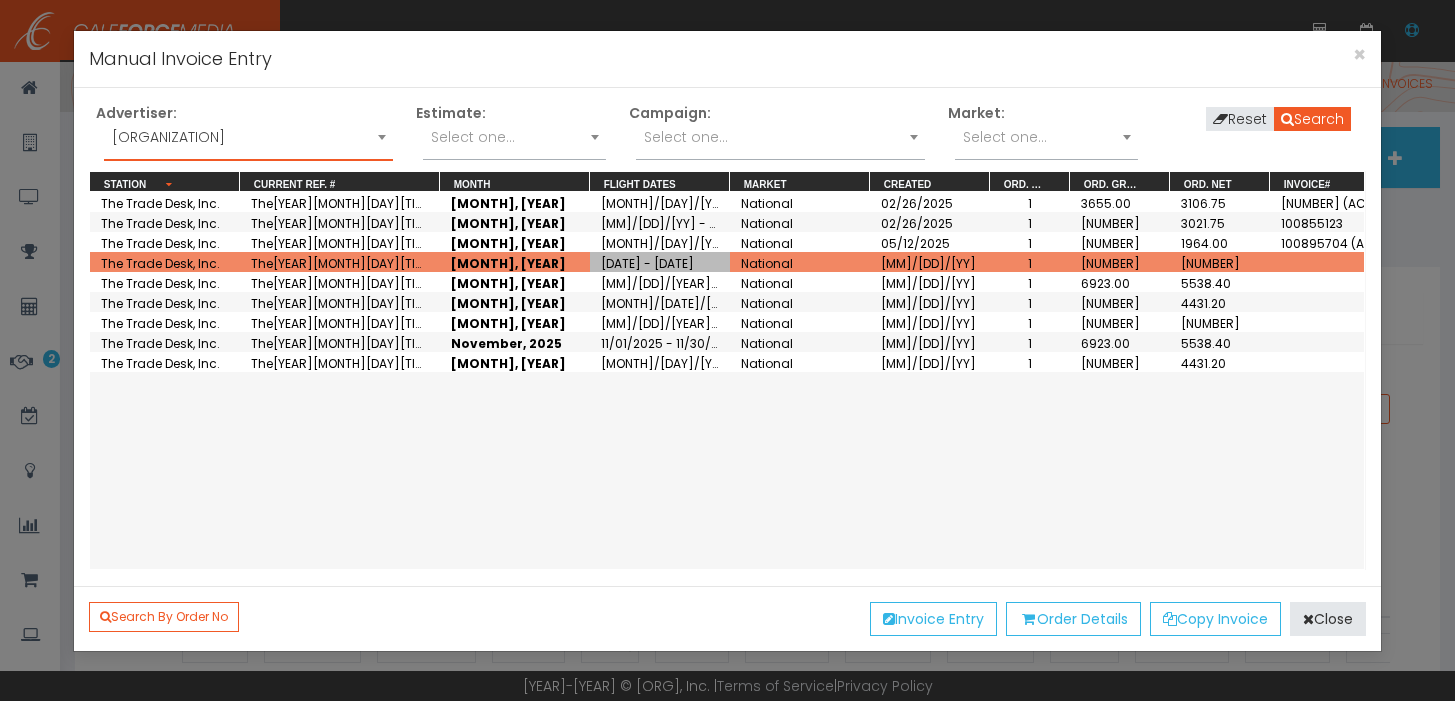 click on "Select one..." at bounding box center [780, 137] 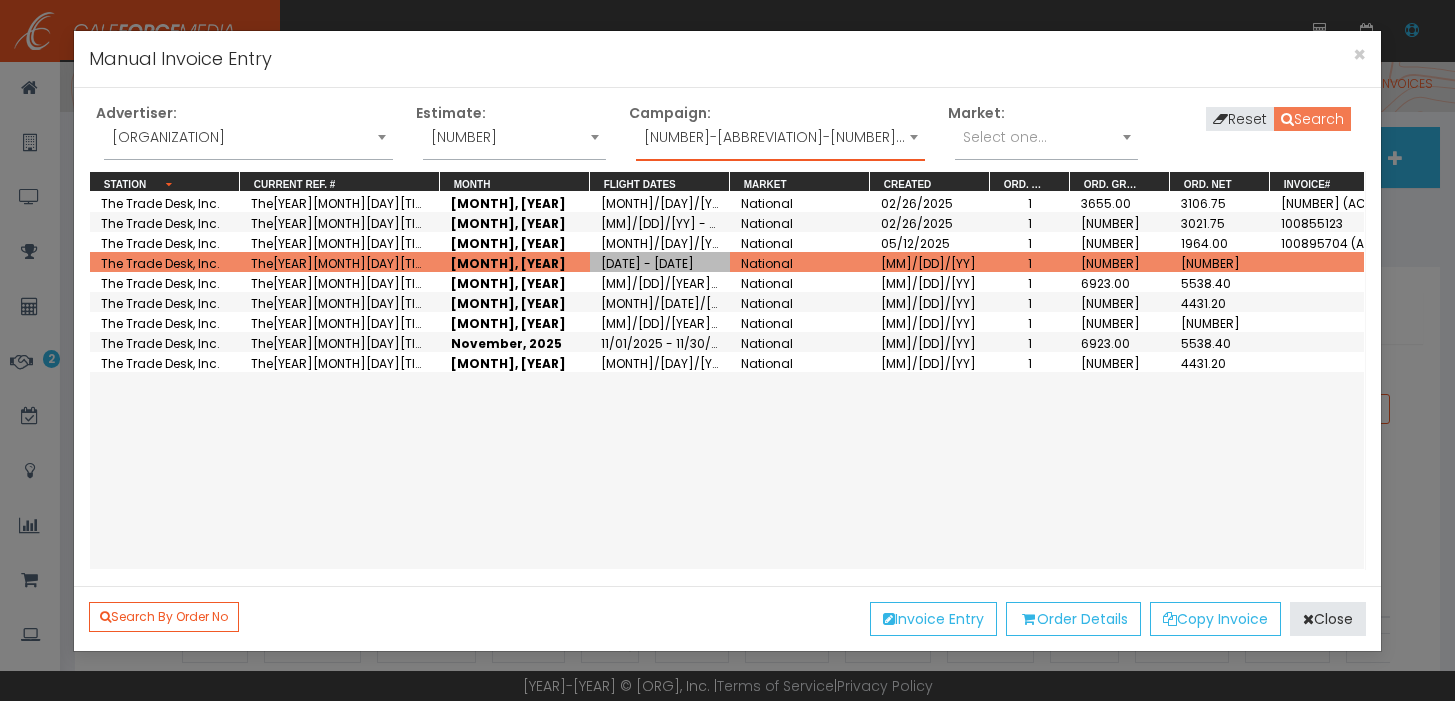 click on "Search" at bounding box center [1312, 119] 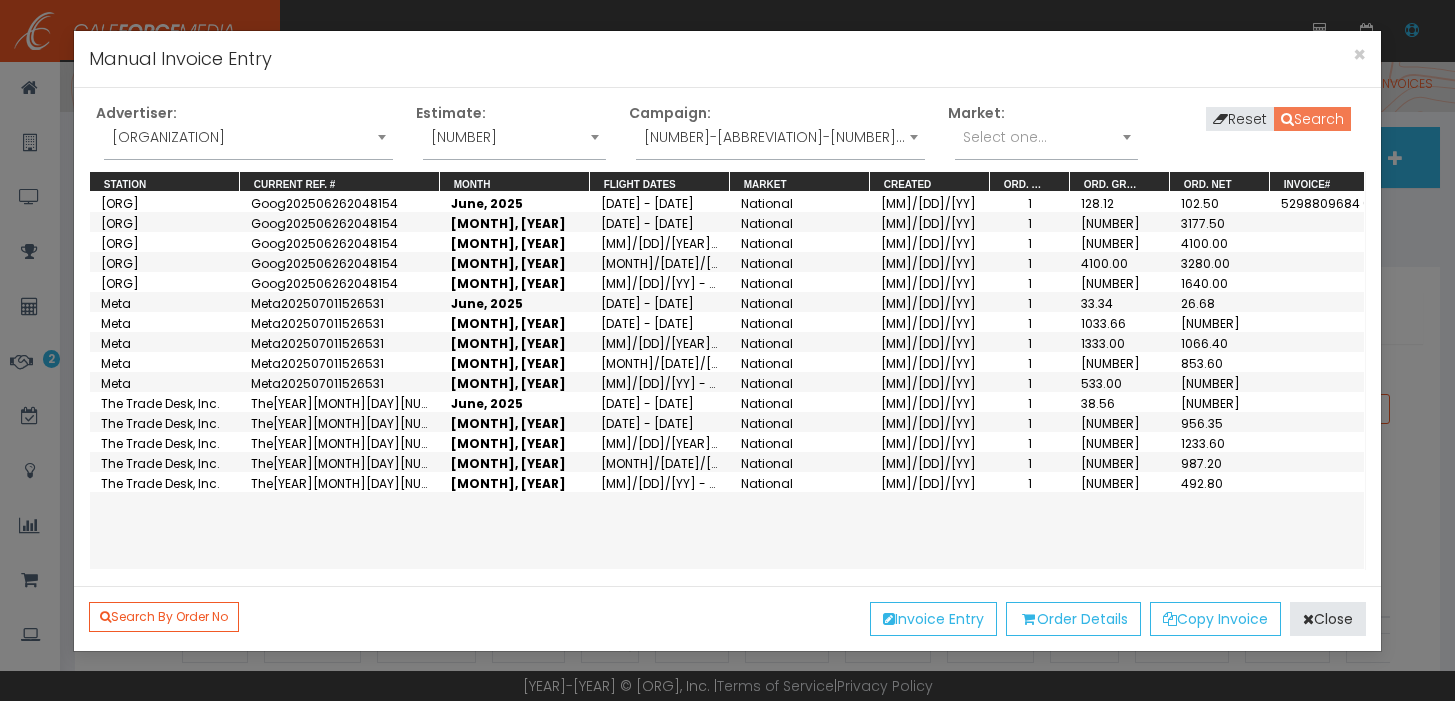 scroll, scrollTop: 0, scrollLeft: 1, axis: horizontal 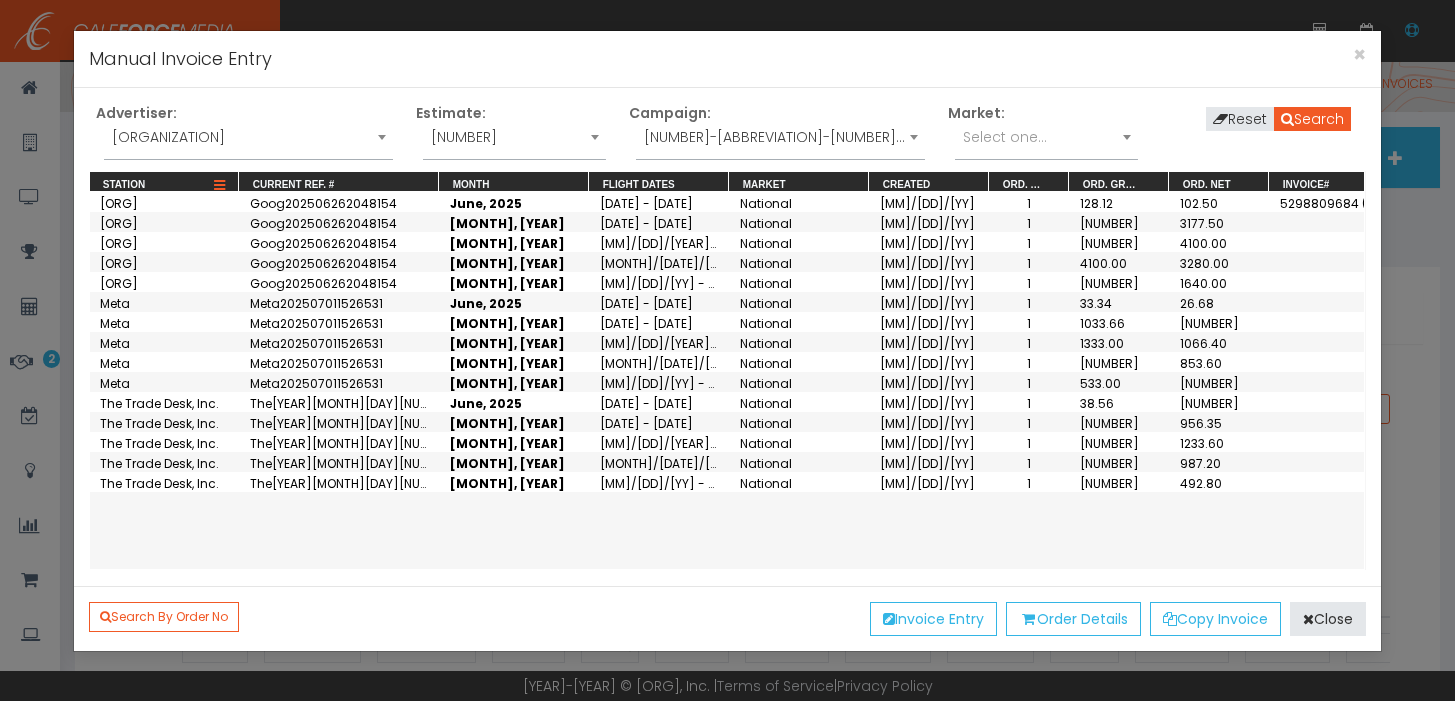click at bounding box center (219, 186) 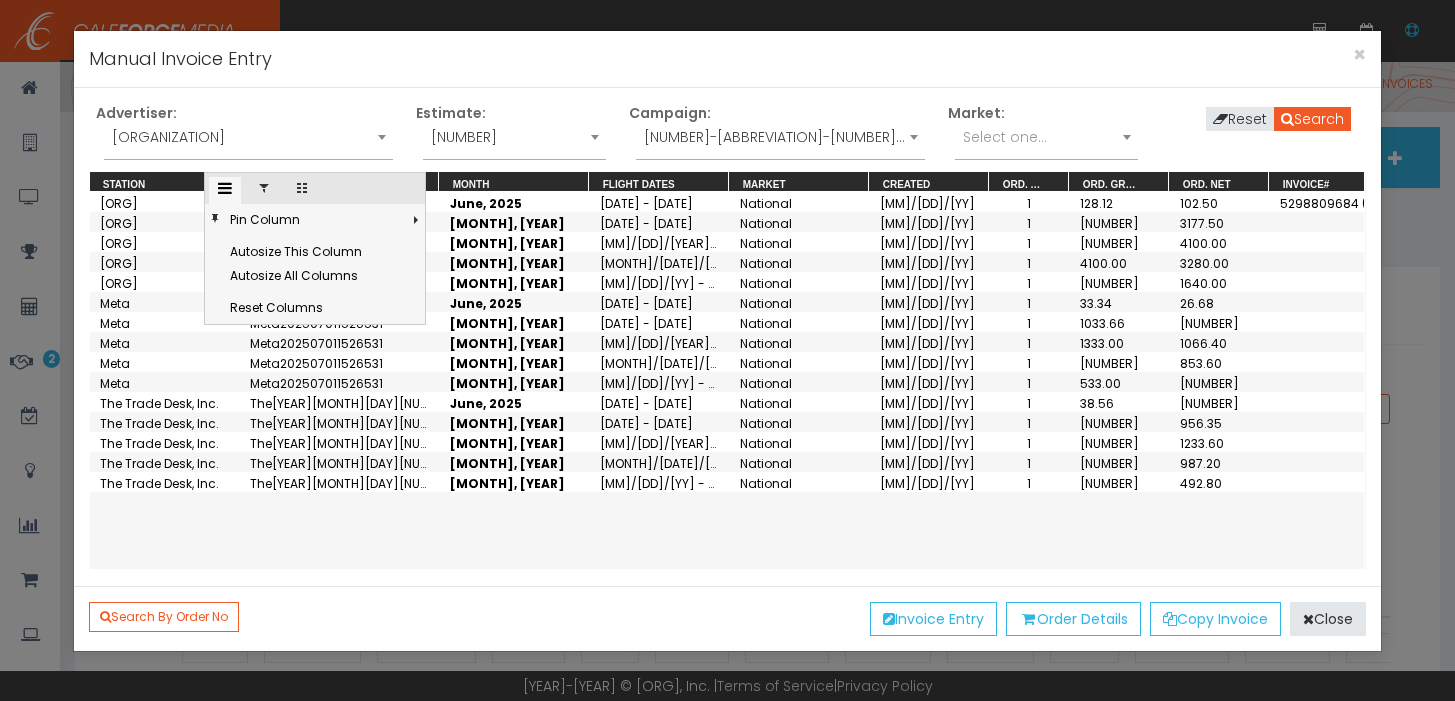 click at bounding box center [264, 188] 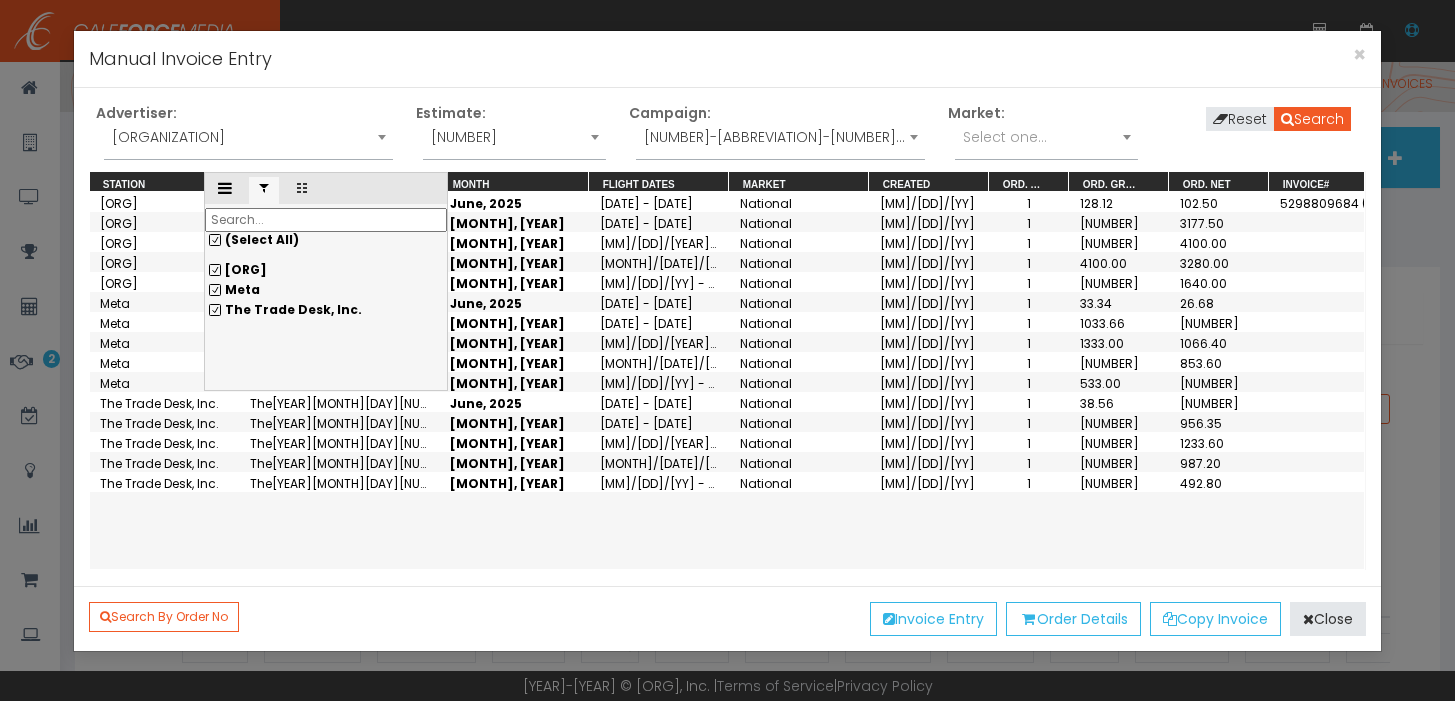 click on "(Select All)" at bounding box center (326, 240) 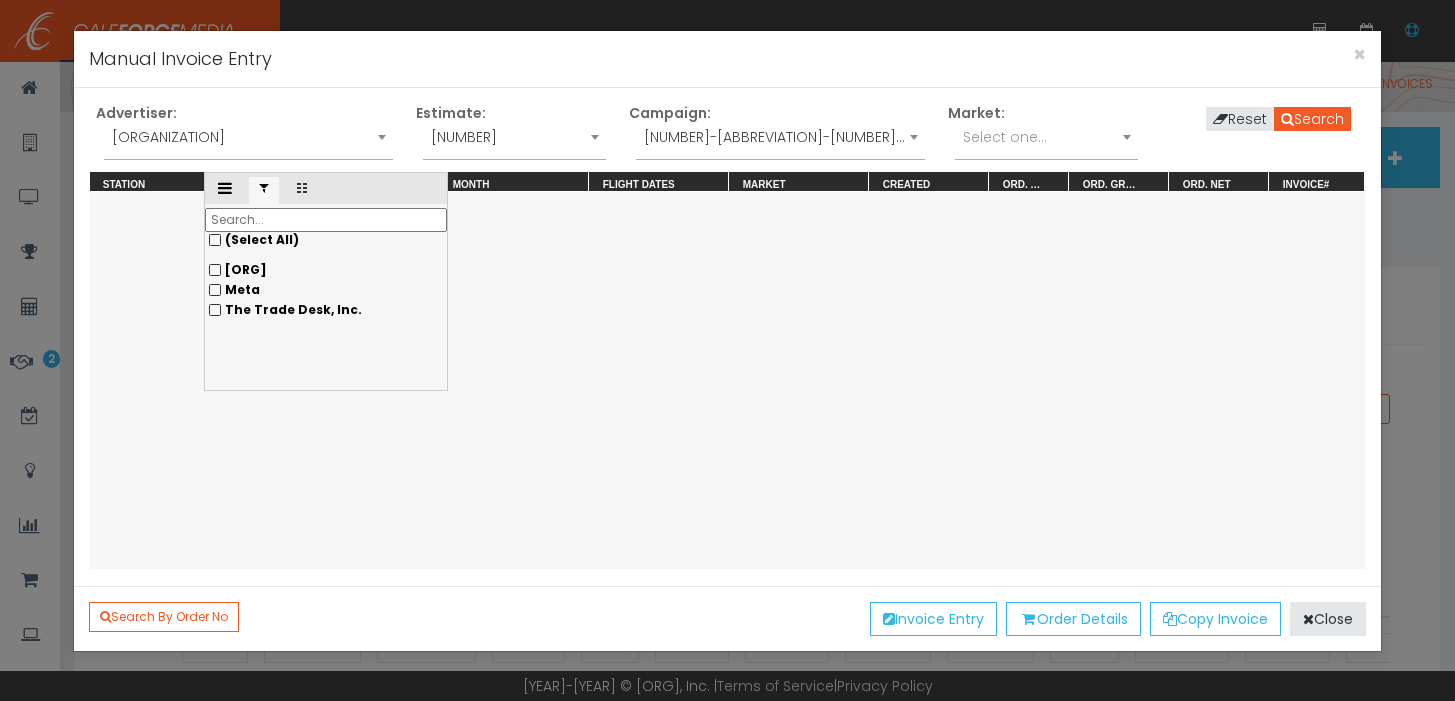 click on "[NAME]" at bounding box center (326, 270) 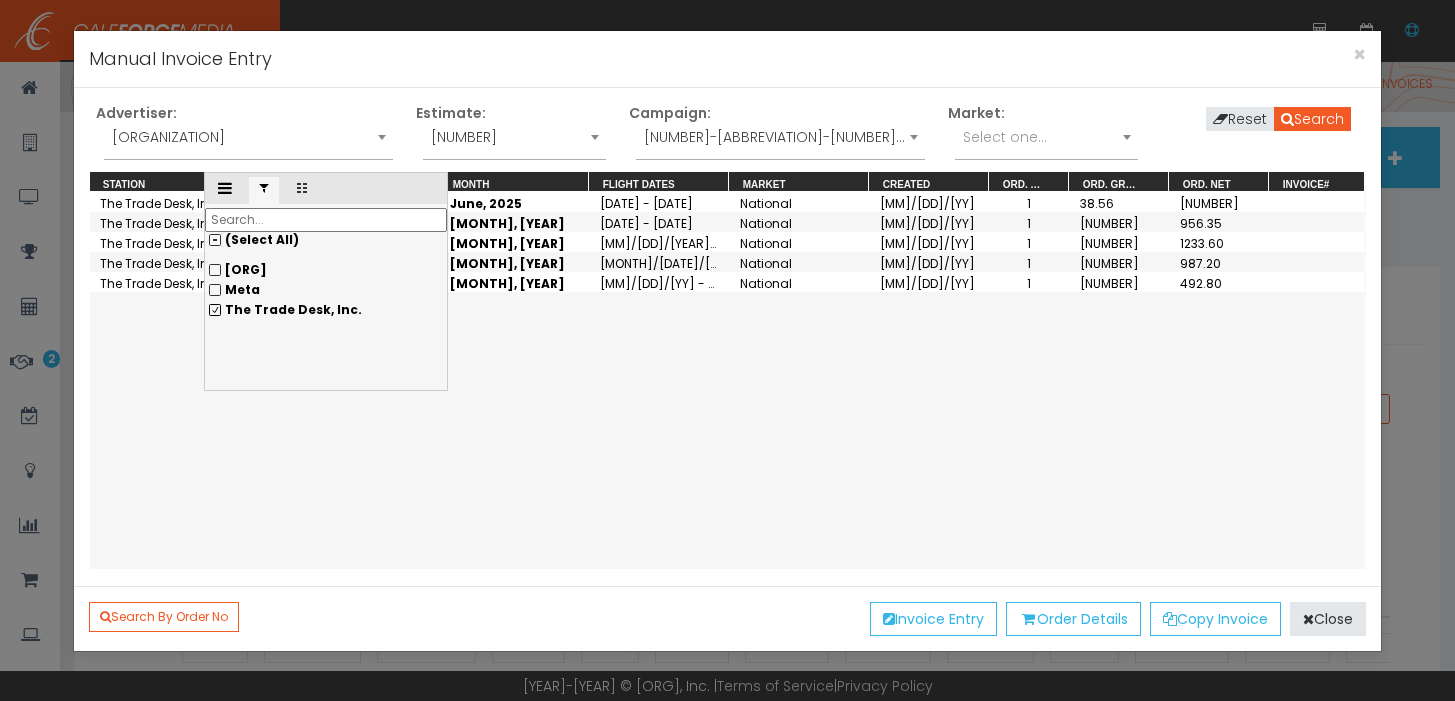click on "The Trade Desk, Inc. The202507011526409 June, 2025 06/30/2025 - 06/30/2025 National 07/01/2025 1 38.56 30.85 The Trade Desk, Inc. The202507011526409 July, 2025 07/01/2025 - 07/31/2025 National 07/01/2025 1 1195.44 956.35 The Trade Desk, Inc. The202507011526409 August, 2025 08/01/2025 - 08/31/2025 National 07/01/2025 1 1542.00 1233.60 The Trade Desk, Inc. The202507011526409 September, 2025 09/01/2025 - 09/30/2025 National 07/01/2025 1 1234.00 987.20 The Trade Desk, Inc. The202507011526409 October, 2025 10/01/2025 - 10/19/2025 National 07/01/2025 1 616.00 492.80" at bounding box center [727, 380] 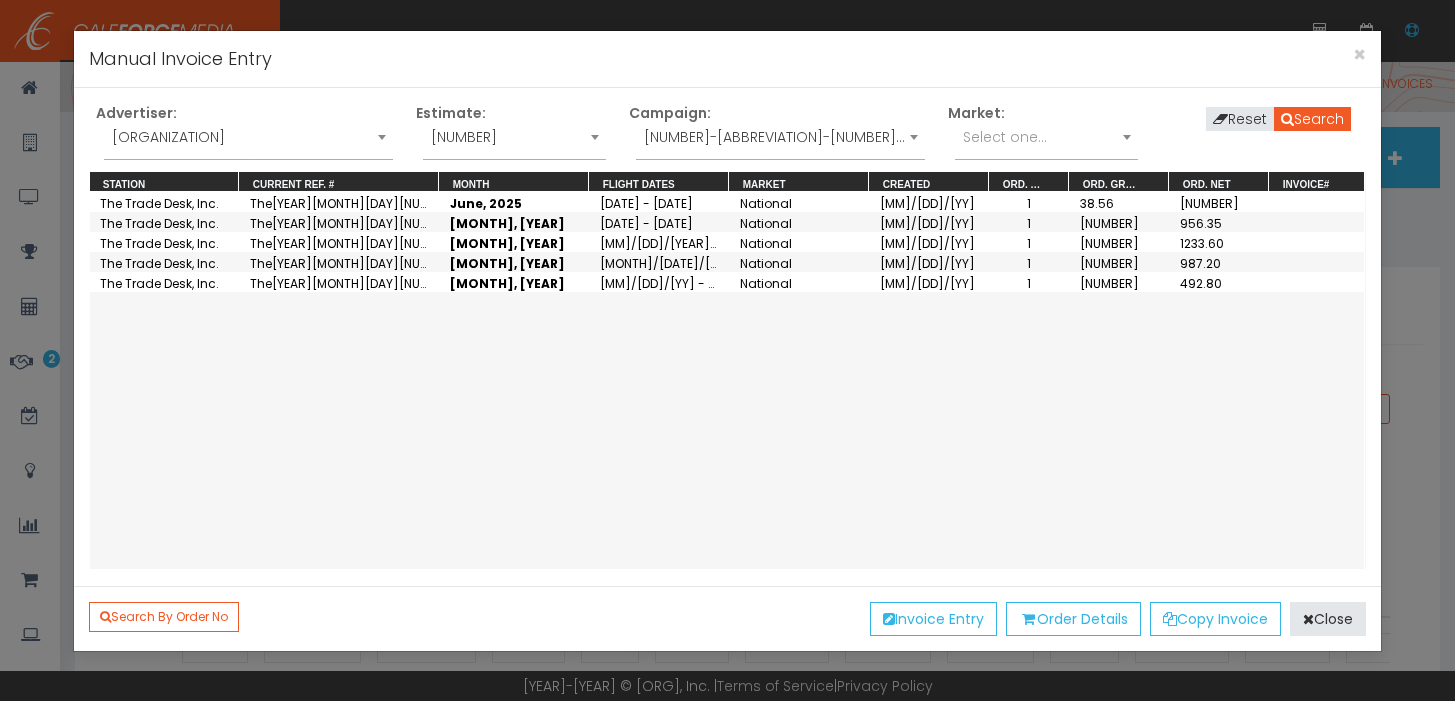 click on "06/30/2025 - 06/30/2025" at bounding box center (659, 202) 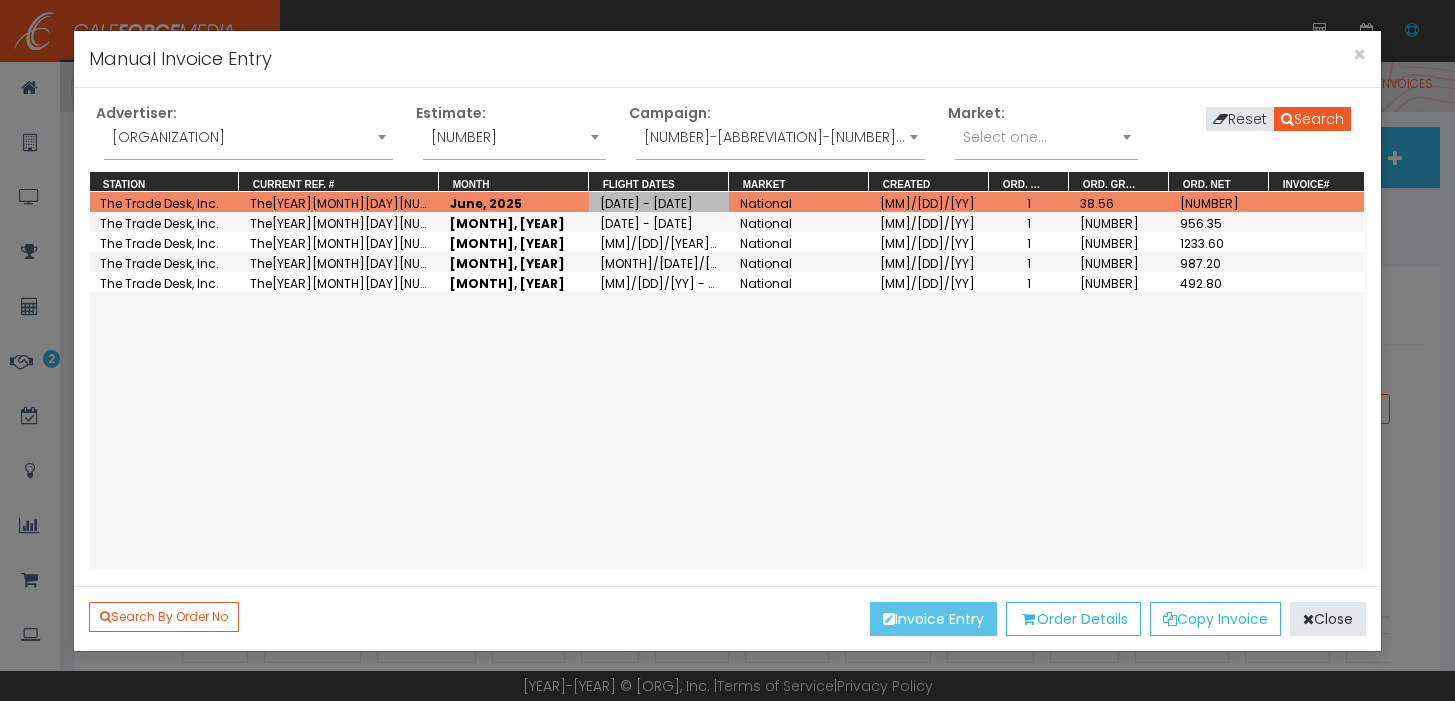 click on "Invoice Entry" at bounding box center (933, 619) 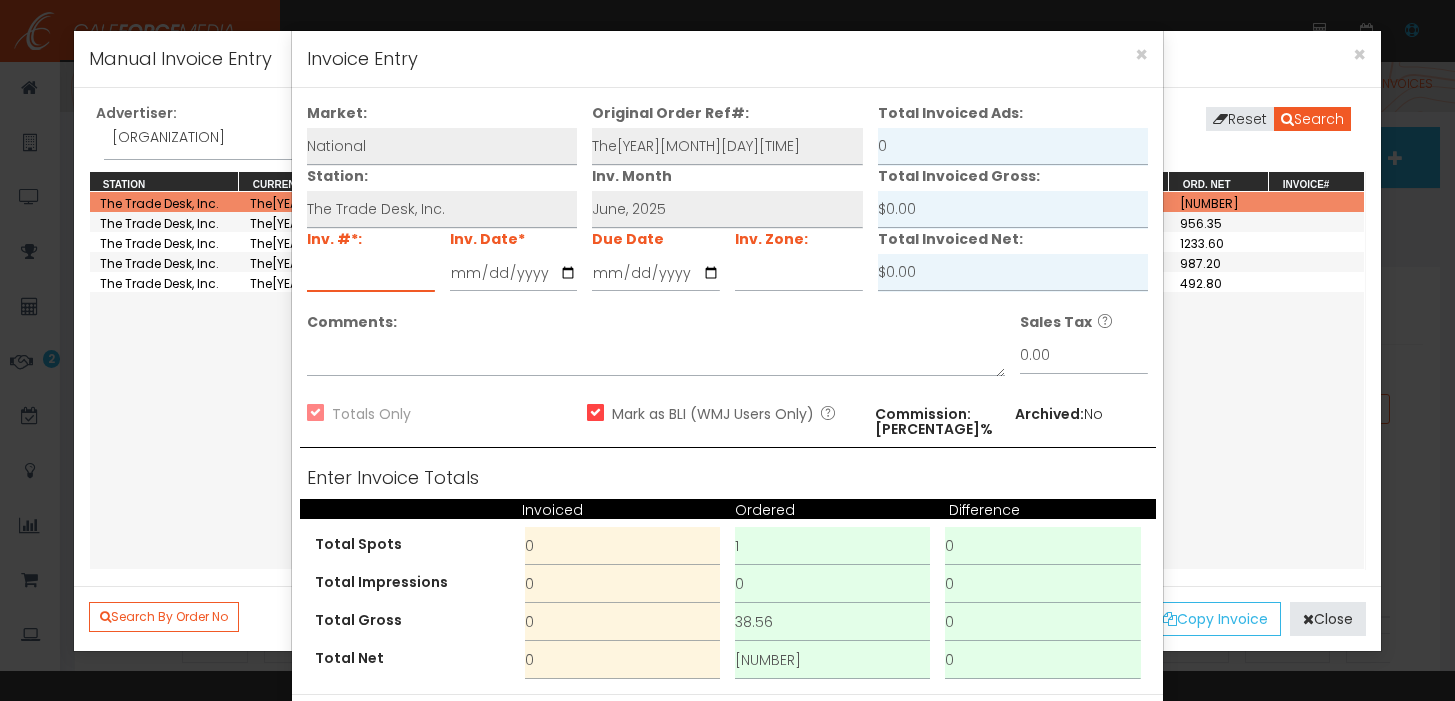 paste on "100917606" 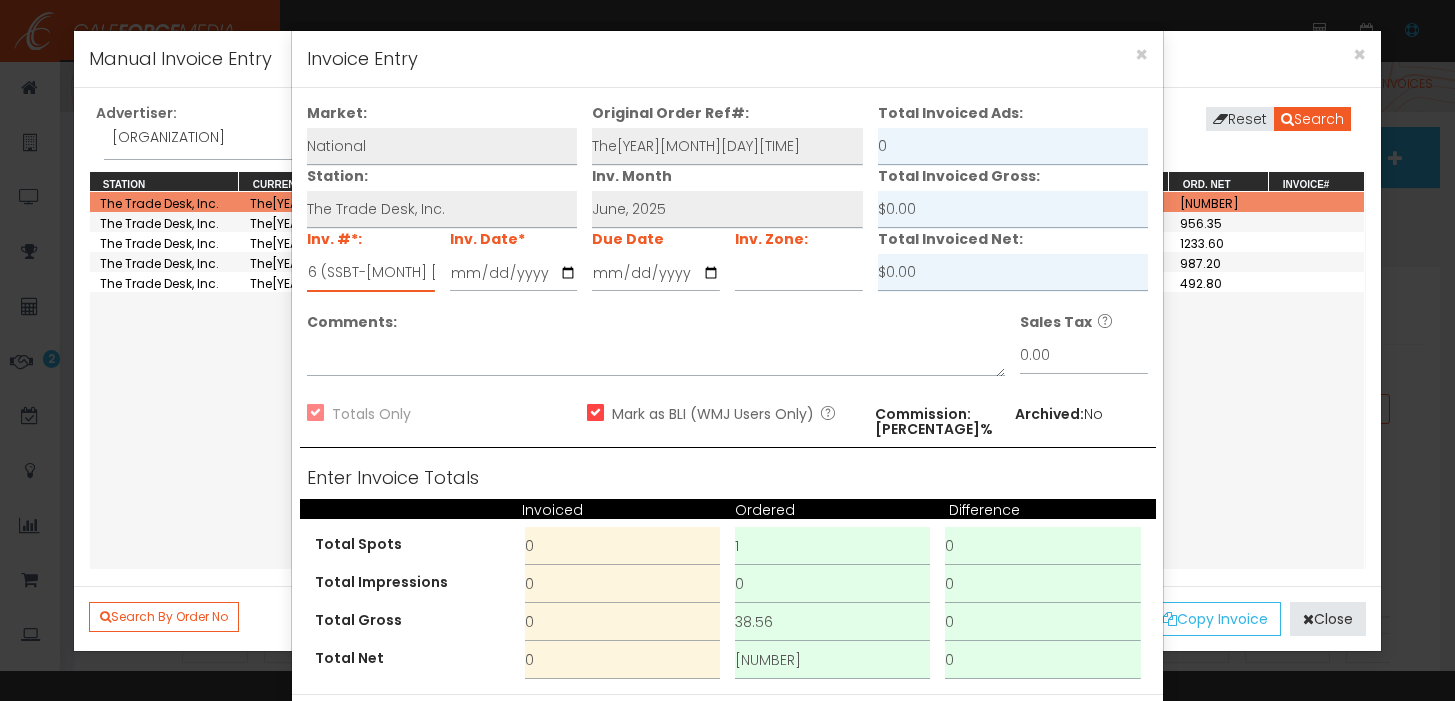 scroll, scrollTop: 0, scrollLeft: 65, axis: horizontal 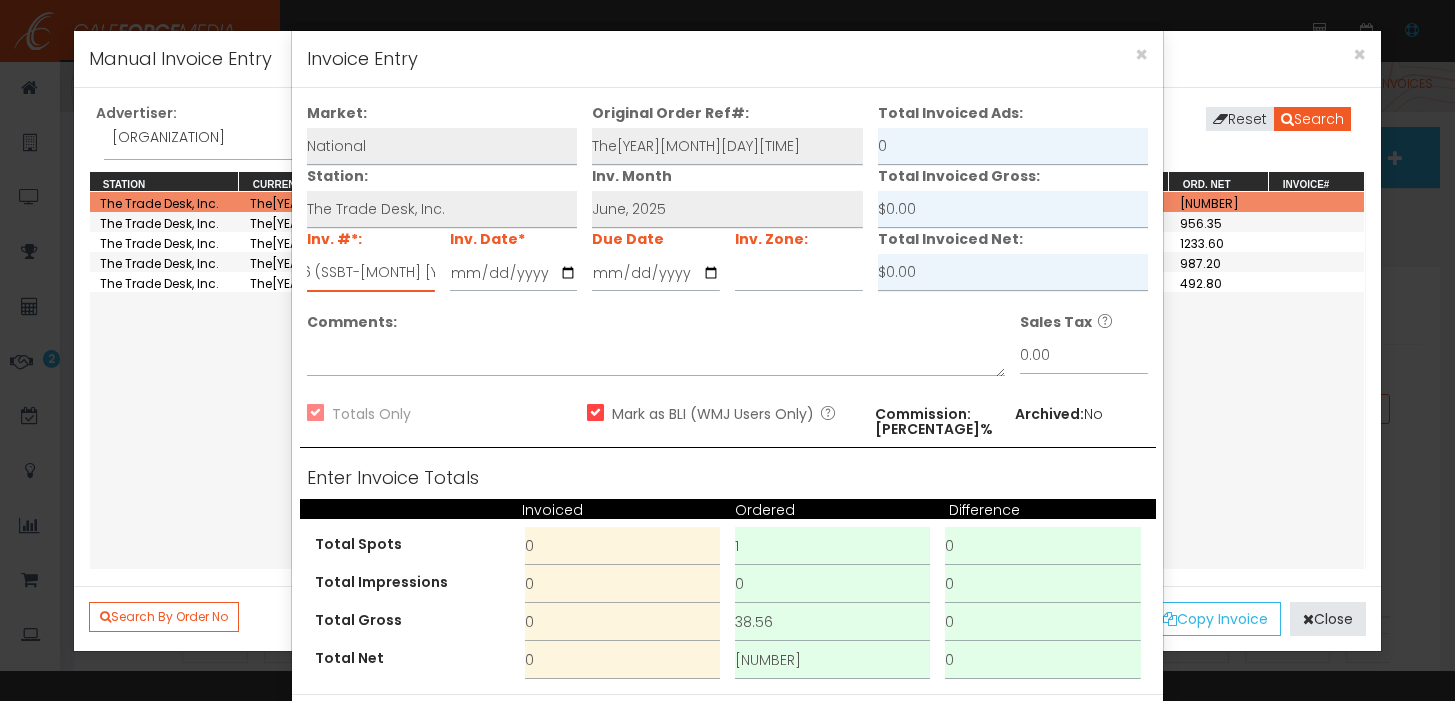 type on "100917606 (SSBT-June 2025)" 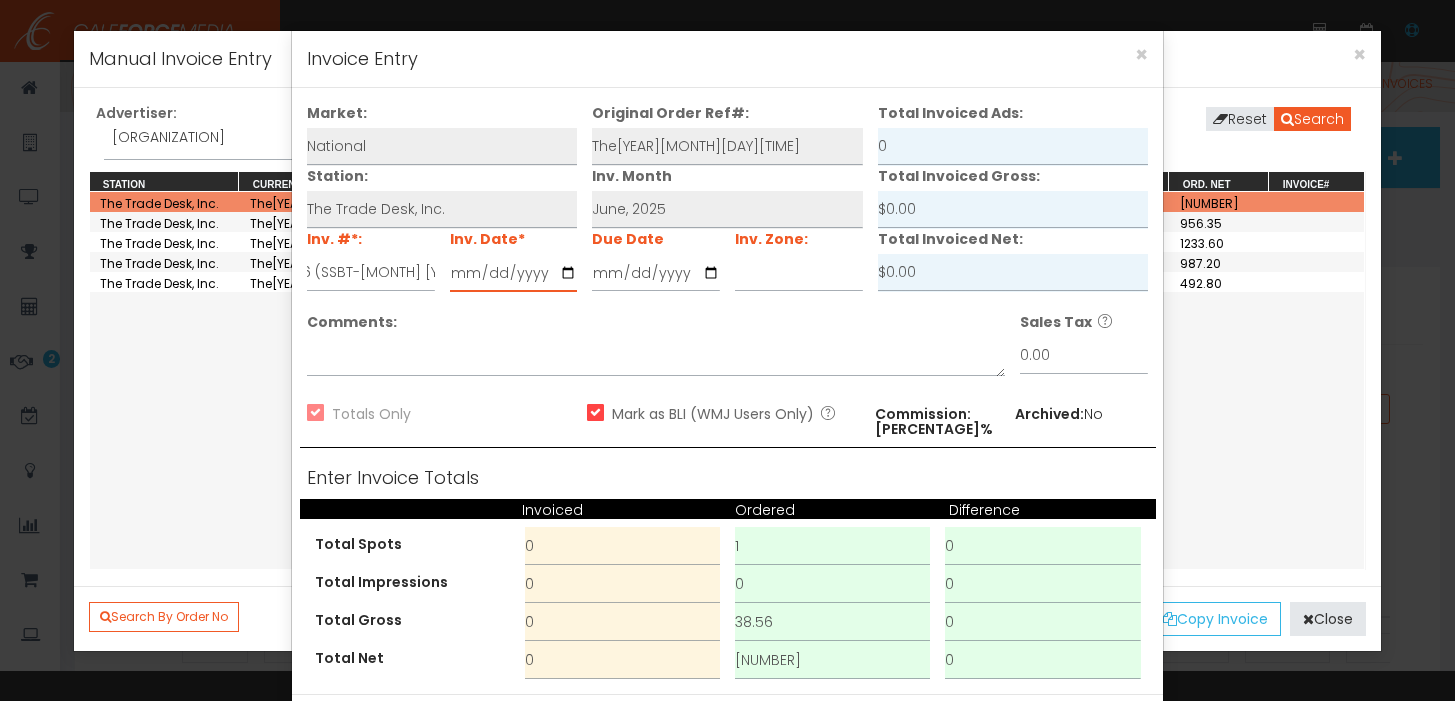 scroll, scrollTop: 0, scrollLeft: 0, axis: both 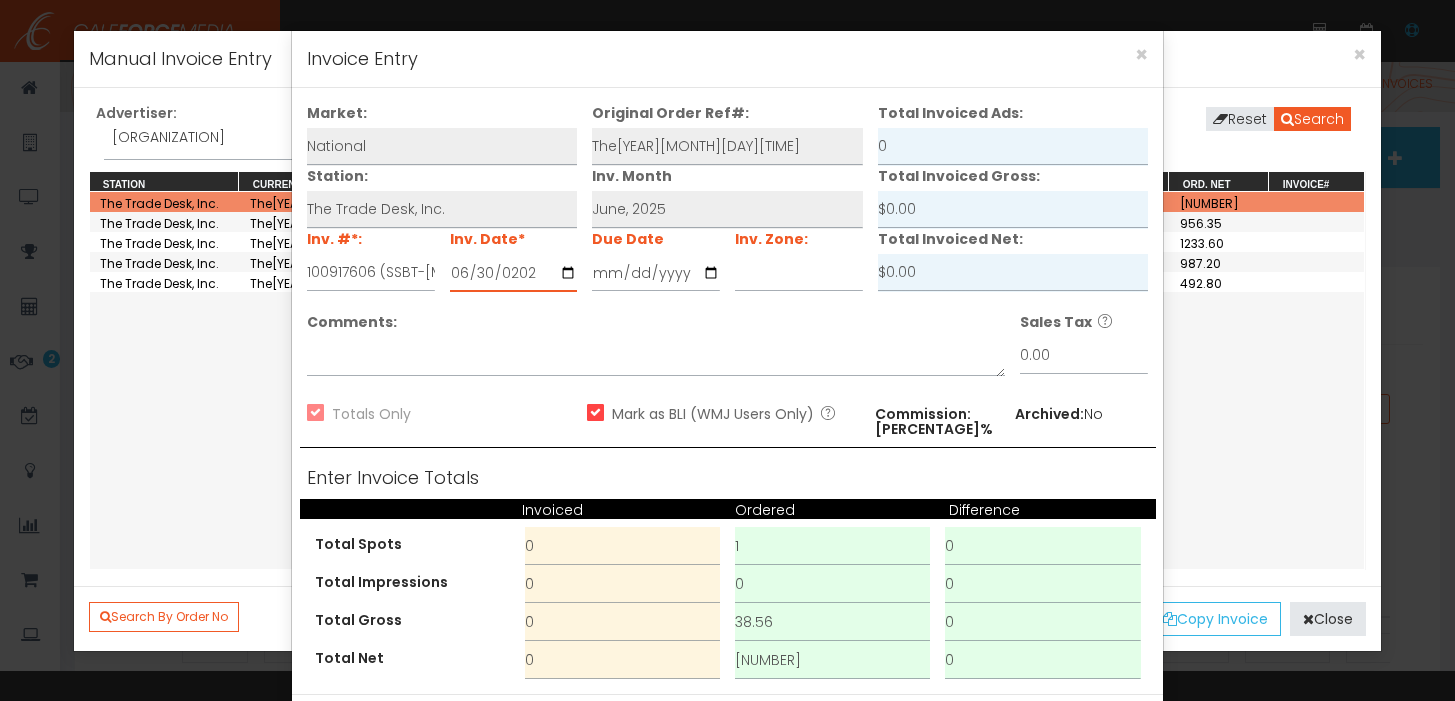 type on "2025-06-30" 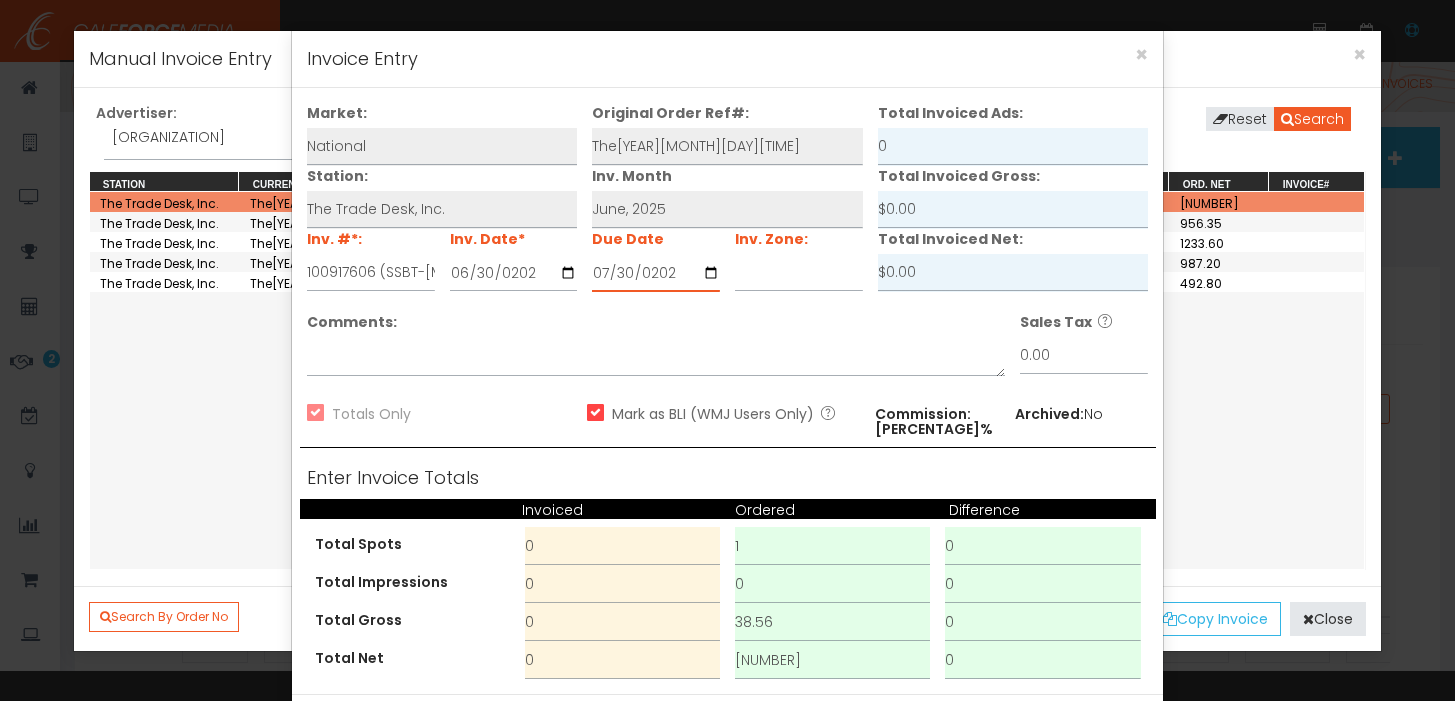 type on "2025-07-30" 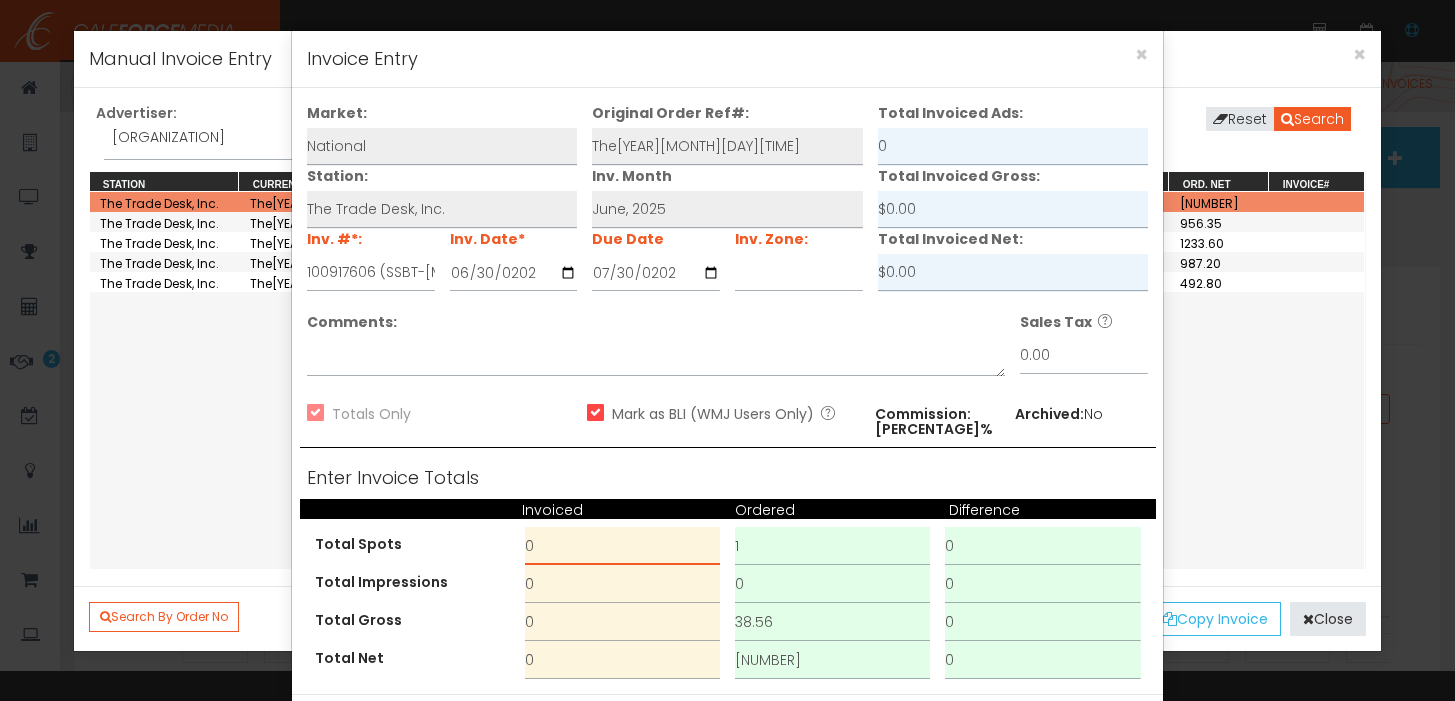 drag, startPoint x: 592, startPoint y: 553, endPoint x: 370, endPoint y: 521, distance: 224.29445 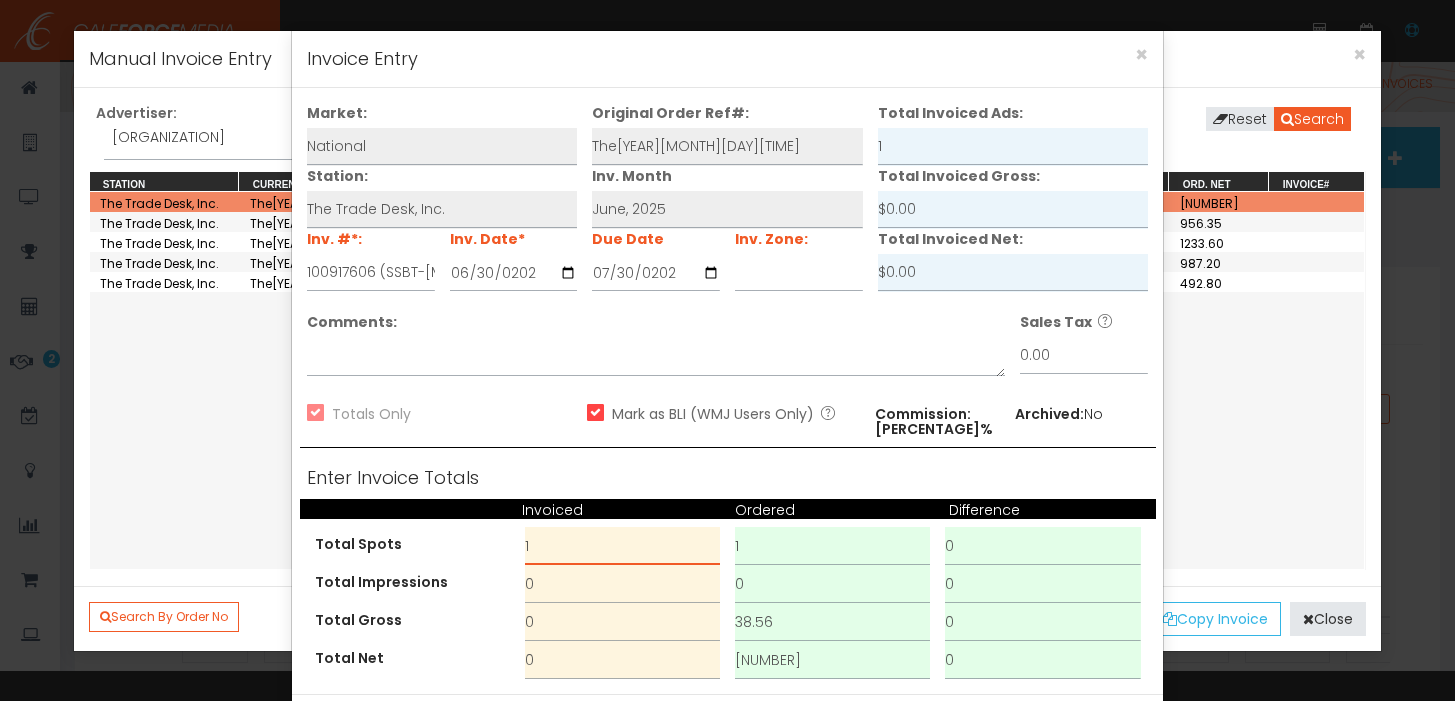 type on "1" 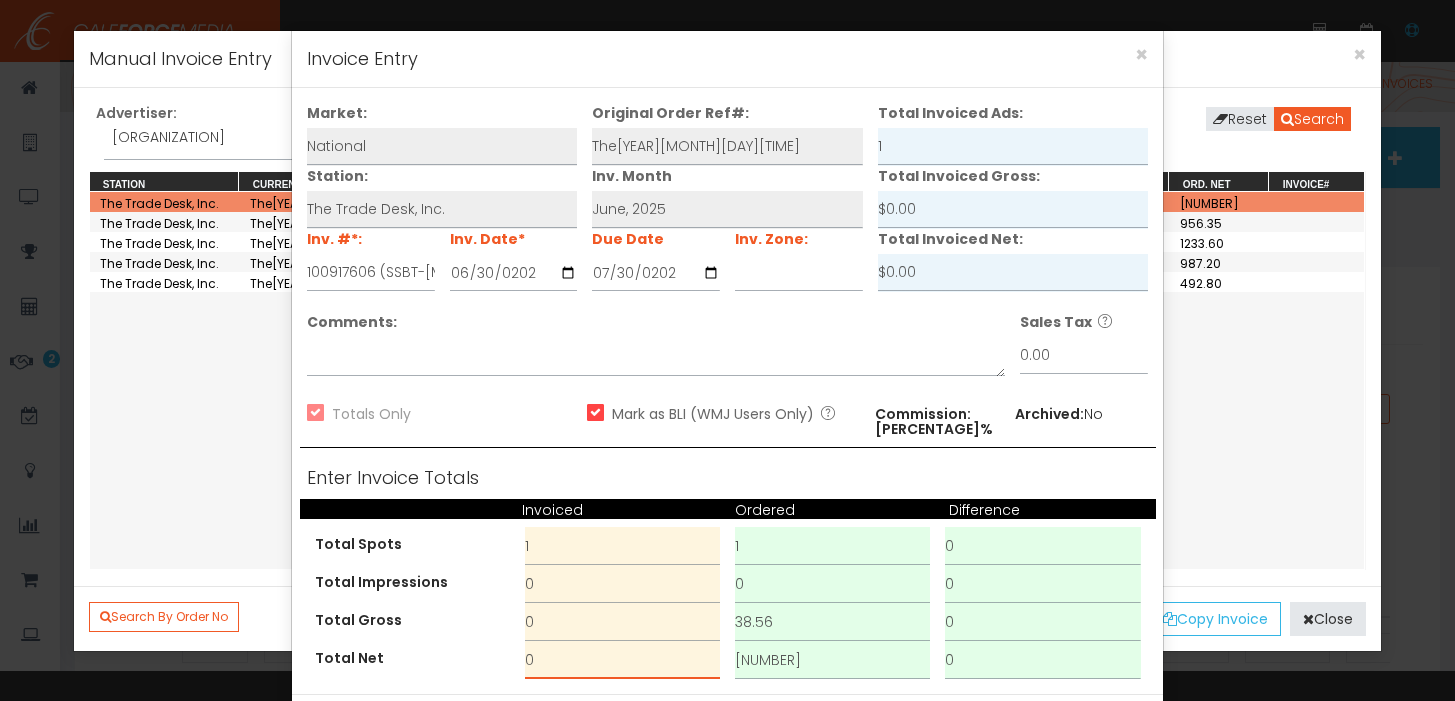 drag, startPoint x: 555, startPoint y: 656, endPoint x: 491, endPoint y: 640, distance: 65.96969 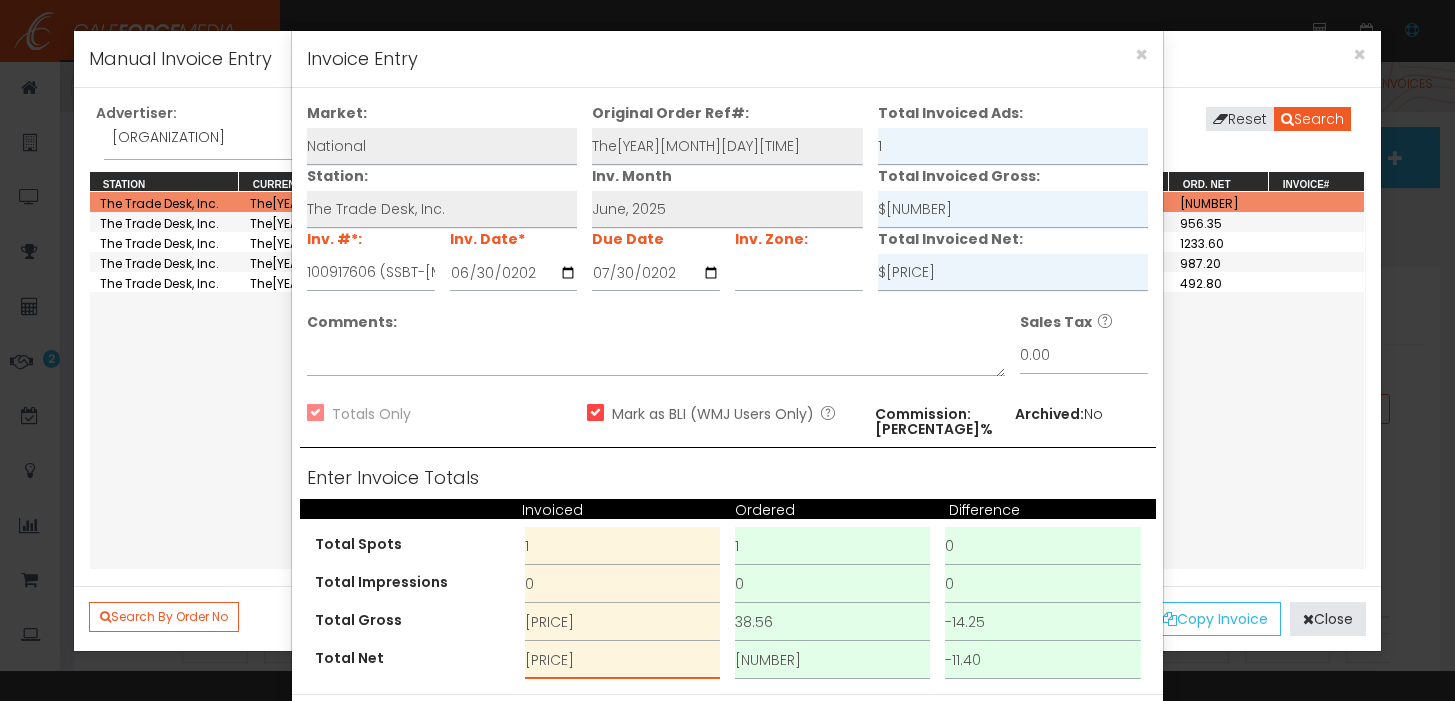 scroll, scrollTop: 85, scrollLeft: 0, axis: vertical 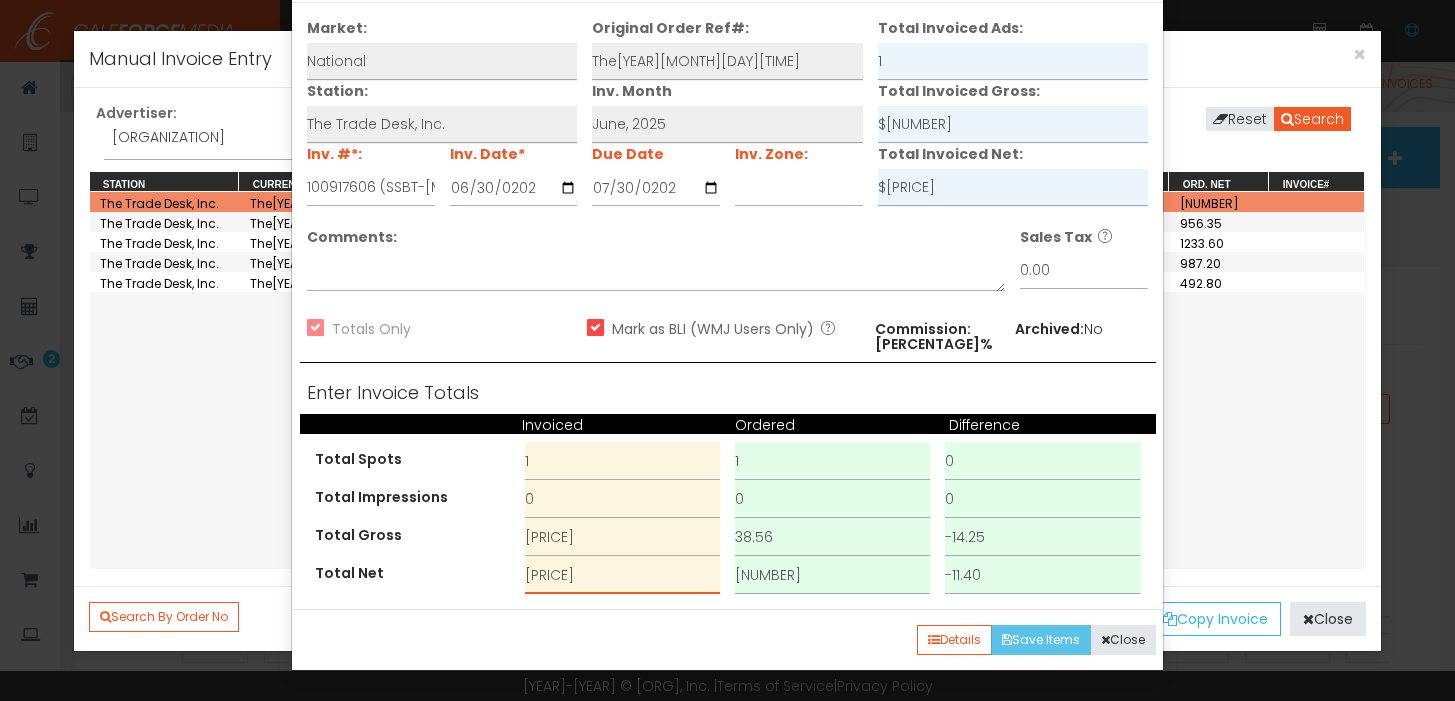 type on "42.25" 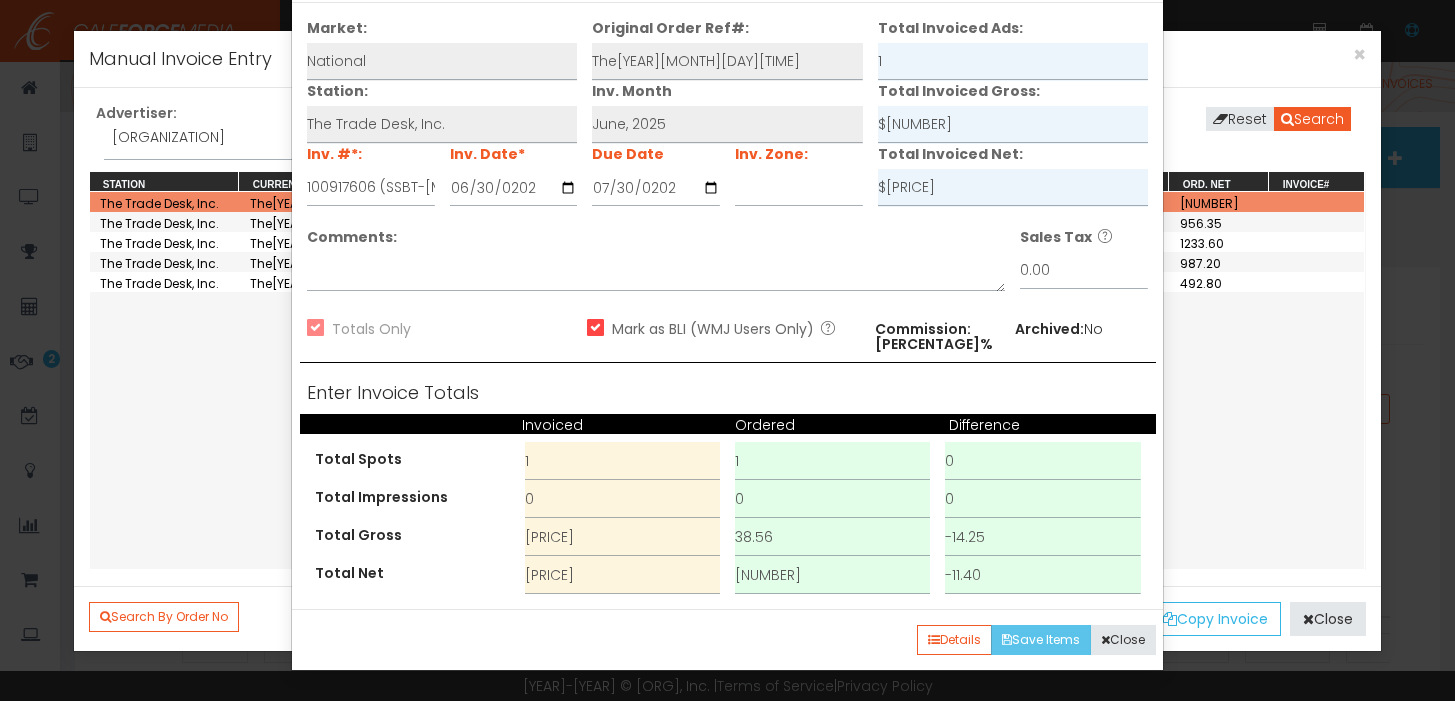click on "Save Items" at bounding box center (1041, 640) 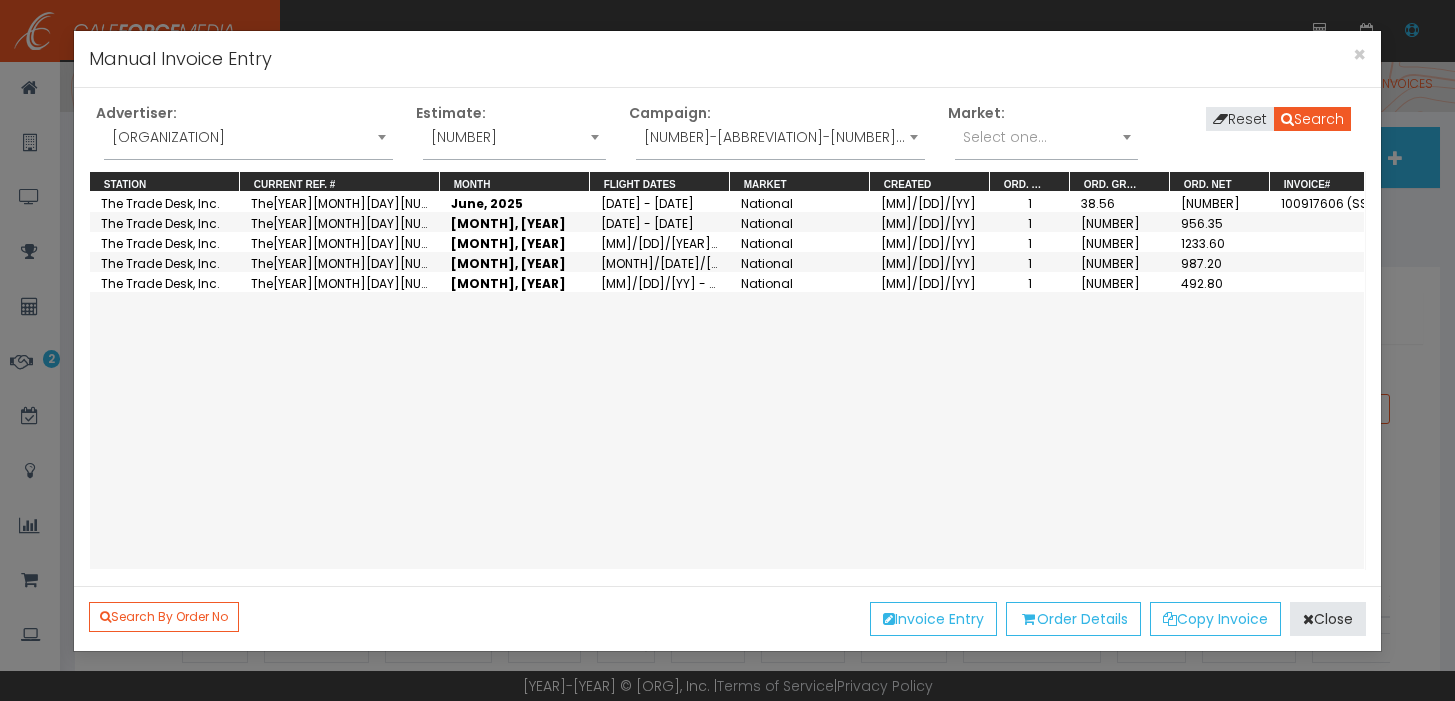 click on "[NAME]" at bounding box center [248, 137] 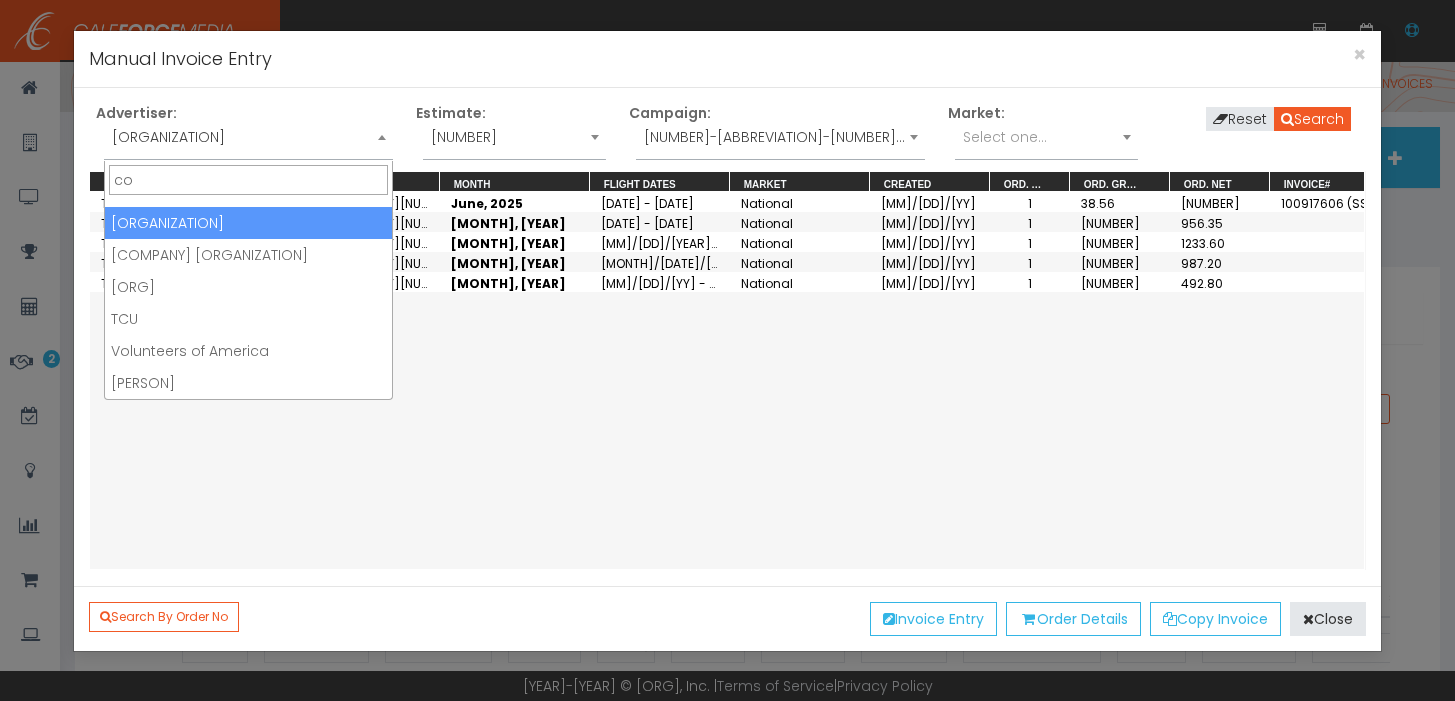 scroll, scrollTop: 0, scrollLeft: 0, axis: both 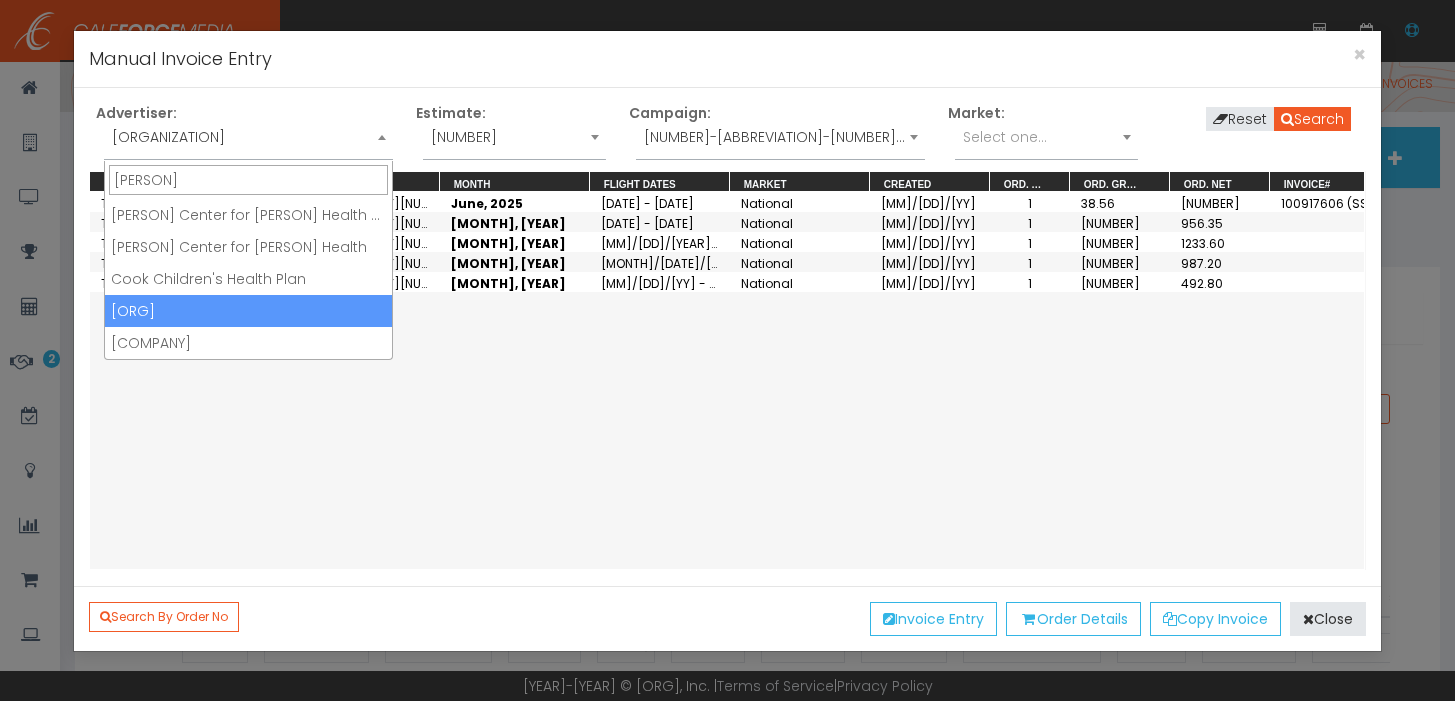 type on "cook" 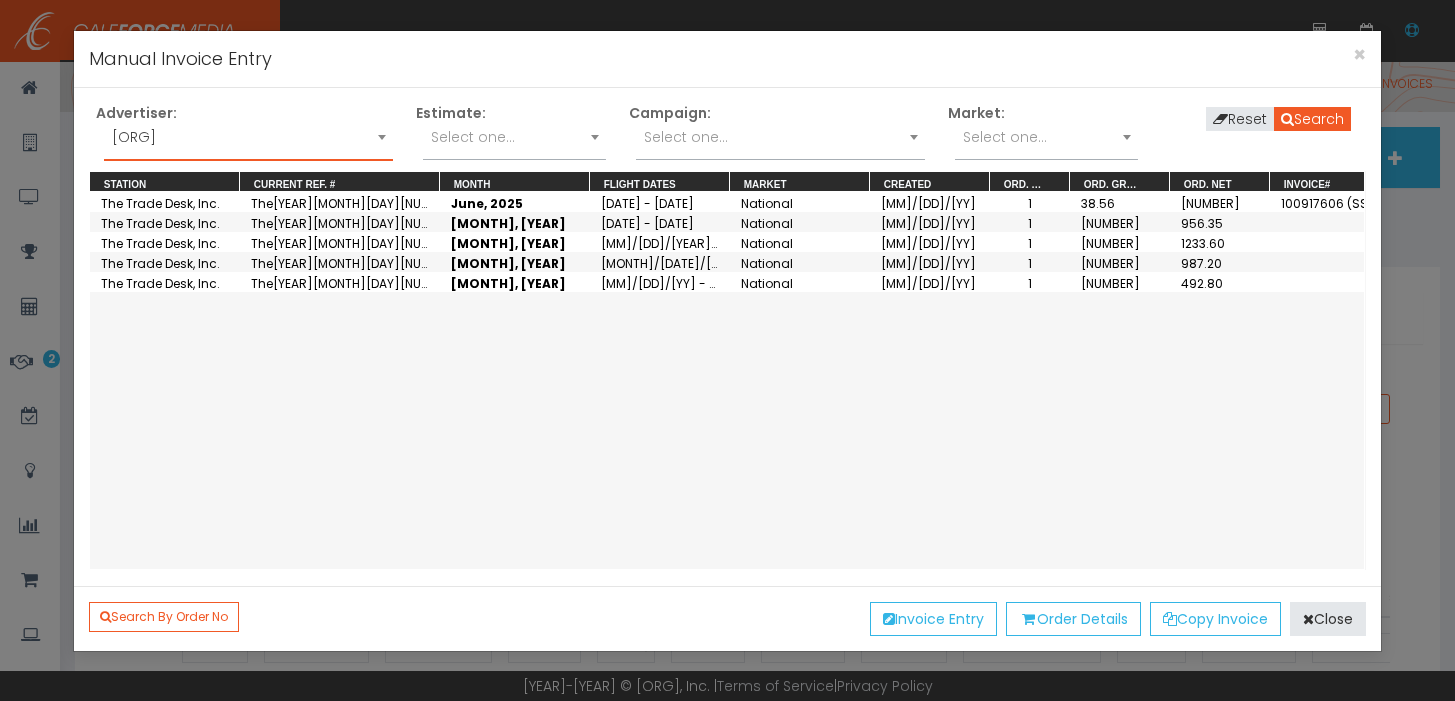 click on "Select one..." at bounding box center [780, 137] 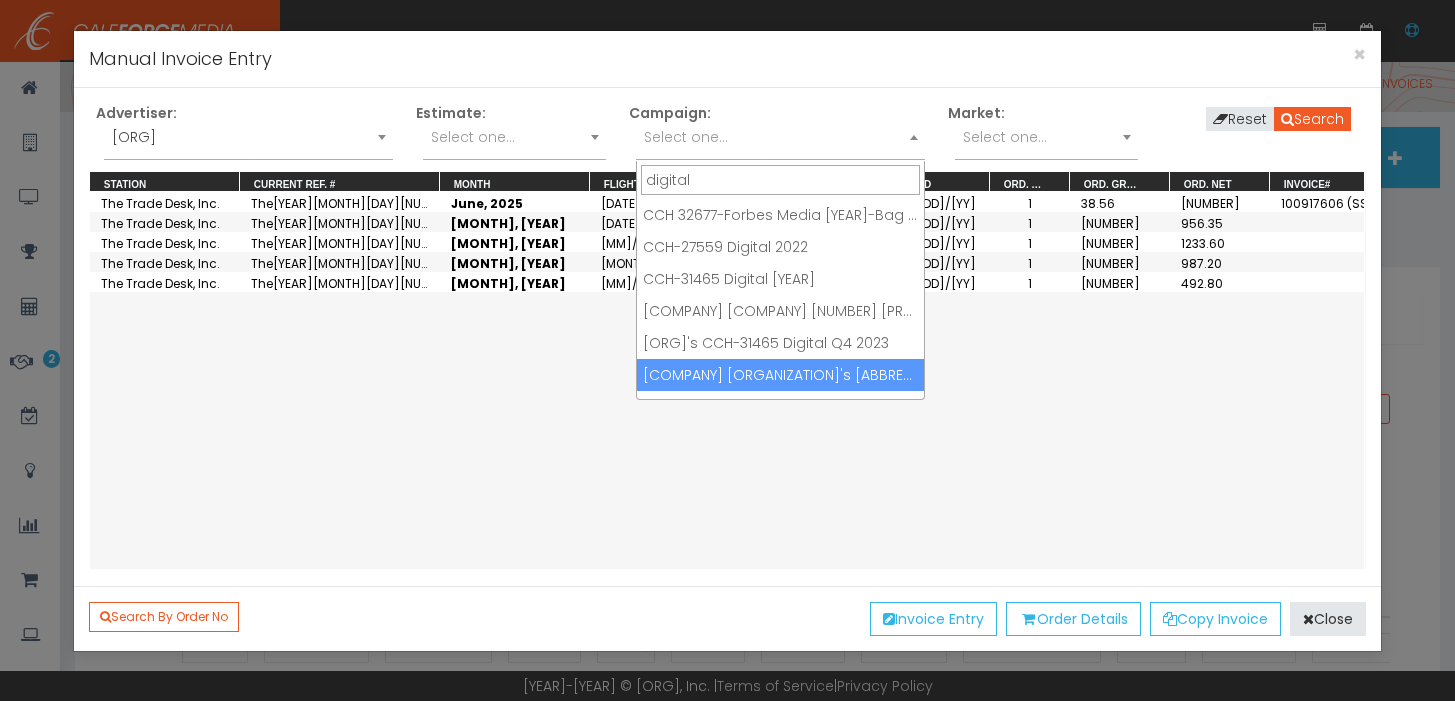 scroll, scrollTop: 24, scrollLeft: 0, axis: vertical 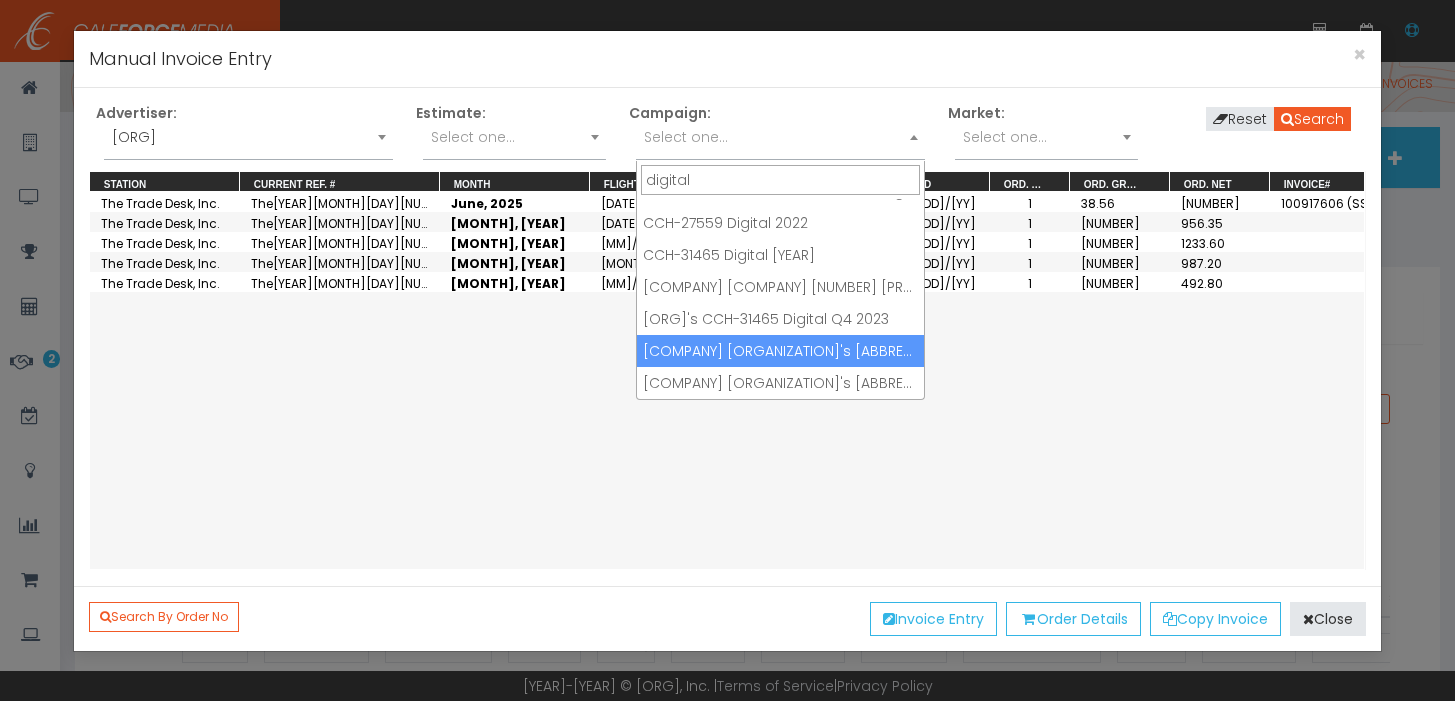 type on "digital" 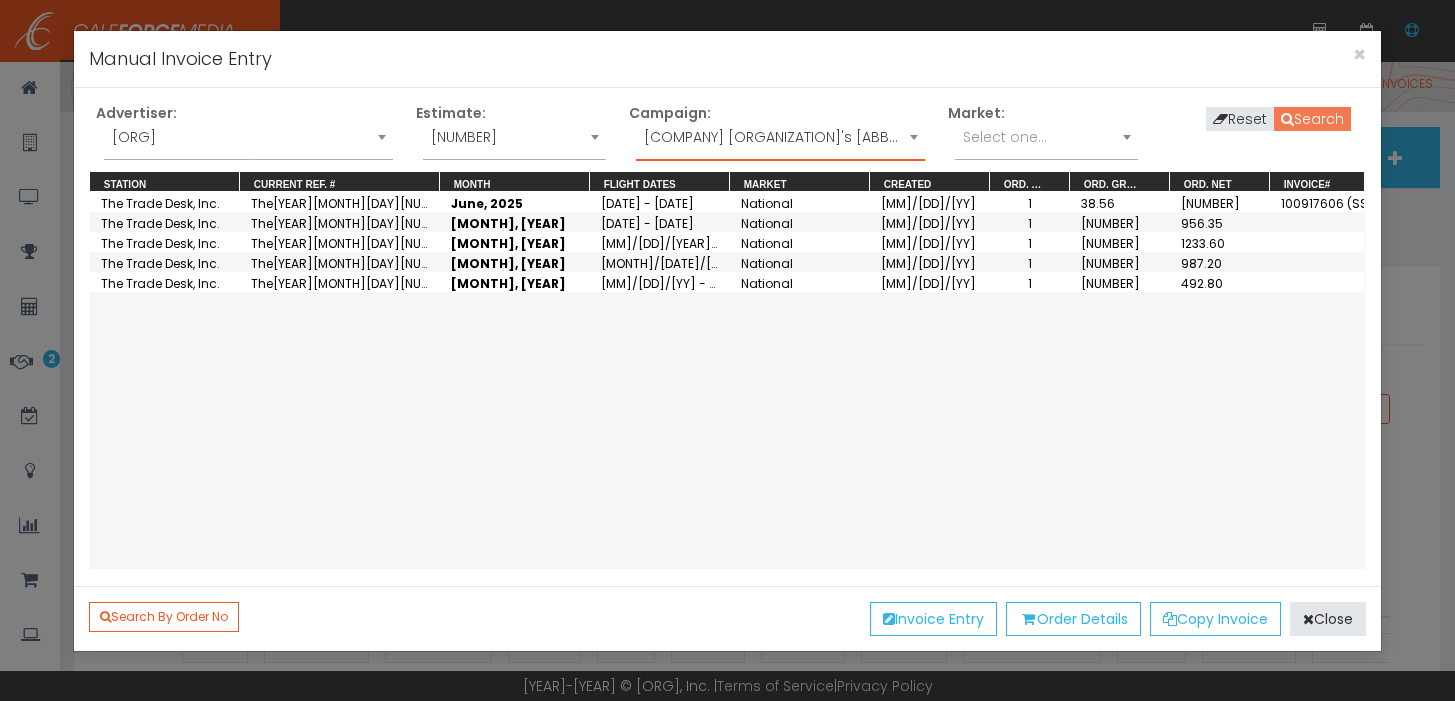 click on "Search" at bounding box center [1312, 119] 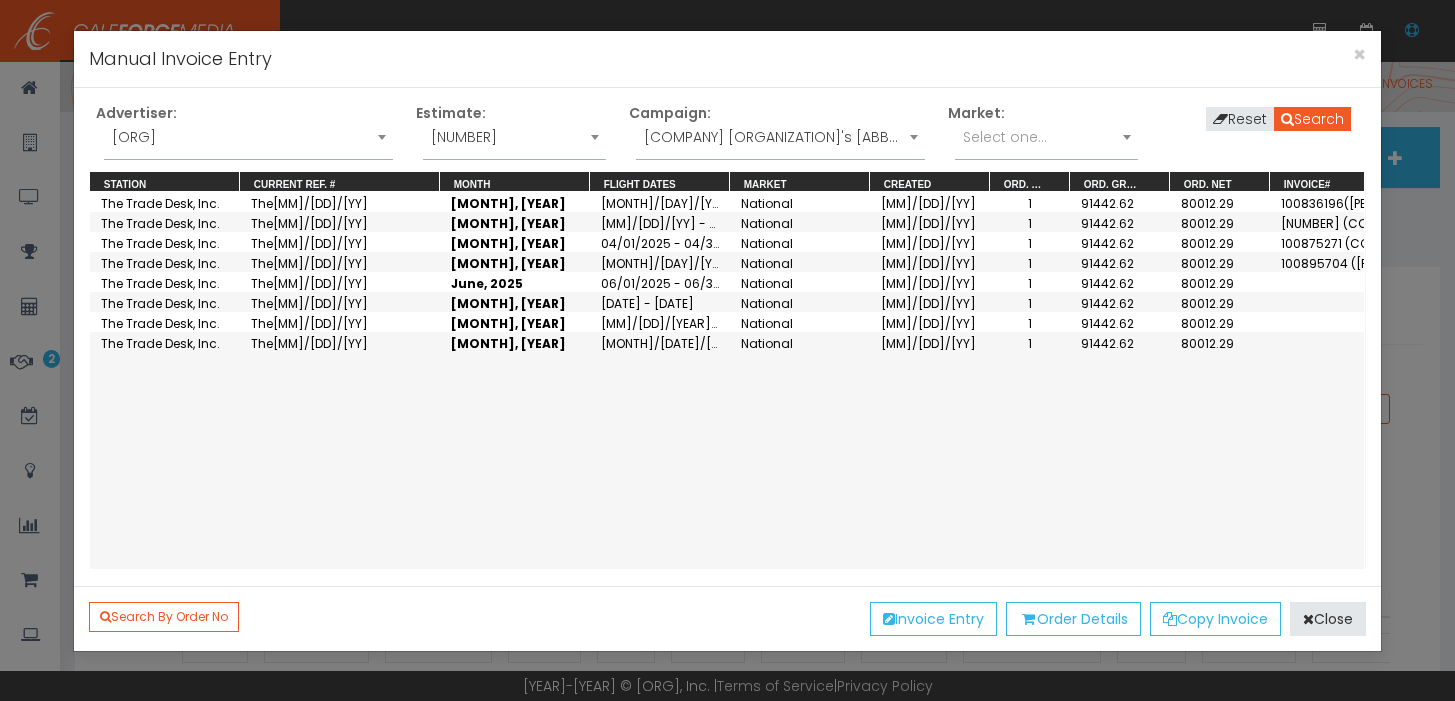 click on "[NAME]" at bounding box center [165, 202] 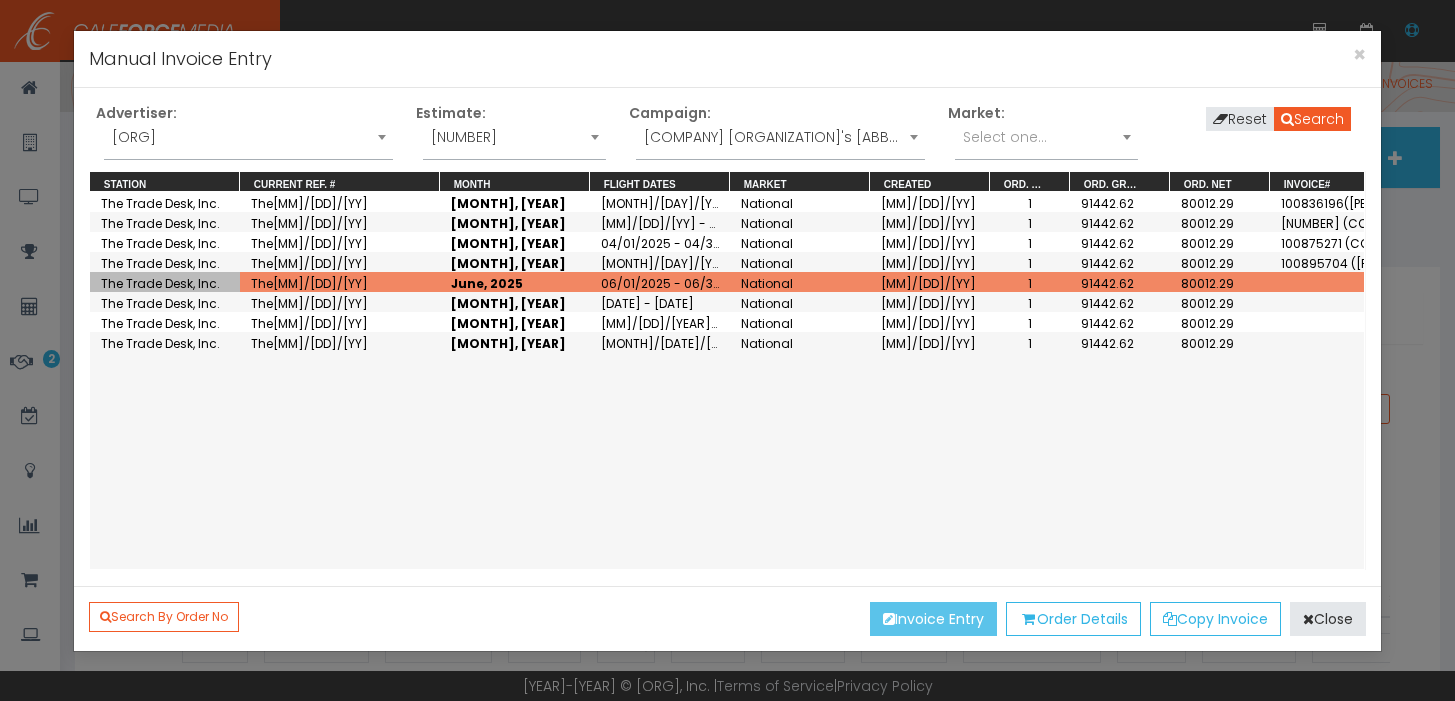 click on "Invoice Entry" at bounding box center (933, 619) 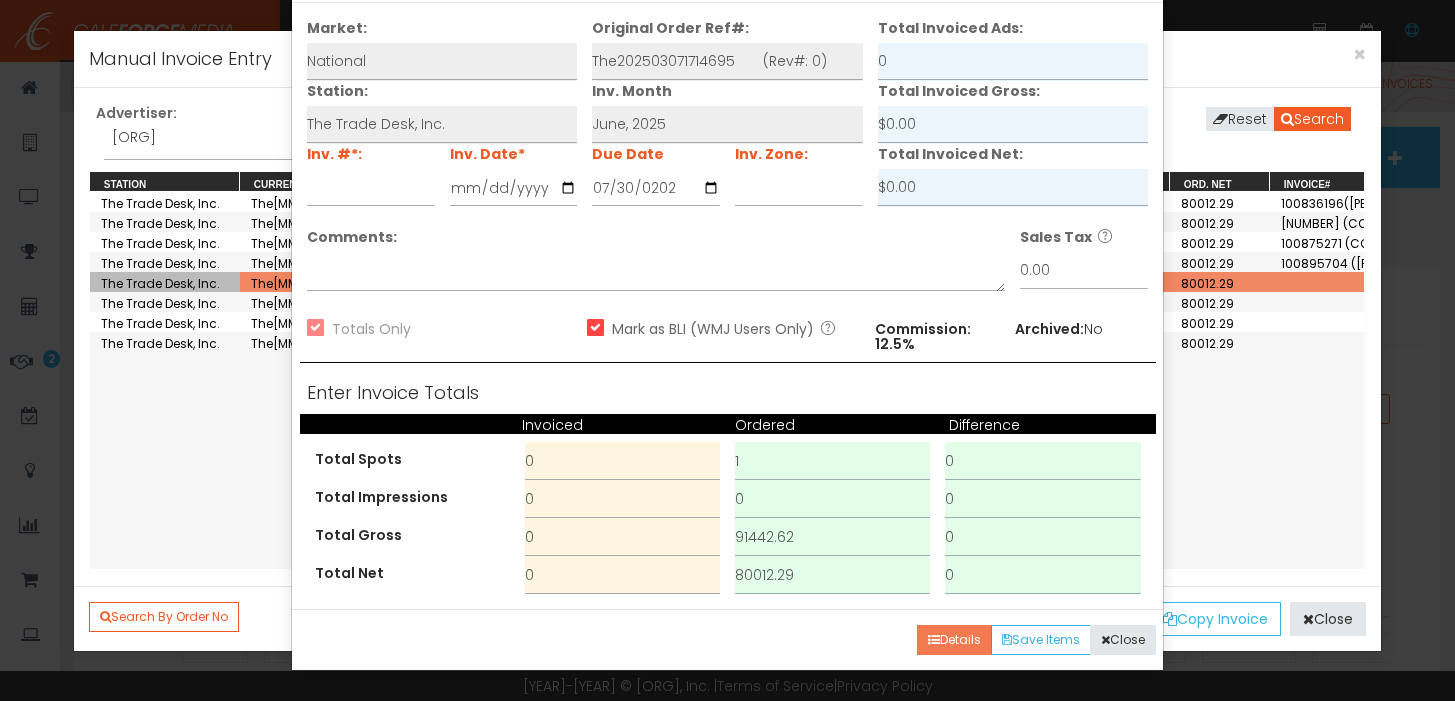 scroll, scrollTop: 0, scrollLeft: 0, axis: both 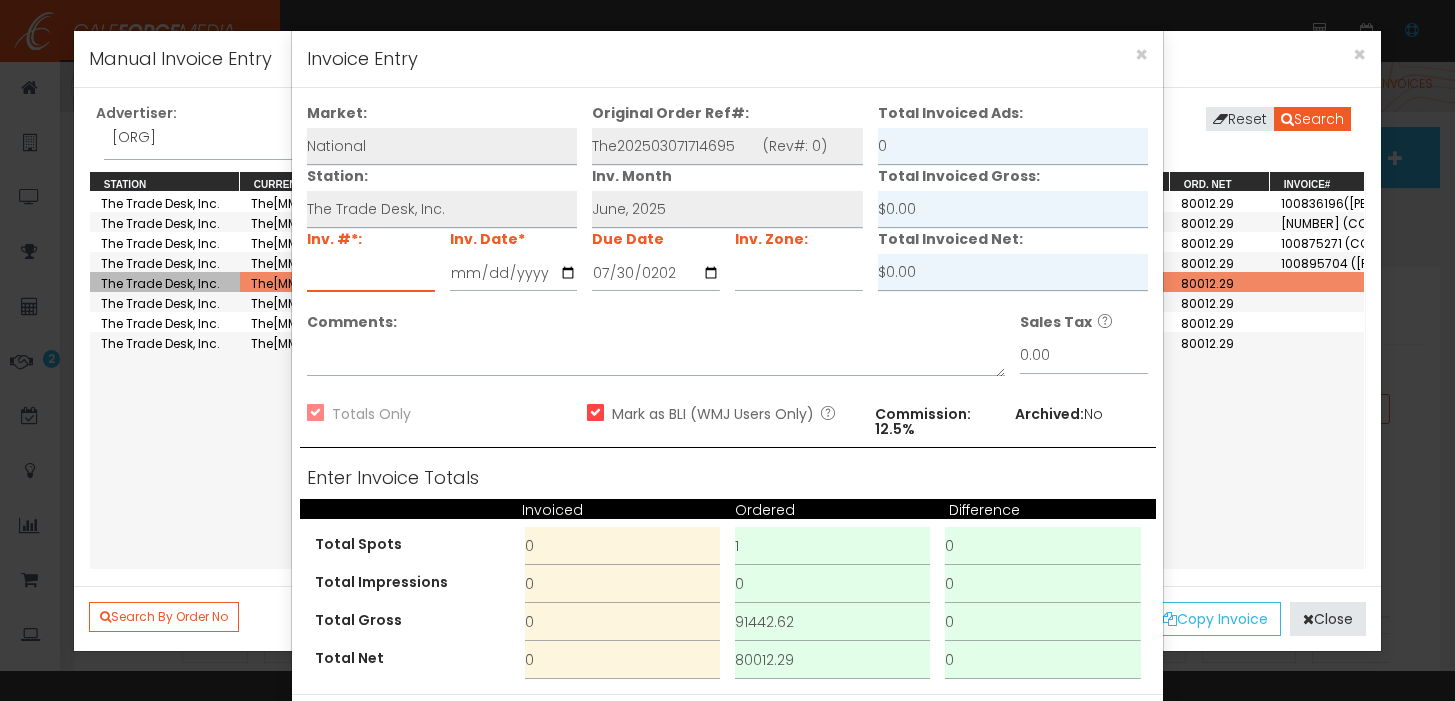 paste on "100917606" 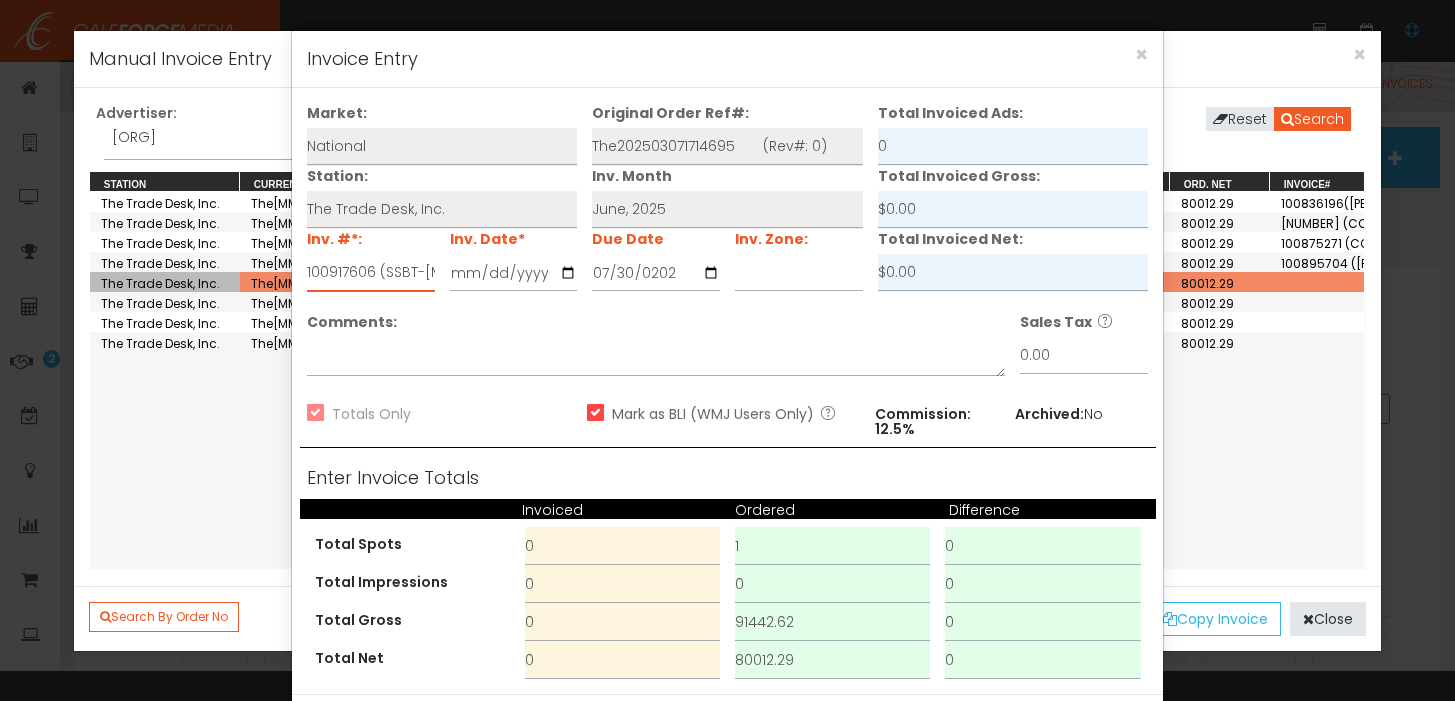 drag, startPoint x: 418, startPoint y: 272, endPoint x: 385, endPoint y: 278, distance: 33.54102 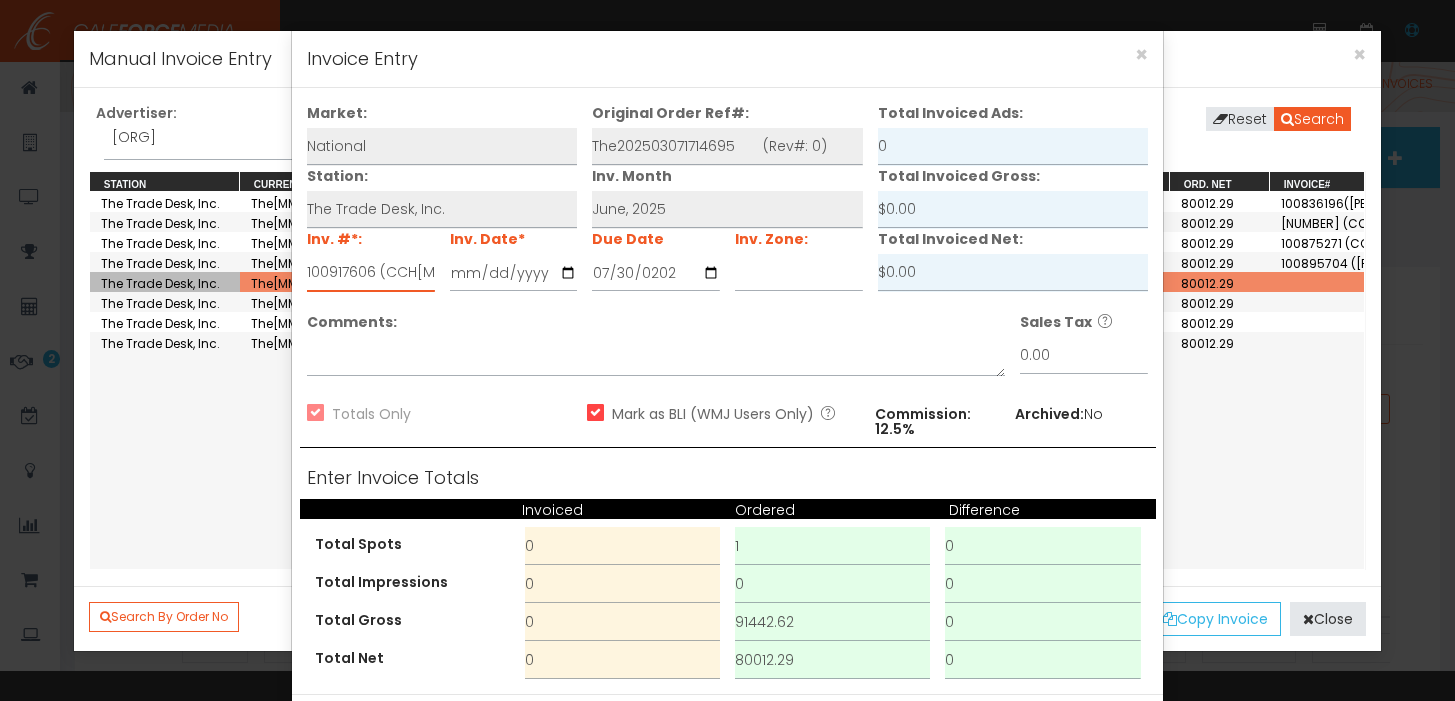 type on "100917606 (CCHJune 2025)" 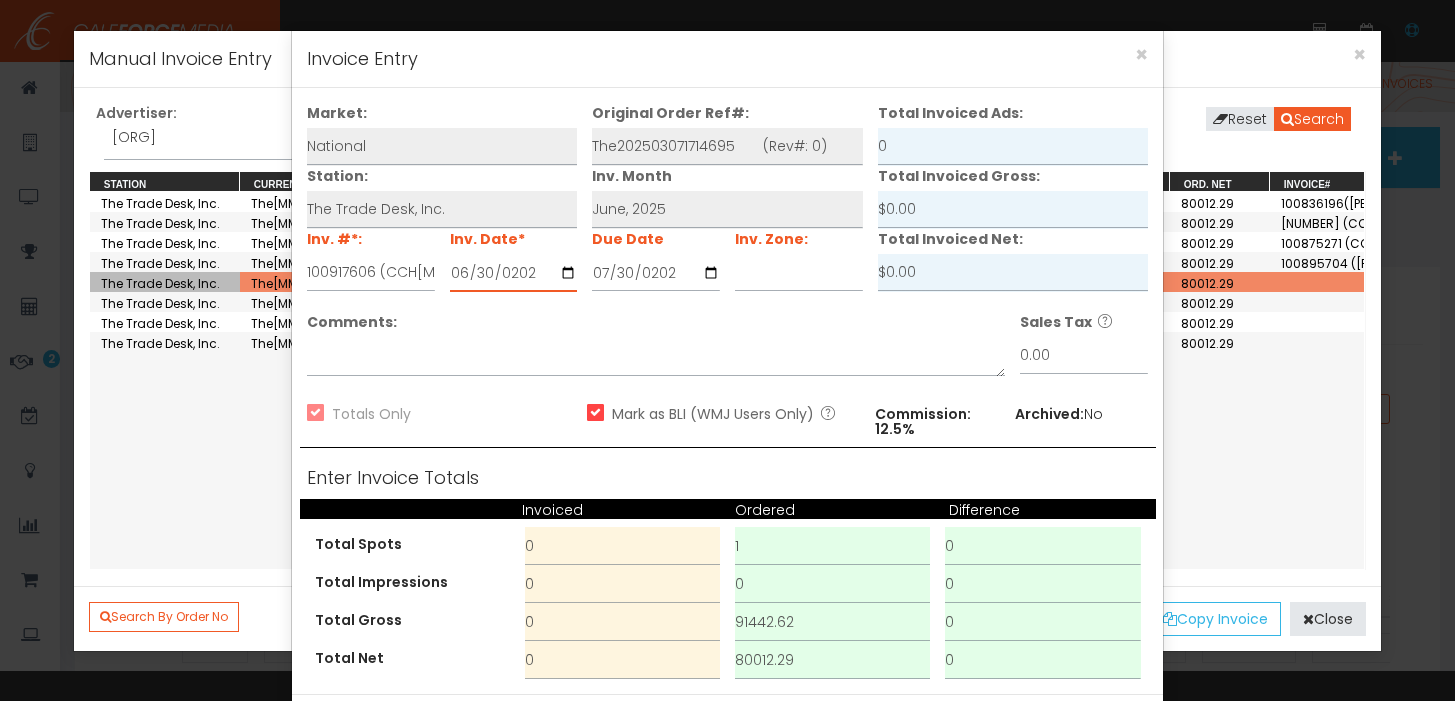 type on "2025-06-30" 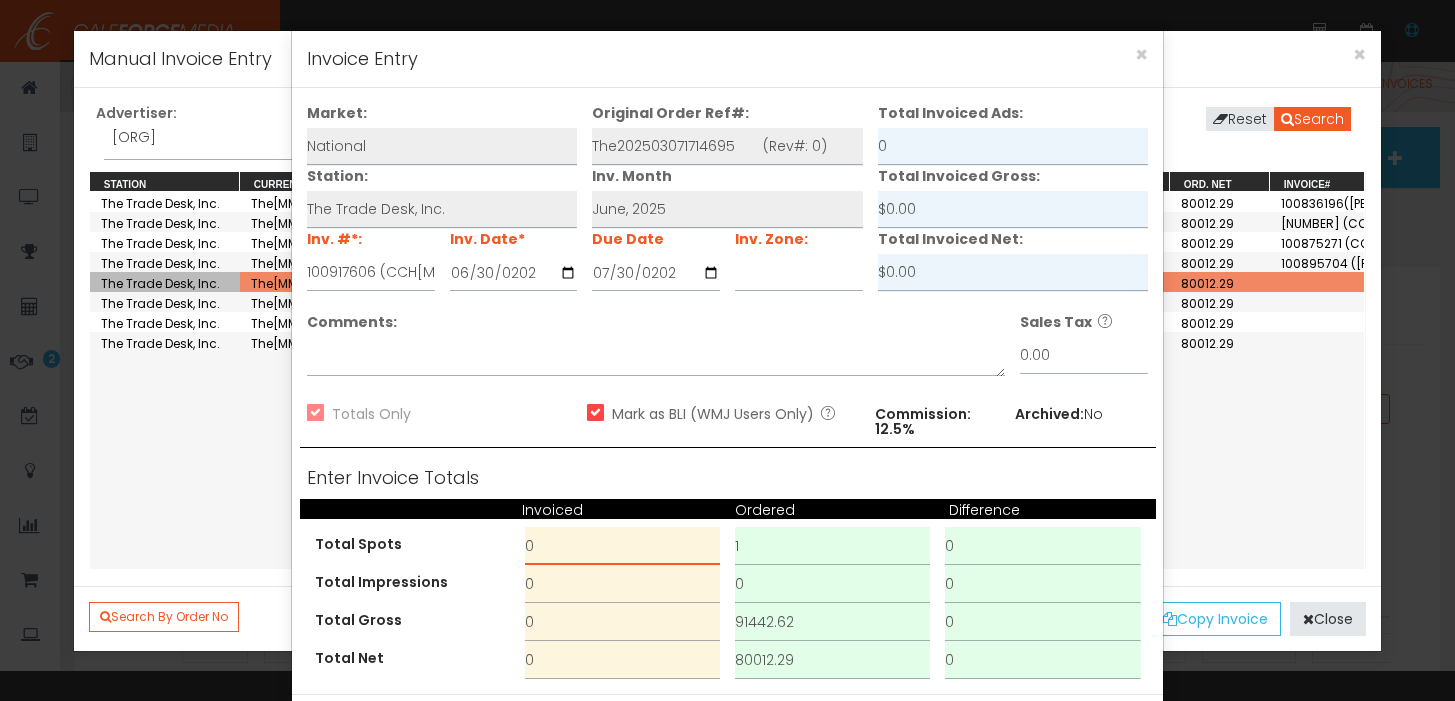 drag, startPoint x: 593, startPoint y: 548, endPoint x: 467, endPoint y: 548, distance: 126 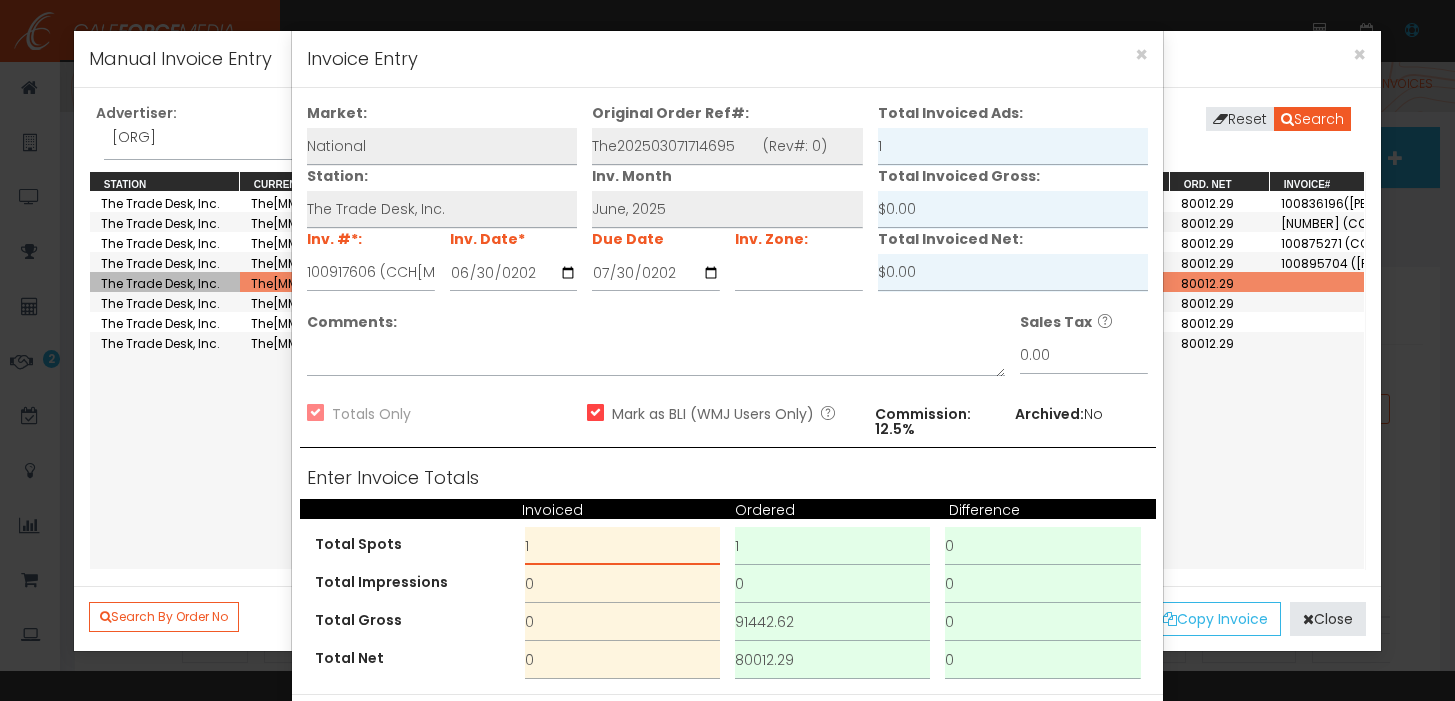 type on "1" 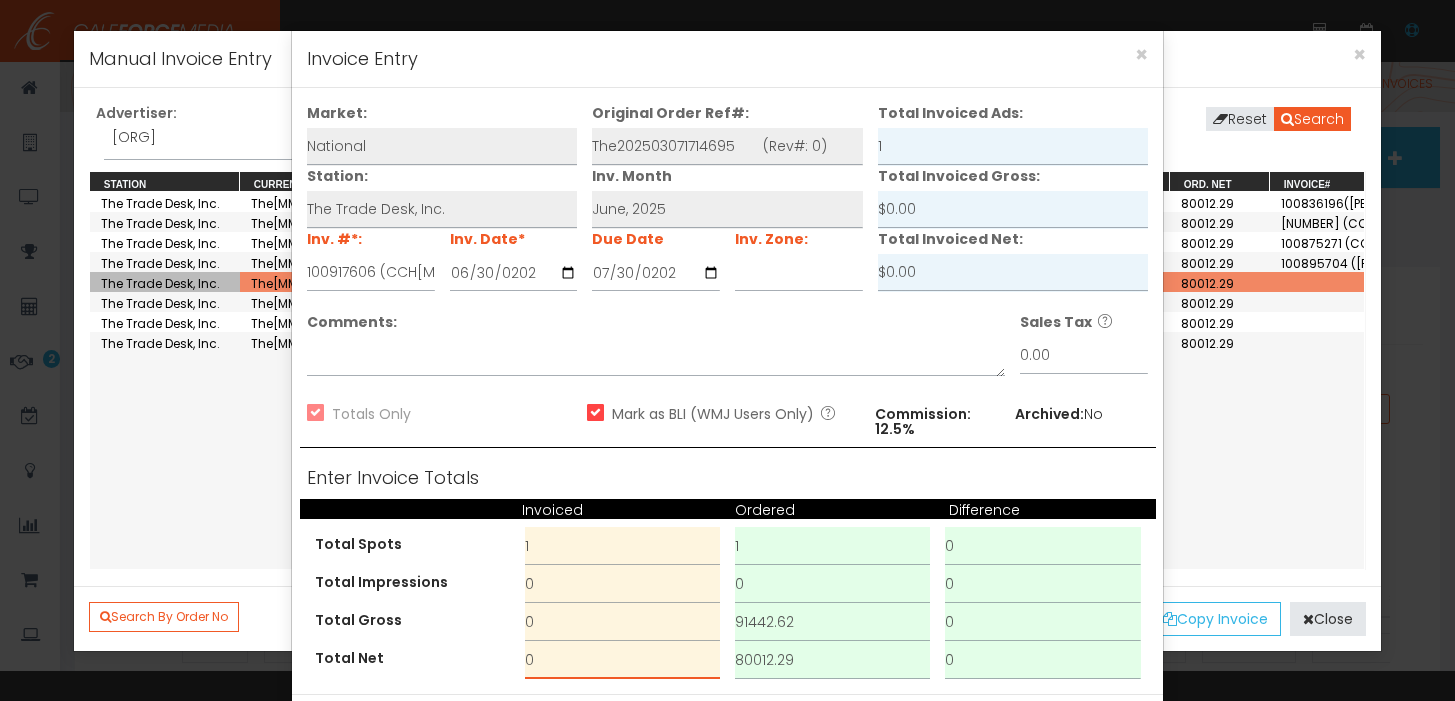 drag, startPoint x: 564, startPoint y: 668, endPoint x: 432, endPoint y: 655, distance: 132.63861 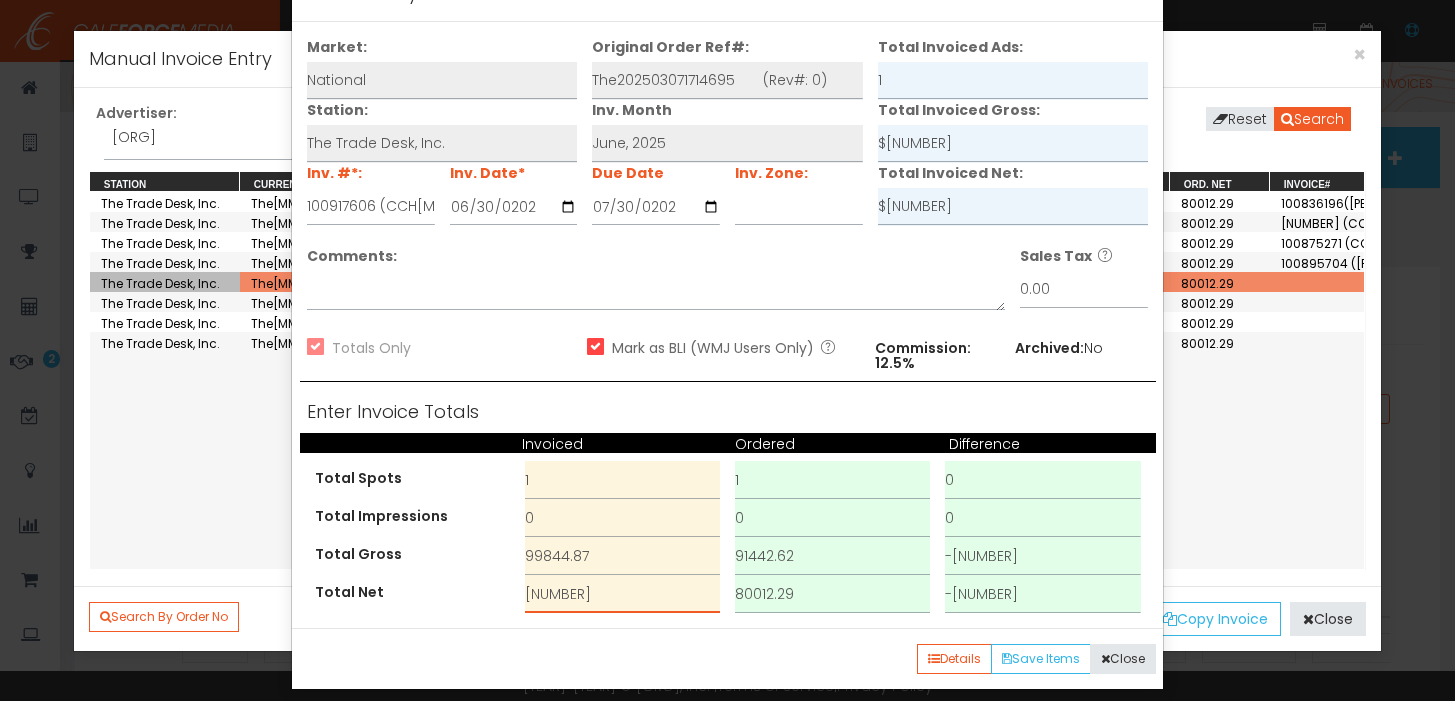 scroll, scrollTop: 85, scrollLeft: 0, axis: vertical 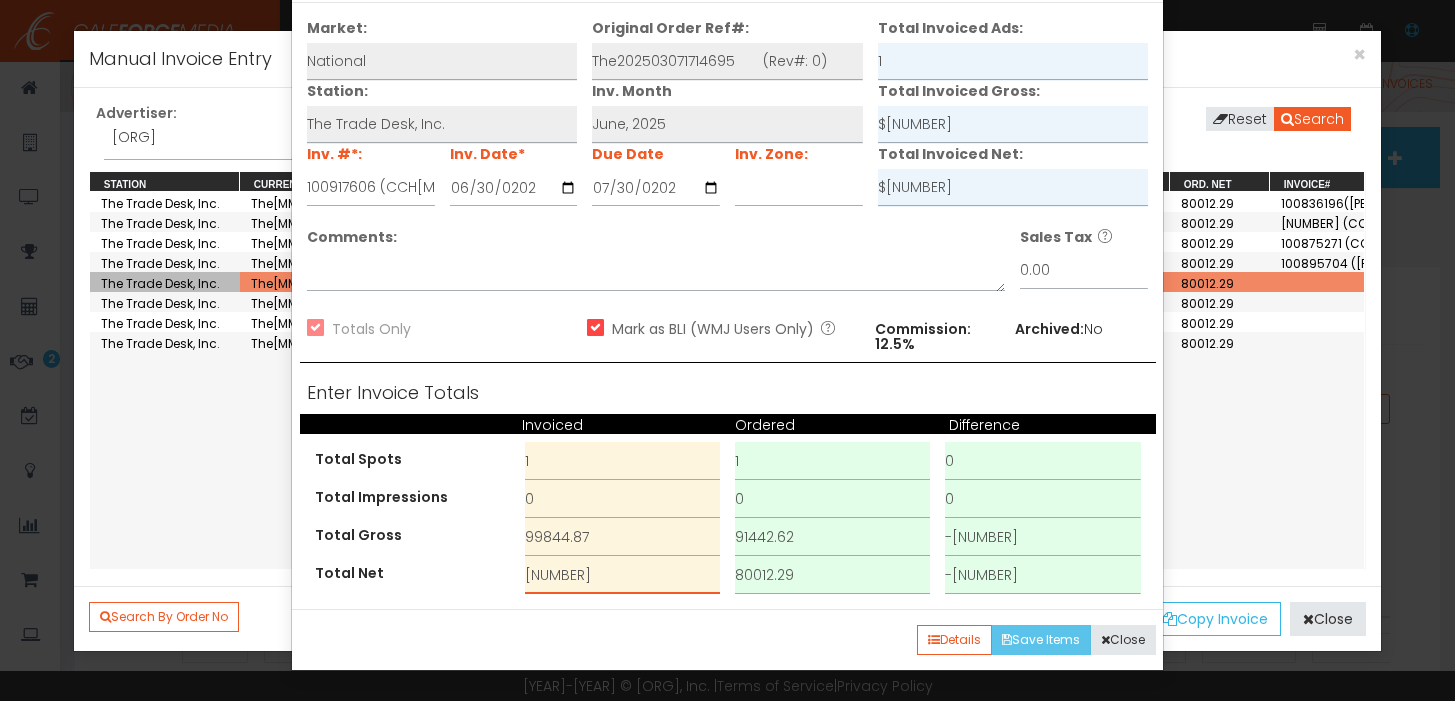 type on "87,364.26" 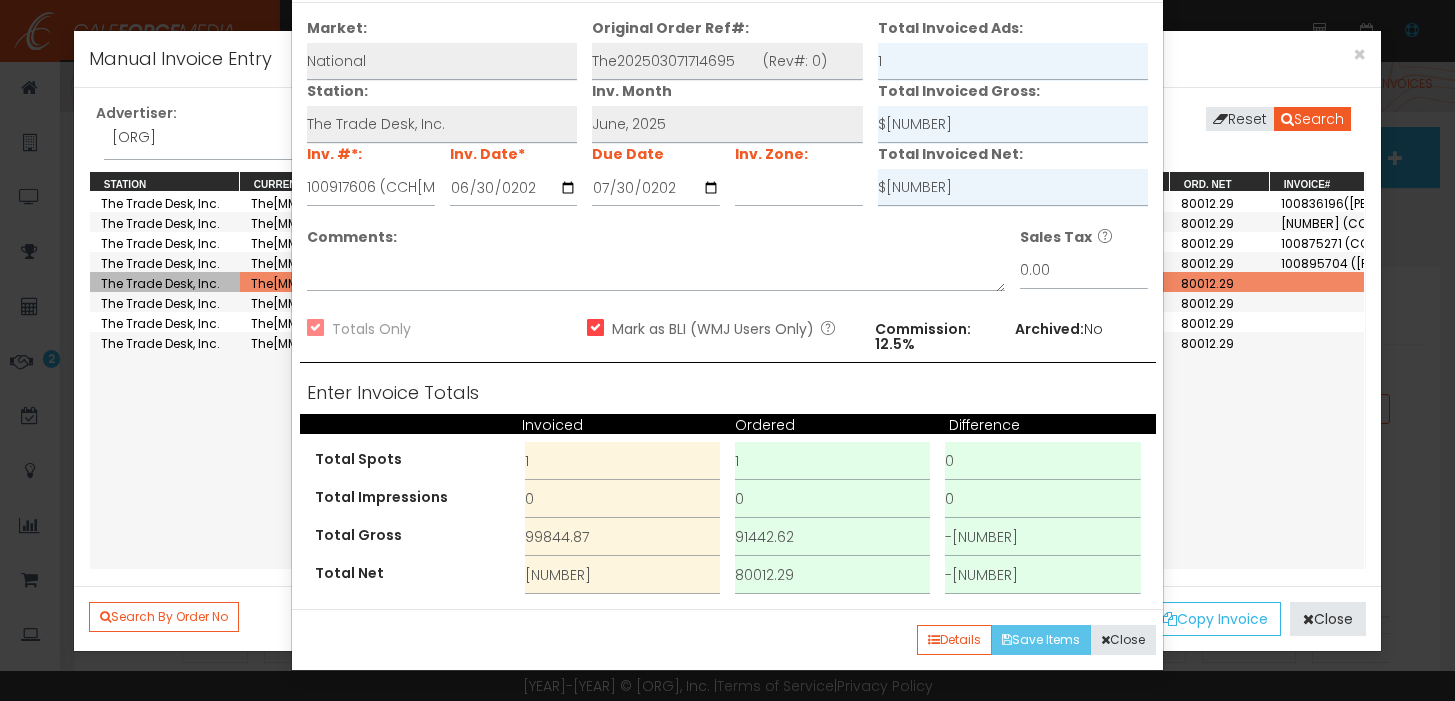 click on "Save Items" at bounding box center (1041, 640) 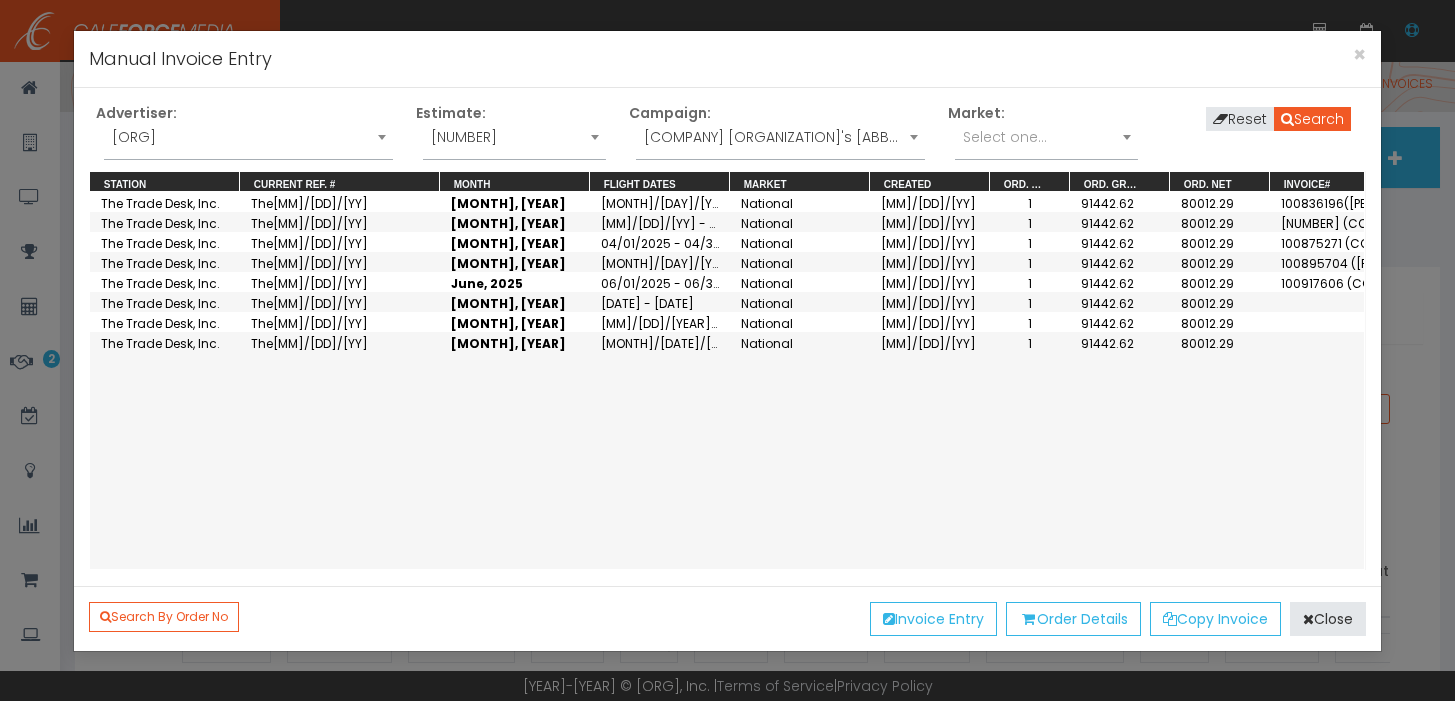 click on "Cook Children's Healthcare System" at bounding box center (248, 137) 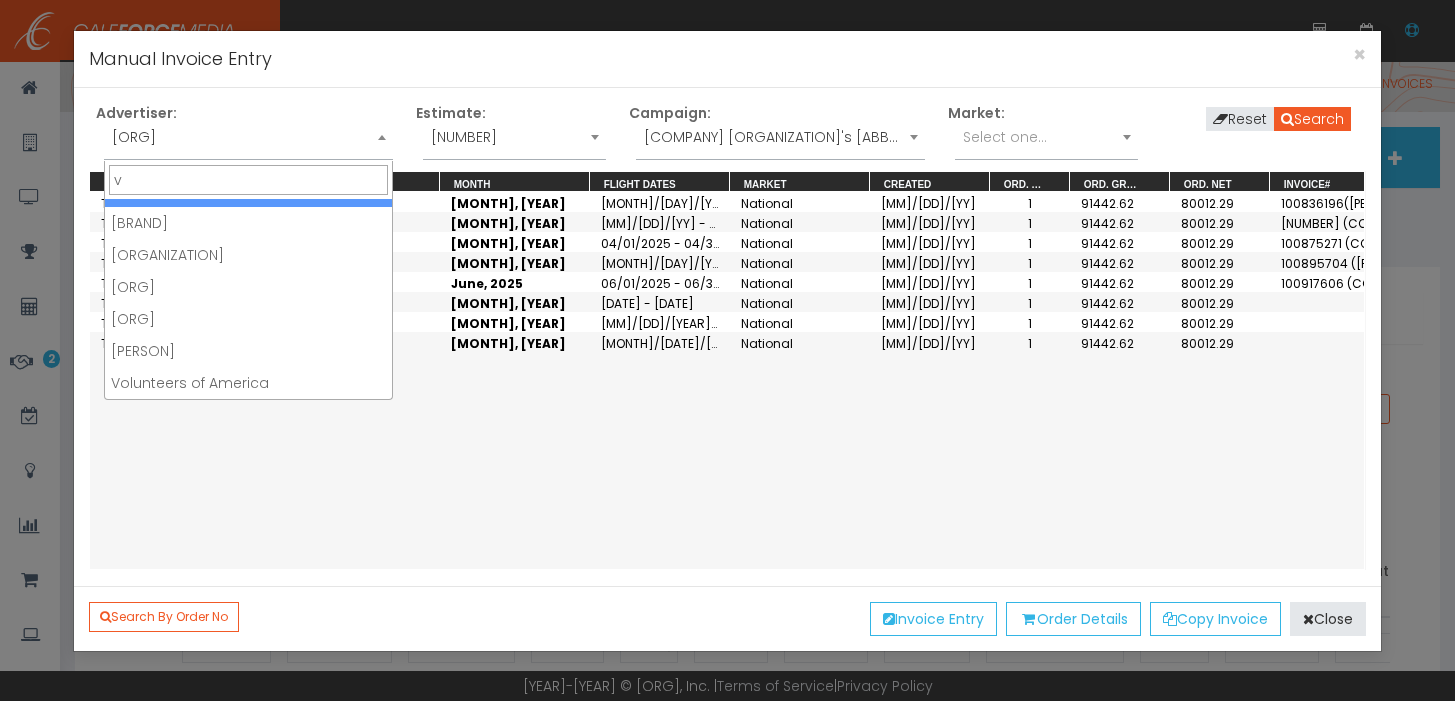 scroll, scrollTop: 0, scrollLeft: 0, axis: both 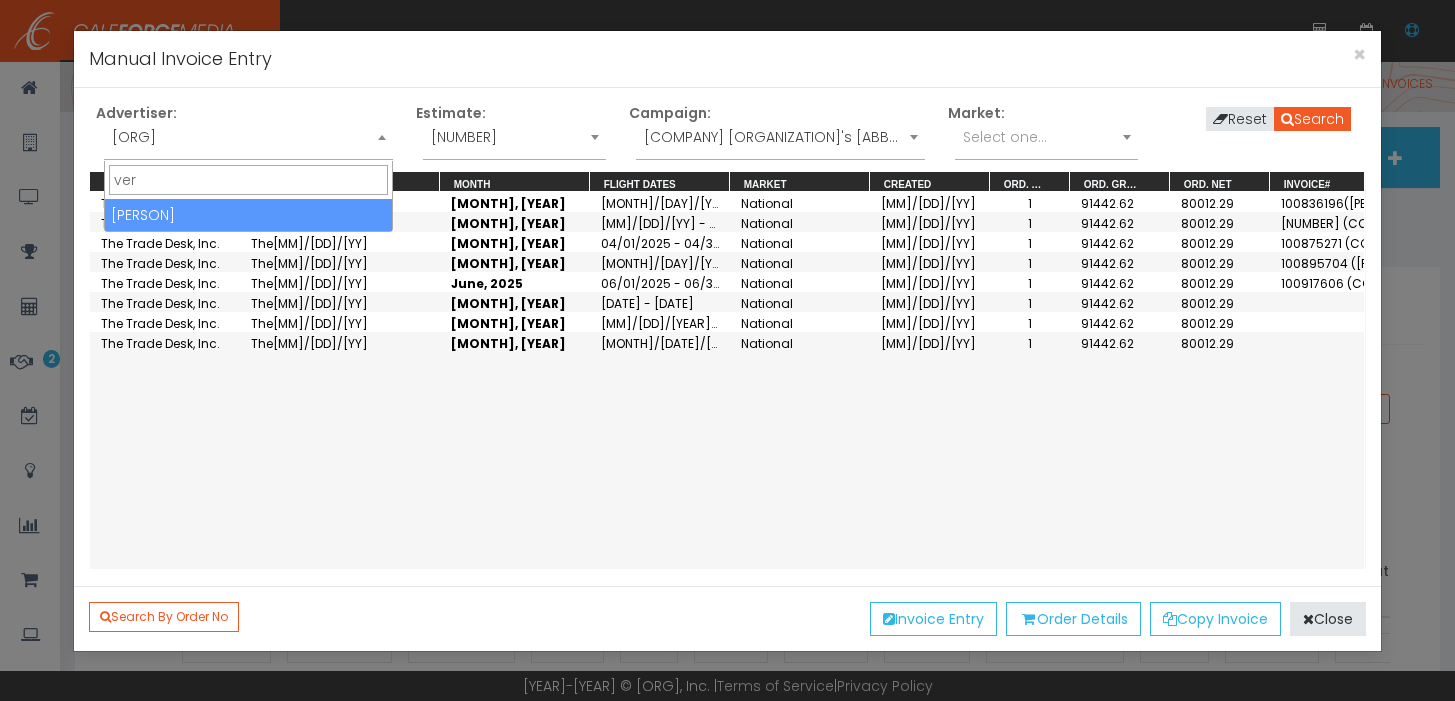 type on "ver" 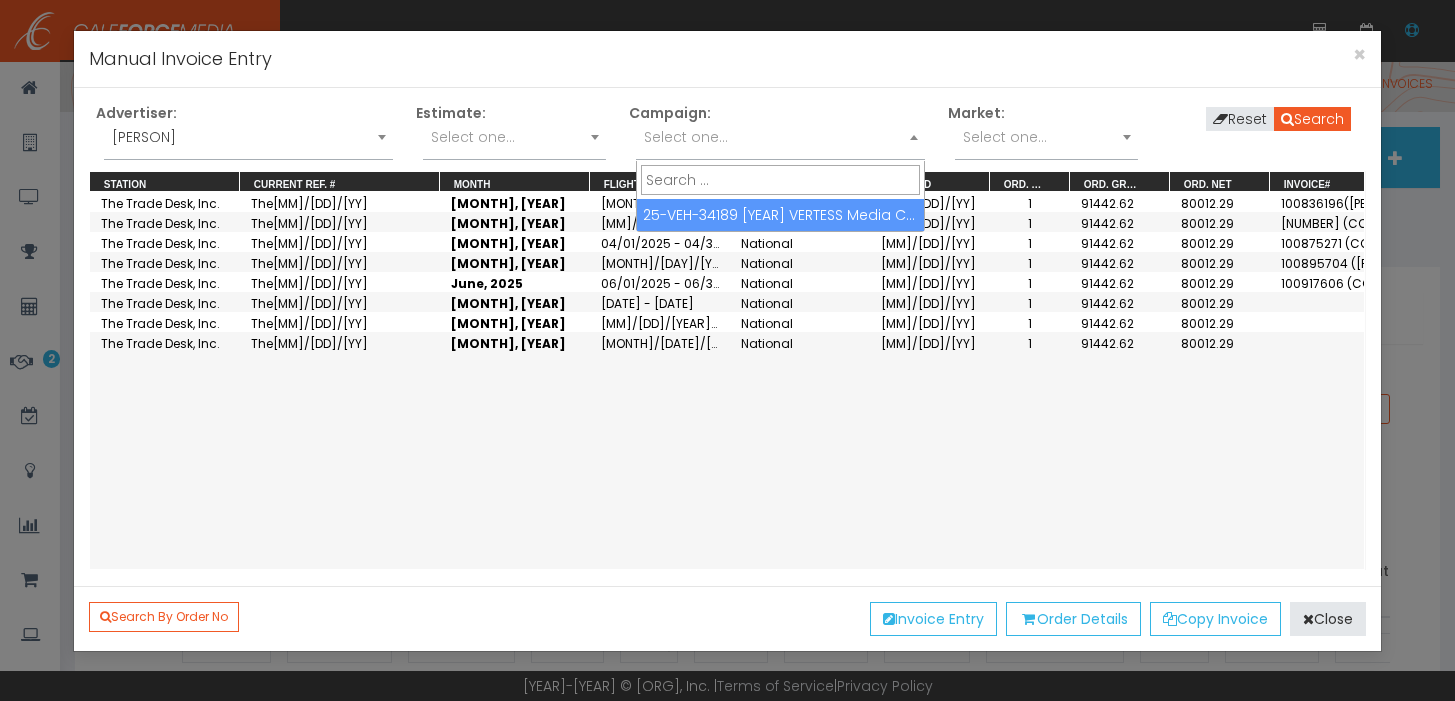 click on "Select one..." at bounding box center [780, 137] 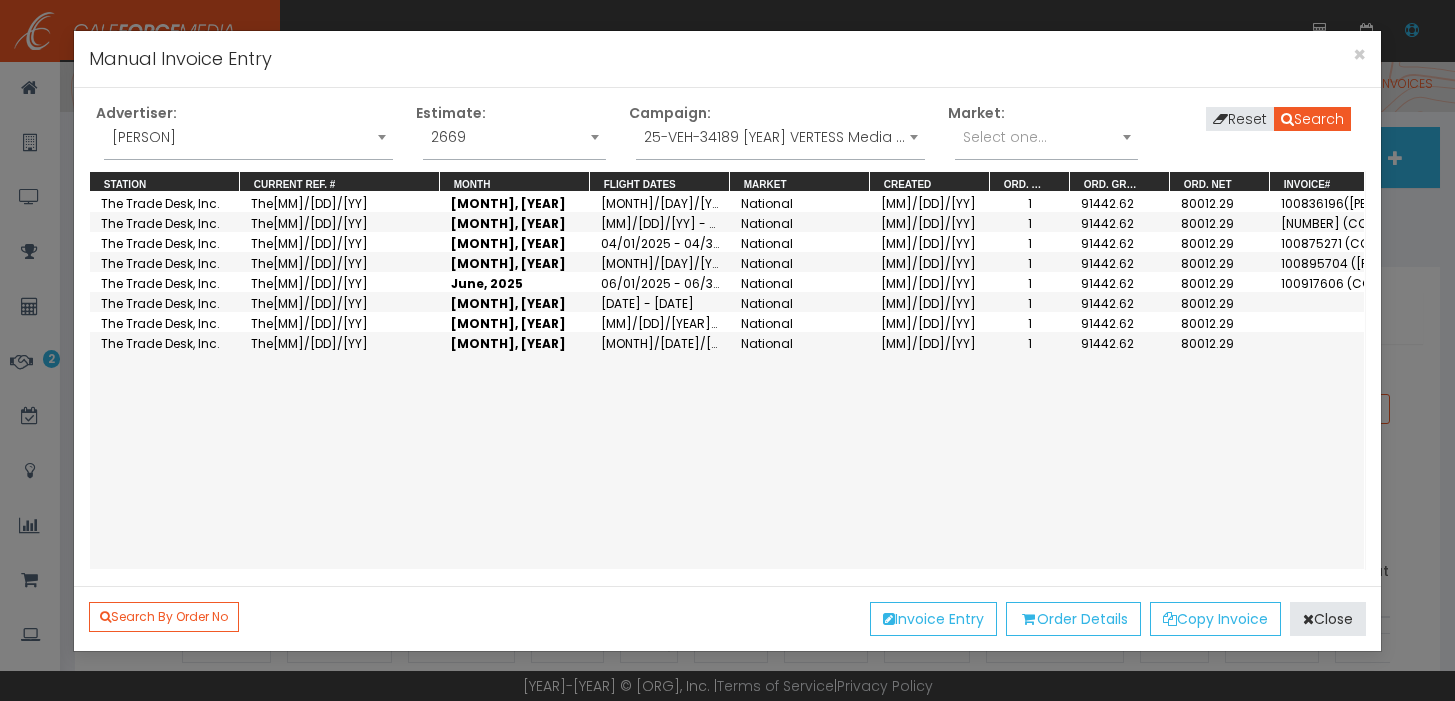 click on "Search
Reset" at bounding box center [1259, 117] 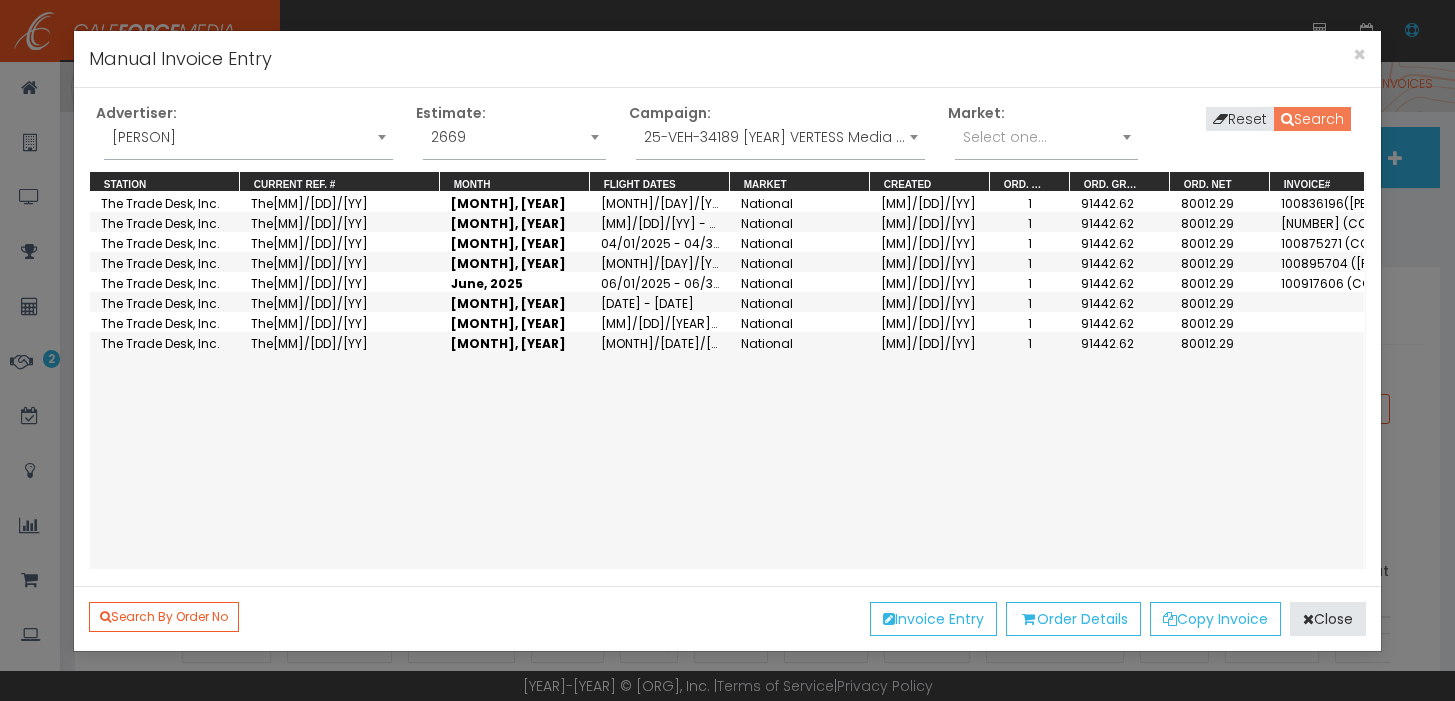 click on "Search" at bounding box center (1312, 119) 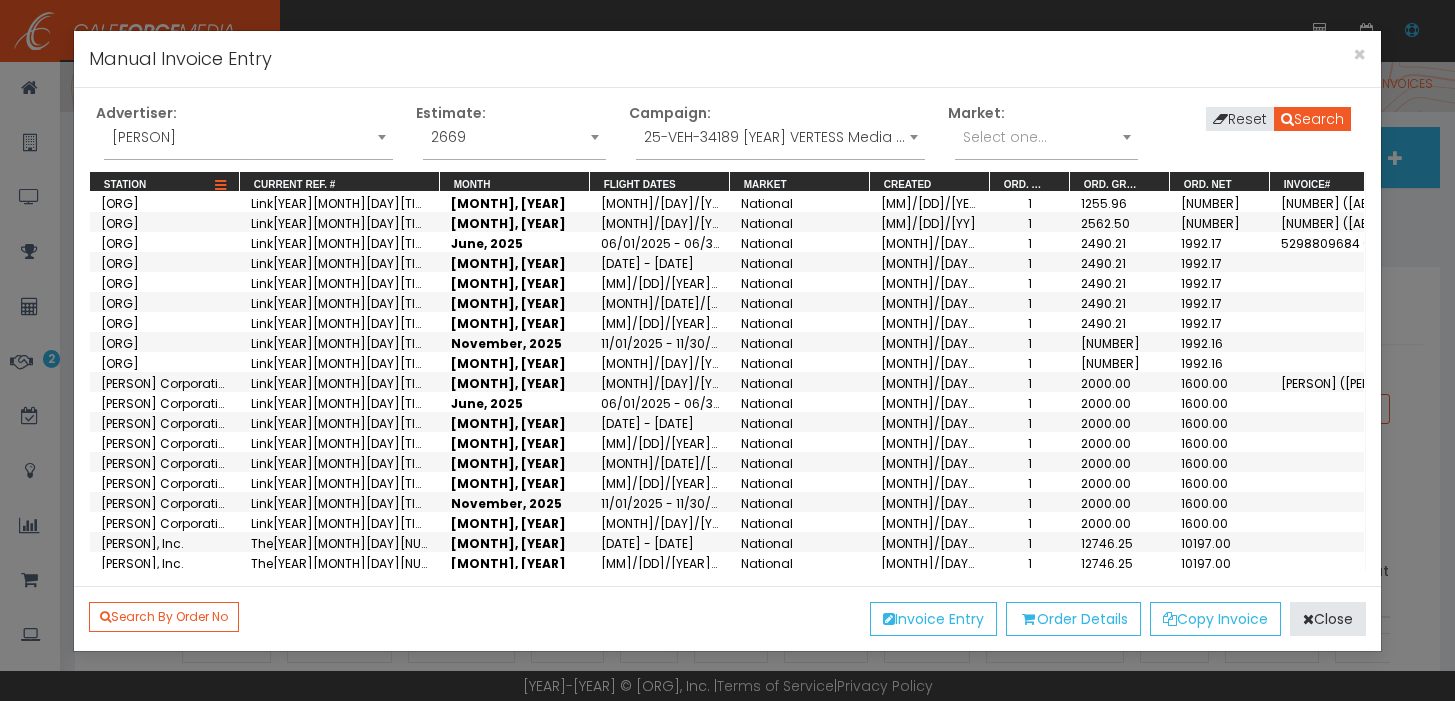 click at bounding box center [220, 186] 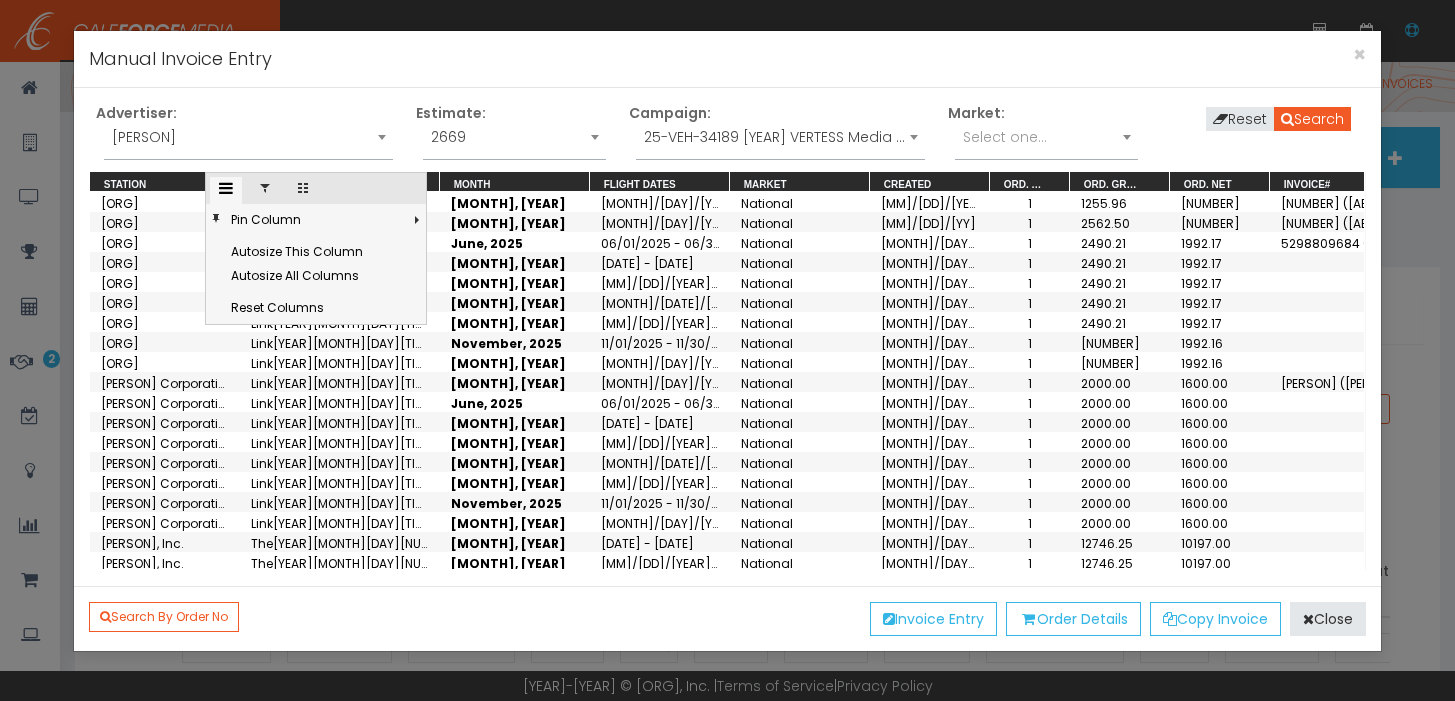 click at bounding box center (265, 190) 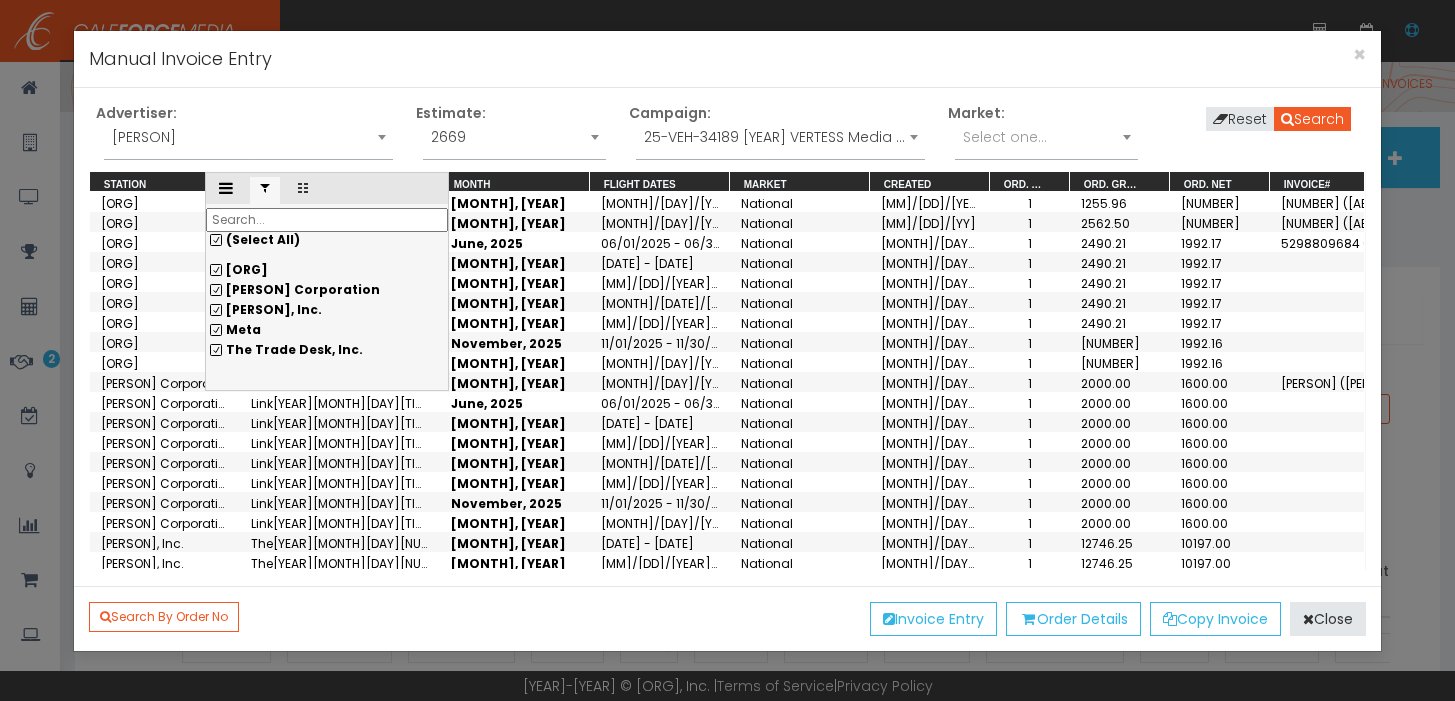 click on "(Select All)" at bounding box center (327, 240) 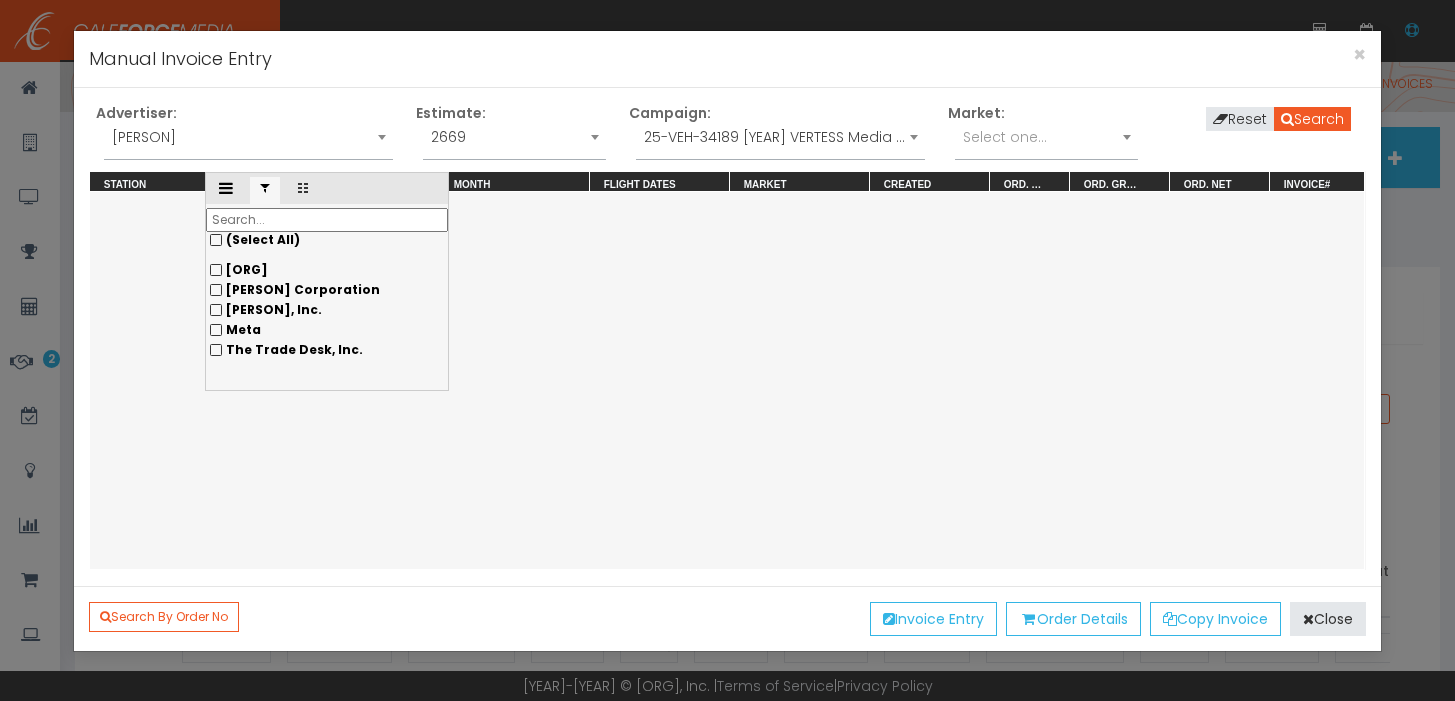 click on "[NAME]" at bounding box center (327, 270) 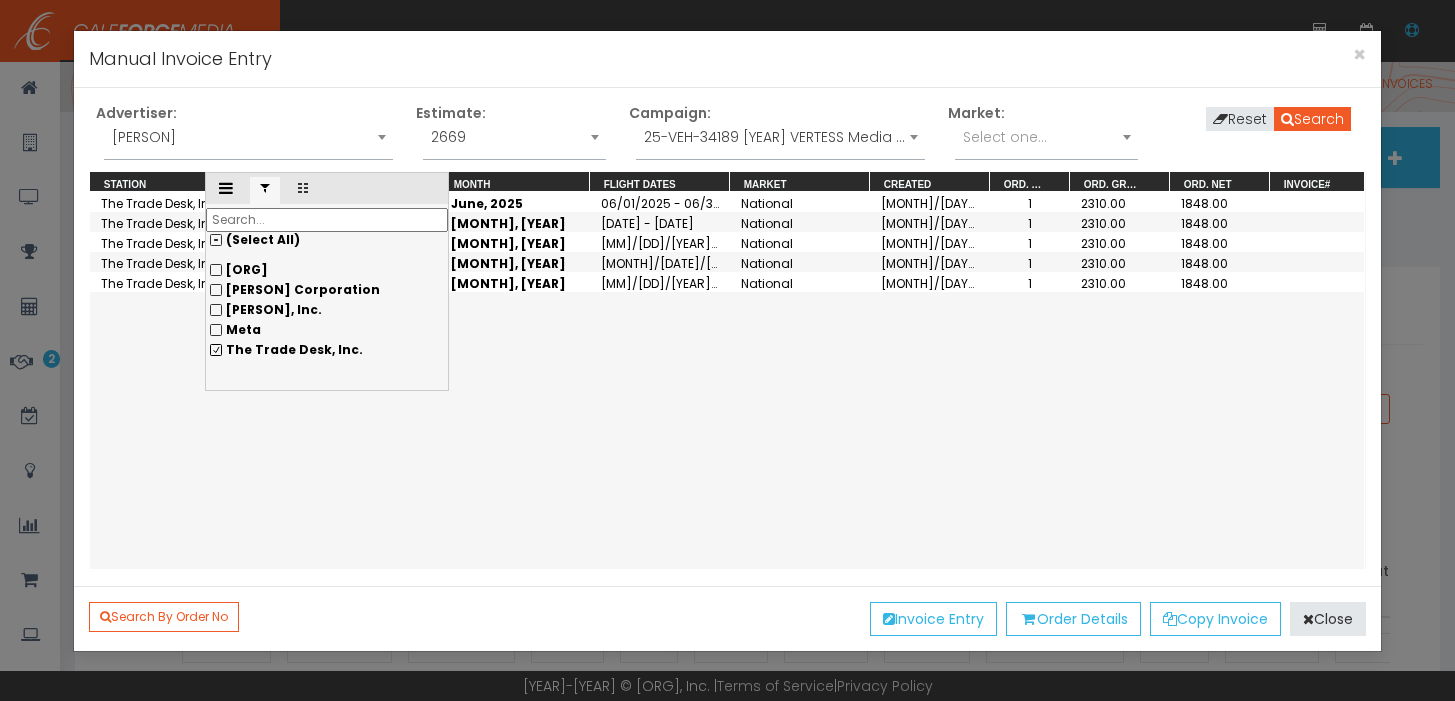 click on "The Trade Desk, Inc. The202506062053375 June, 2025 06/01/2025 - 06/30/2025 National 06/06/2025 1 2310.00 1848.00 The Trade Desk, Inc. The202506062053375 July, 2025 07/01/2025 - 07/31/2025 National 06/06/2025 1 2310.00 1848.00 The Trade Desk, Inc. The202506062053375 August, 2025 08/01/2025 - 08/31/2025 National 06/06/2025 1 2310.00 1848.00 The Trade Desk, Inc. The202506062053375 September, 2025 09/01/2025 - 09/30/2025 National 06/06/2025 1 2310.00 1848.00 The Trade Desk, Inc. The202506062053375 October, 2025 10/01/2025 - 10/31/2025 National 06/06/2025 1 2310.00 1848.00" at bounding box center [727, 380] 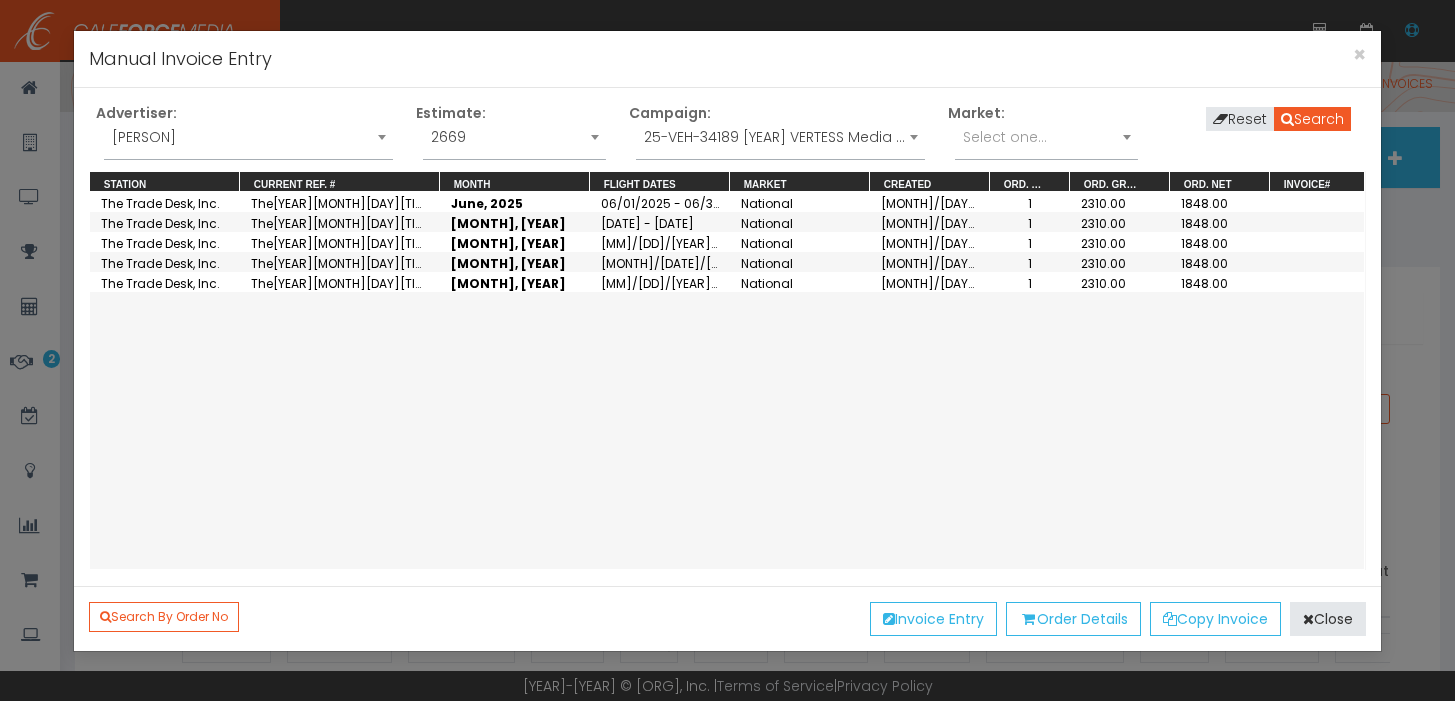 click on "June, 2025" at bounding box center [515, 202] 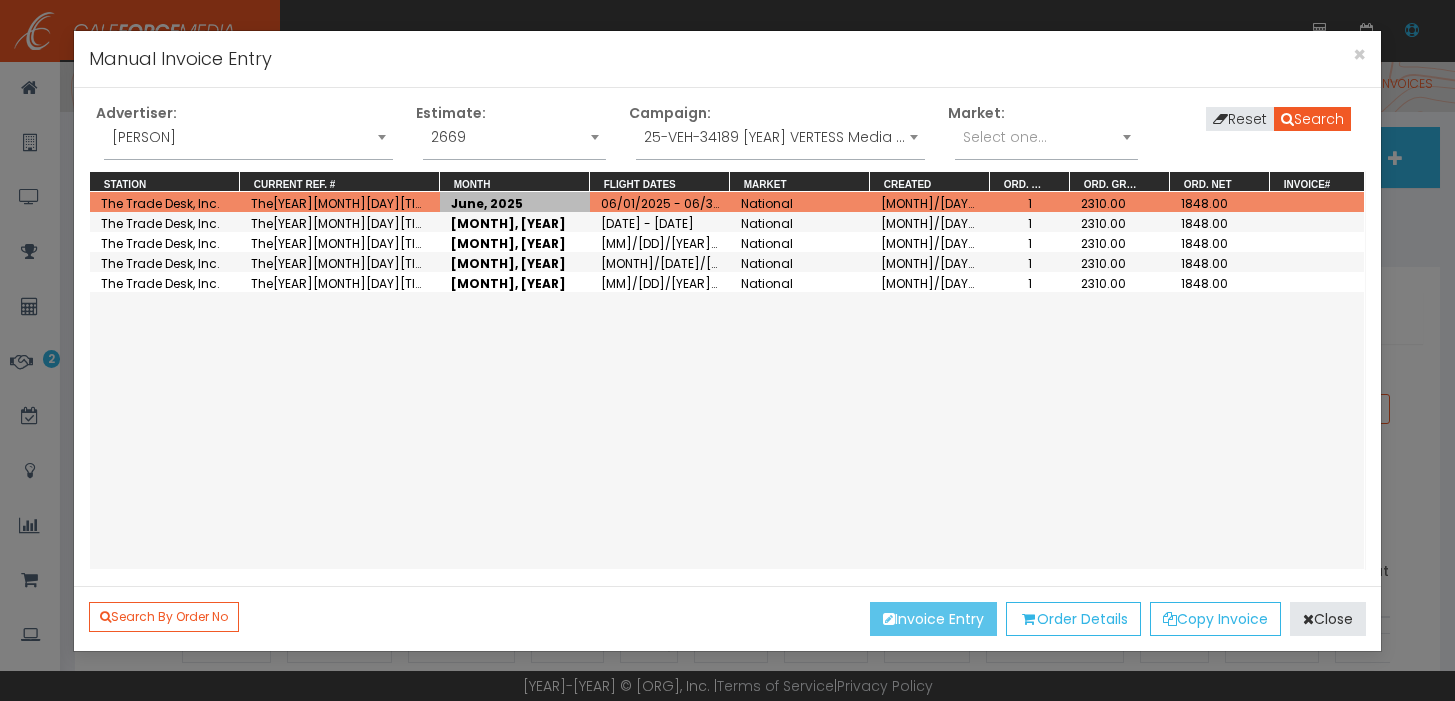 click on "Invoice Entry" at bounding box center (933, 619) 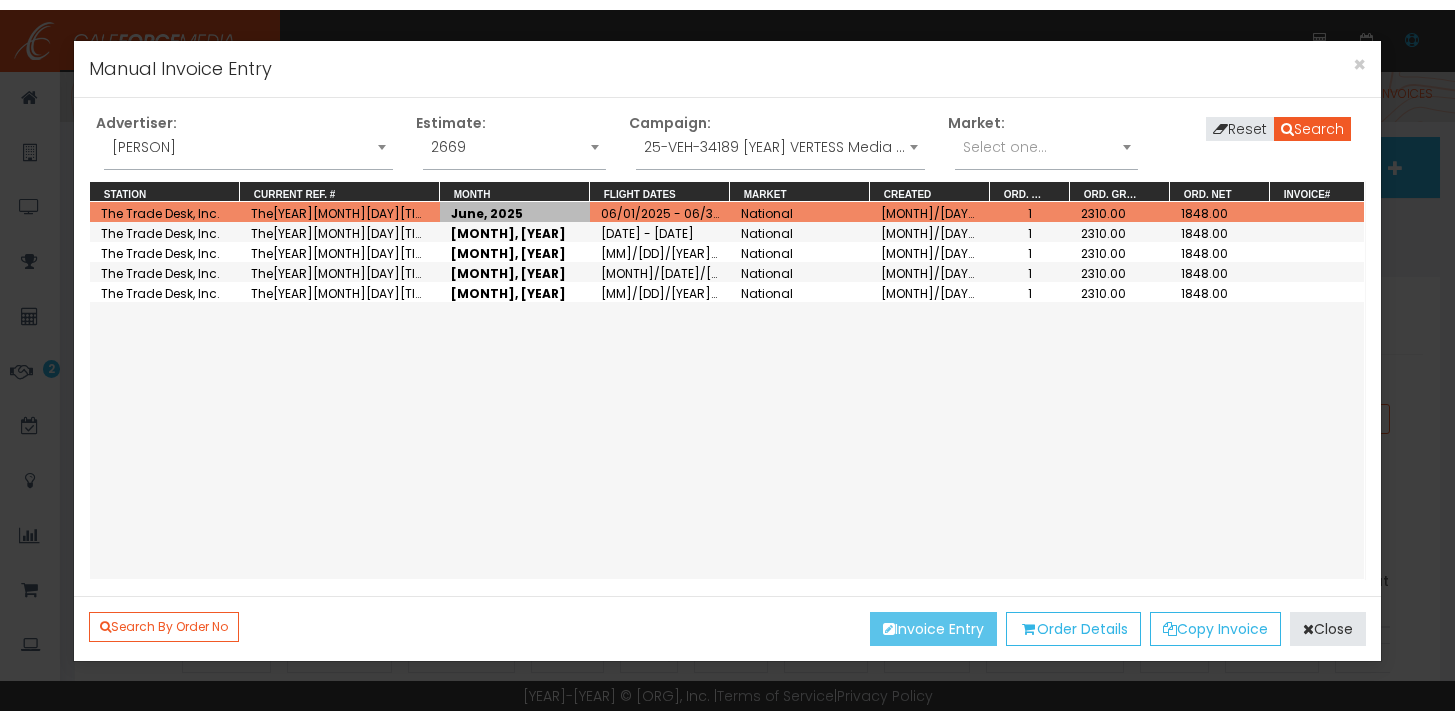 scroll, scrollTop: 0, scrollLeft: 0, axis: both 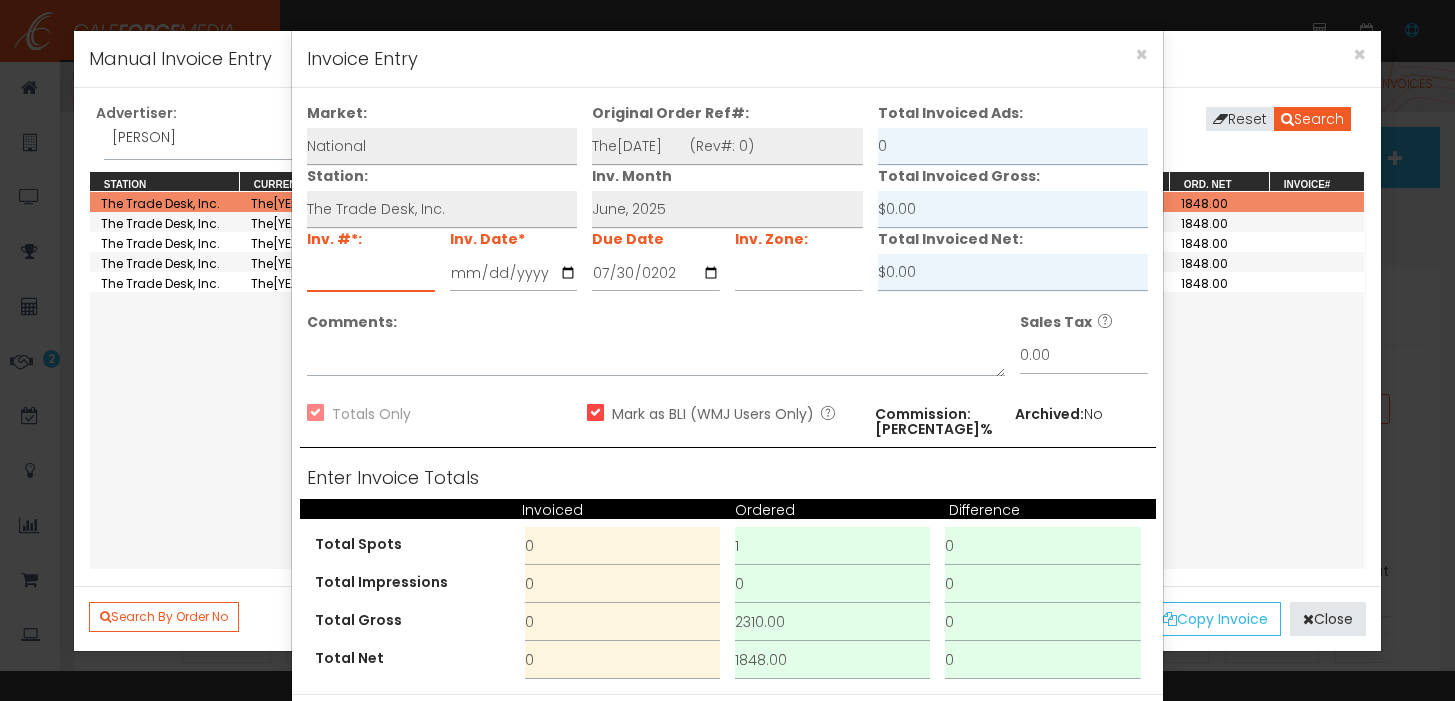 click at bounding box center (371, 273) 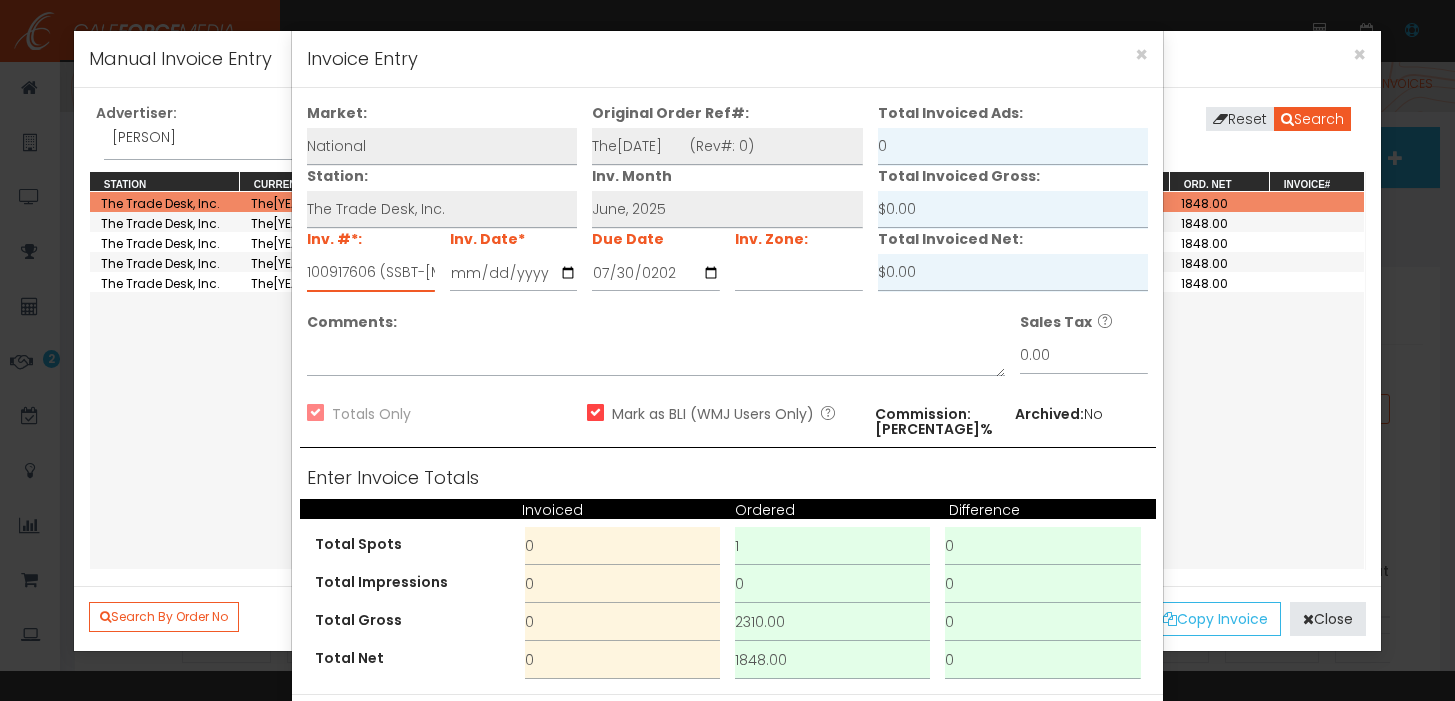 drag, startPoint x: 418, startPoint y: 275, endPoint x: 382, endPoint y: 273, distance: 36.05551 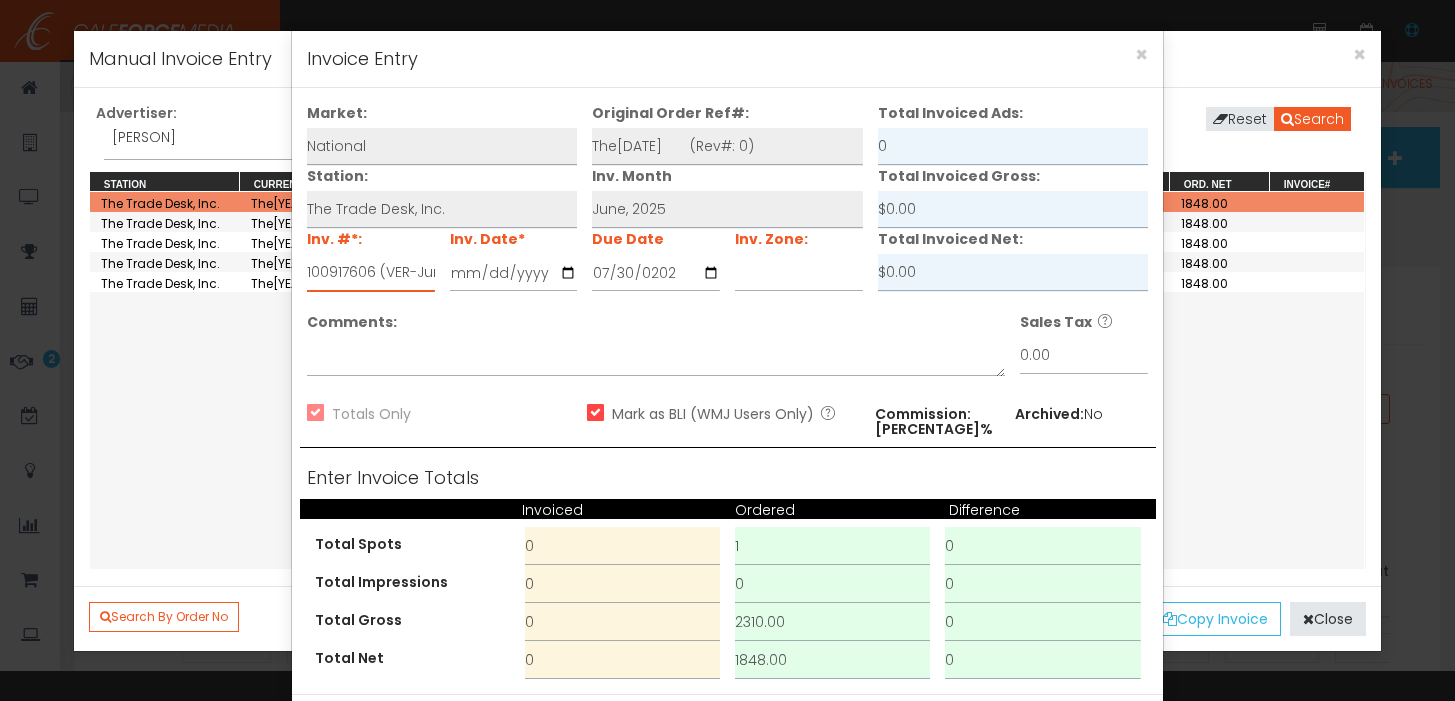 type on "100917606 (VER-June 2025)" 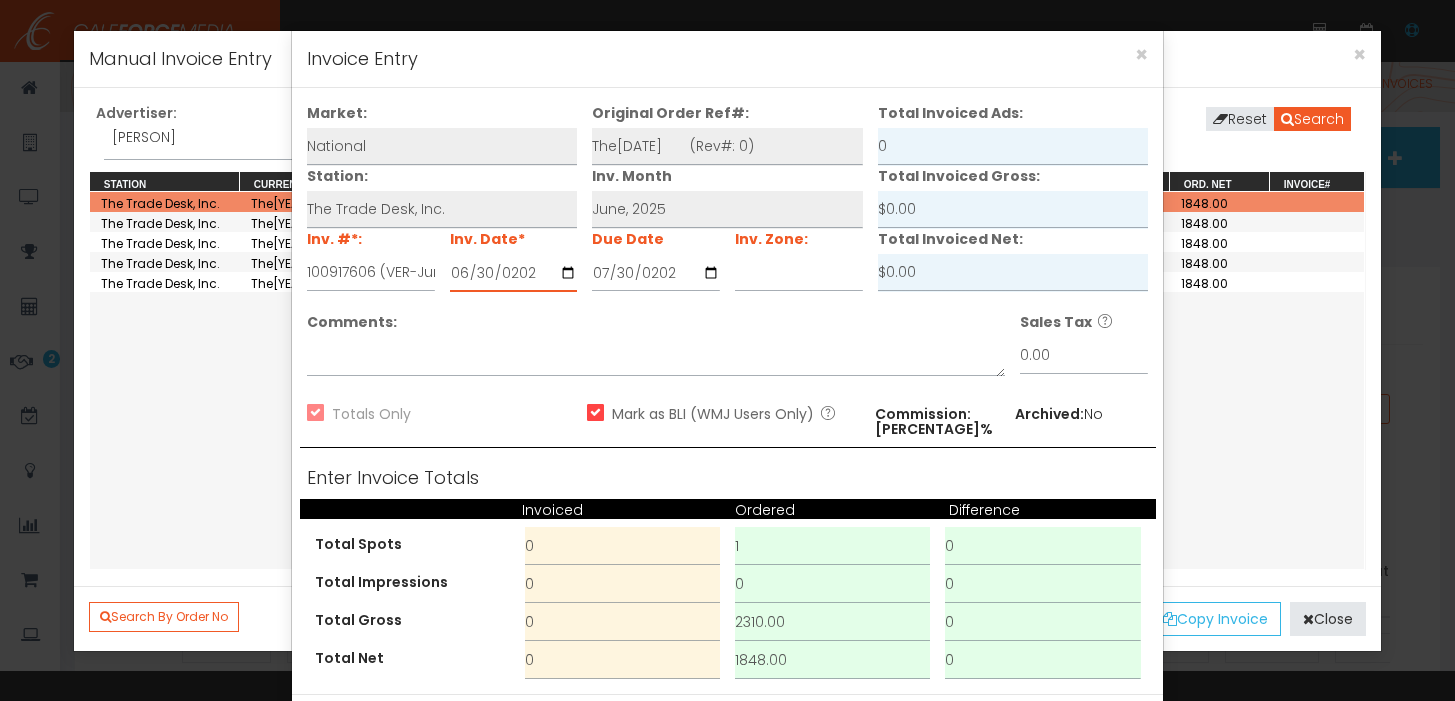 type on "2025-06-30" 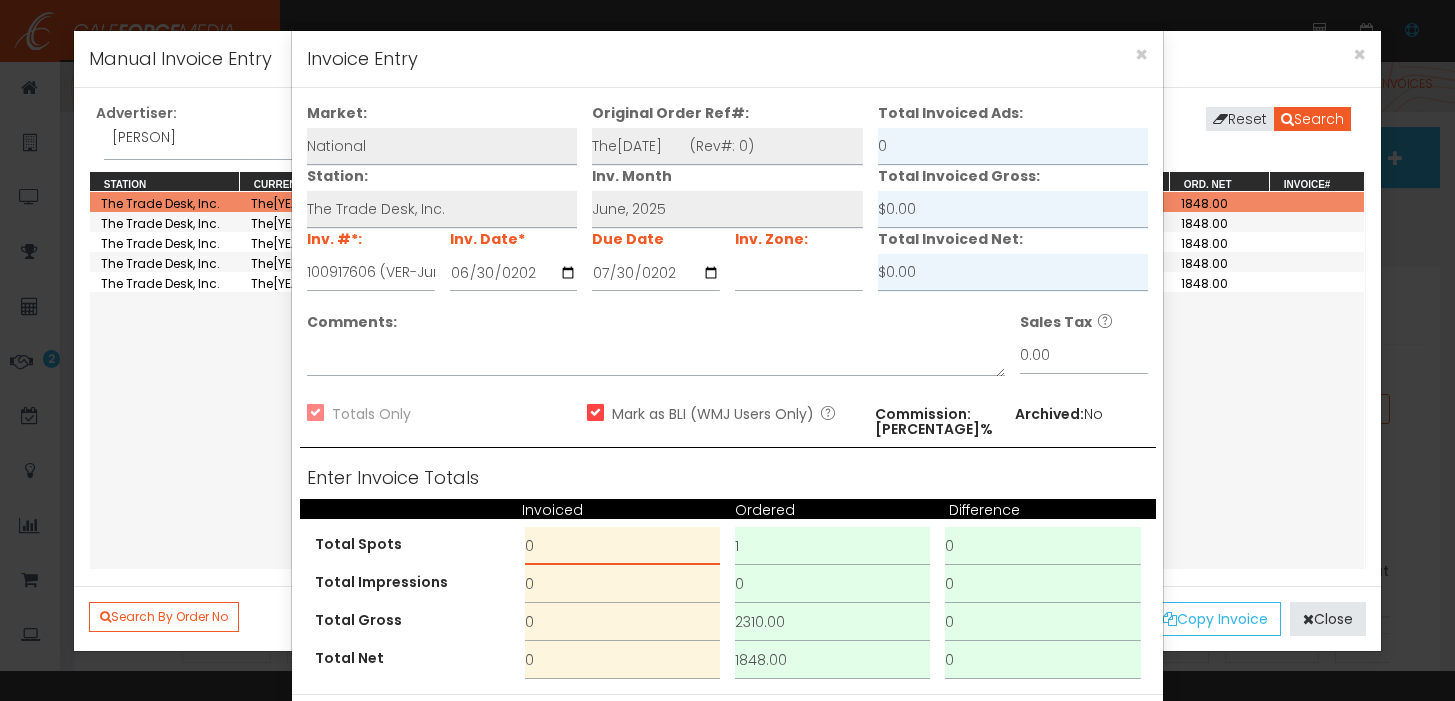 drag, startPoint x: 573, startPoint y: 540, endPoint x: 471, endPoint y: 540, distance: 102 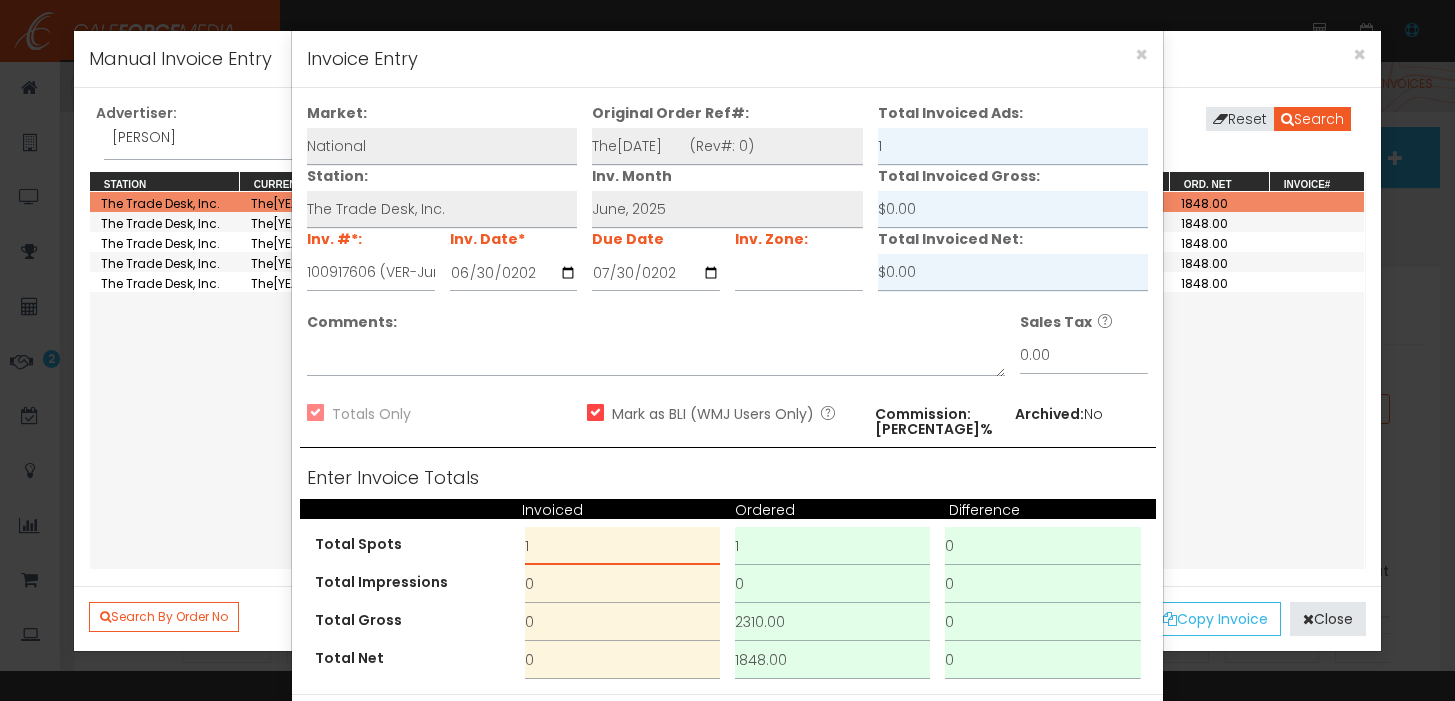 type on "1" 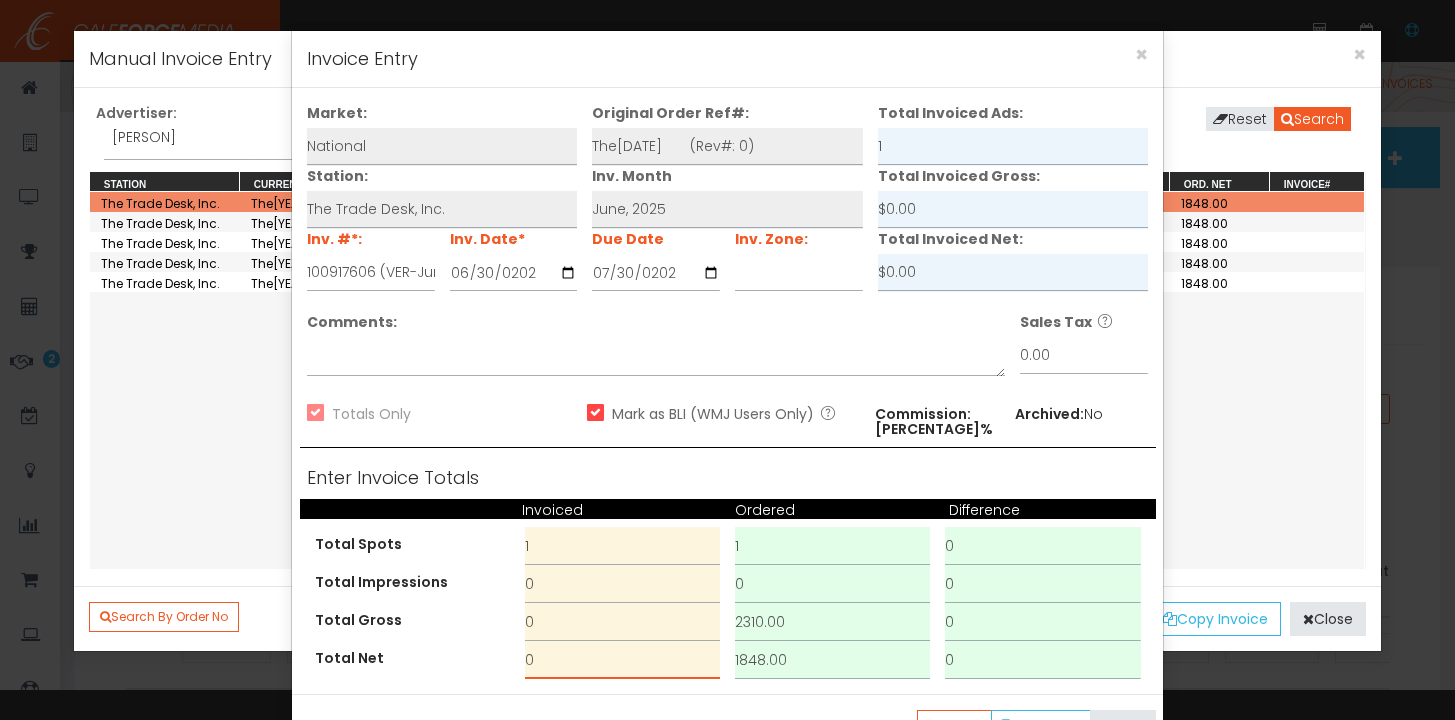 drag, startPoint x: 601, startPoint y: 651, endPoint x: 477, endPoint y: 628, distance: 126.11503 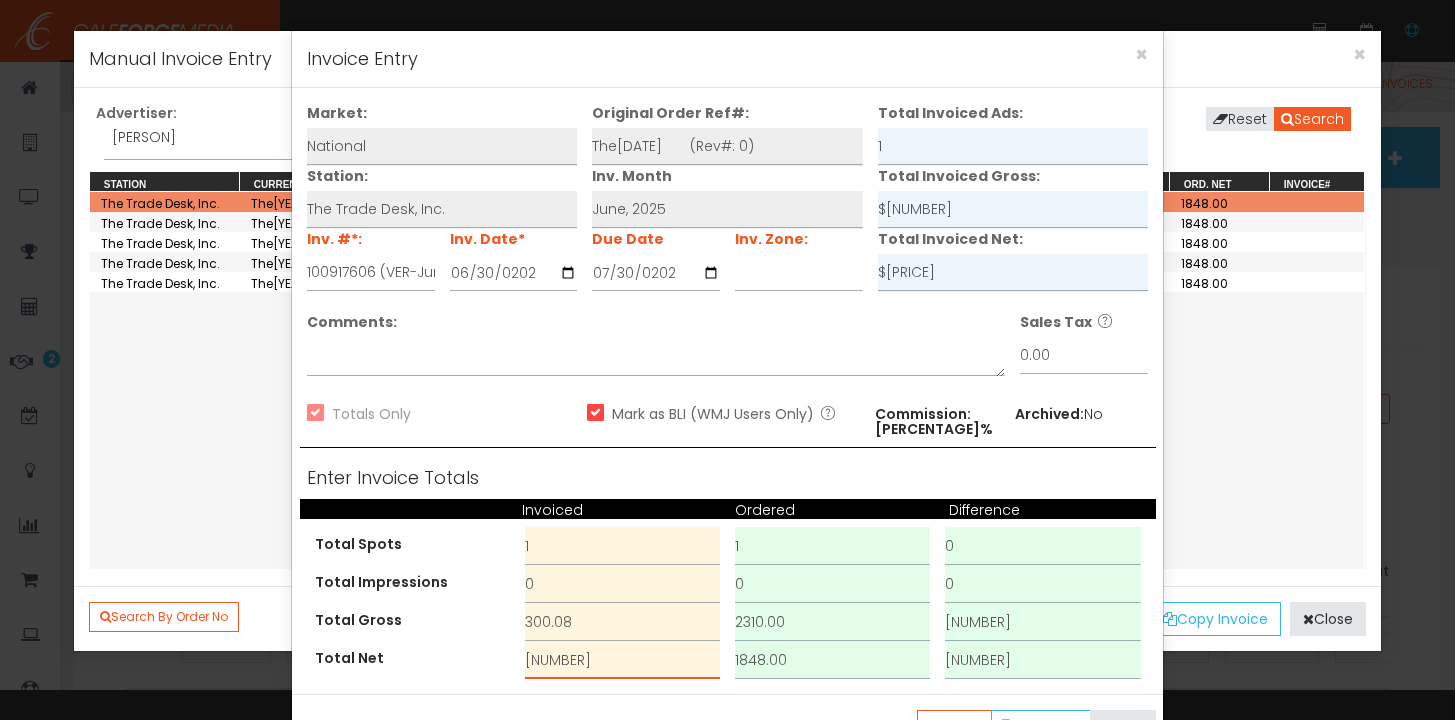 type on "240.06" 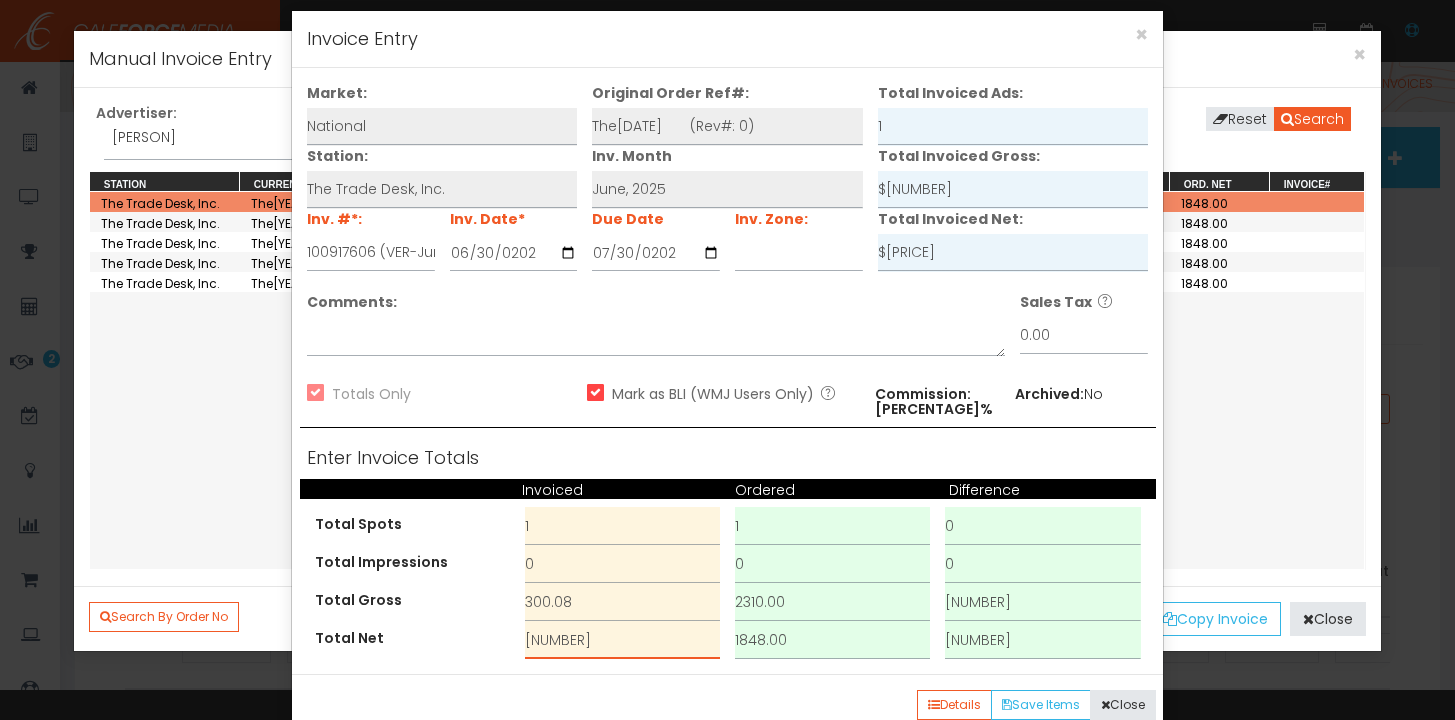 scroll, scrollTop: 66, scrollLeft: 0, axis: vertical 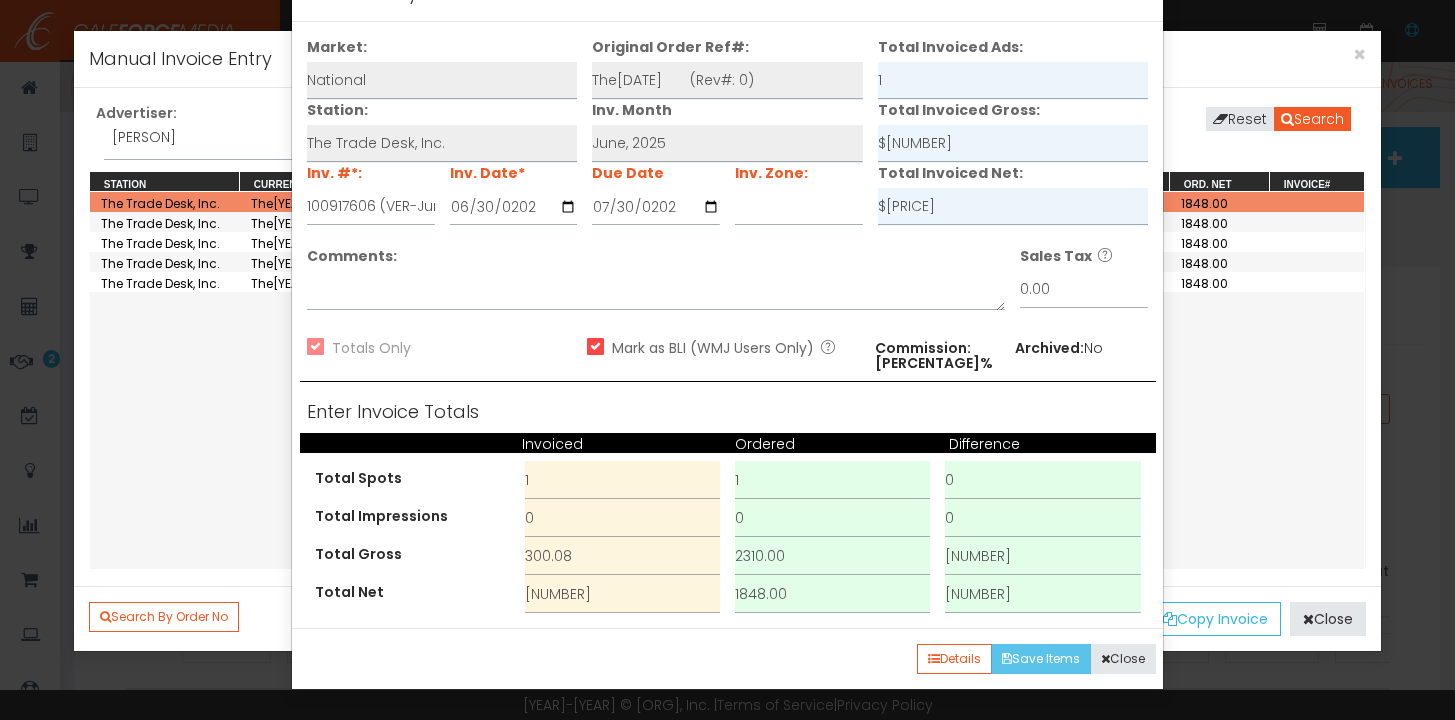click on "Save Items" at bounding box center (1041, 659) 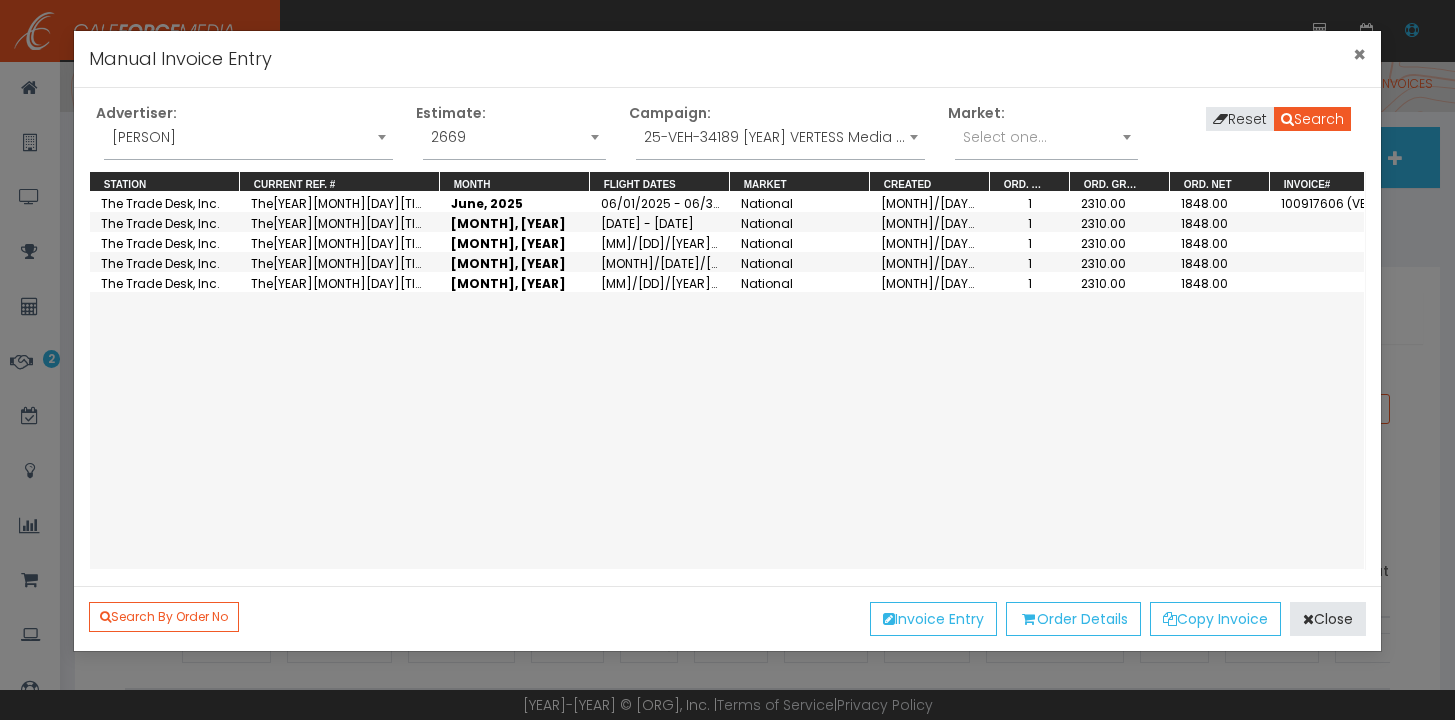 click on "×" at bounding box center [1359, 54] 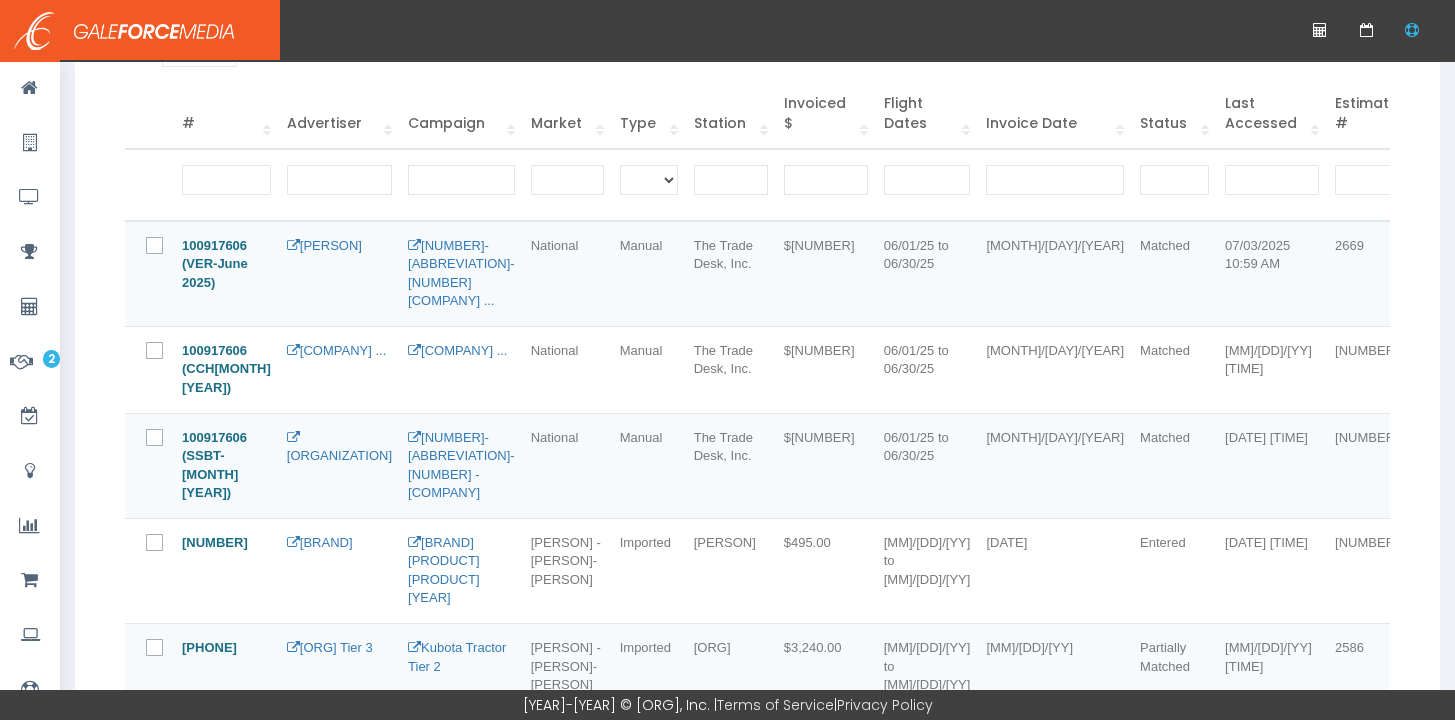 scroll, scrollTop: 550, scrollLeft: 0, axis: vertical 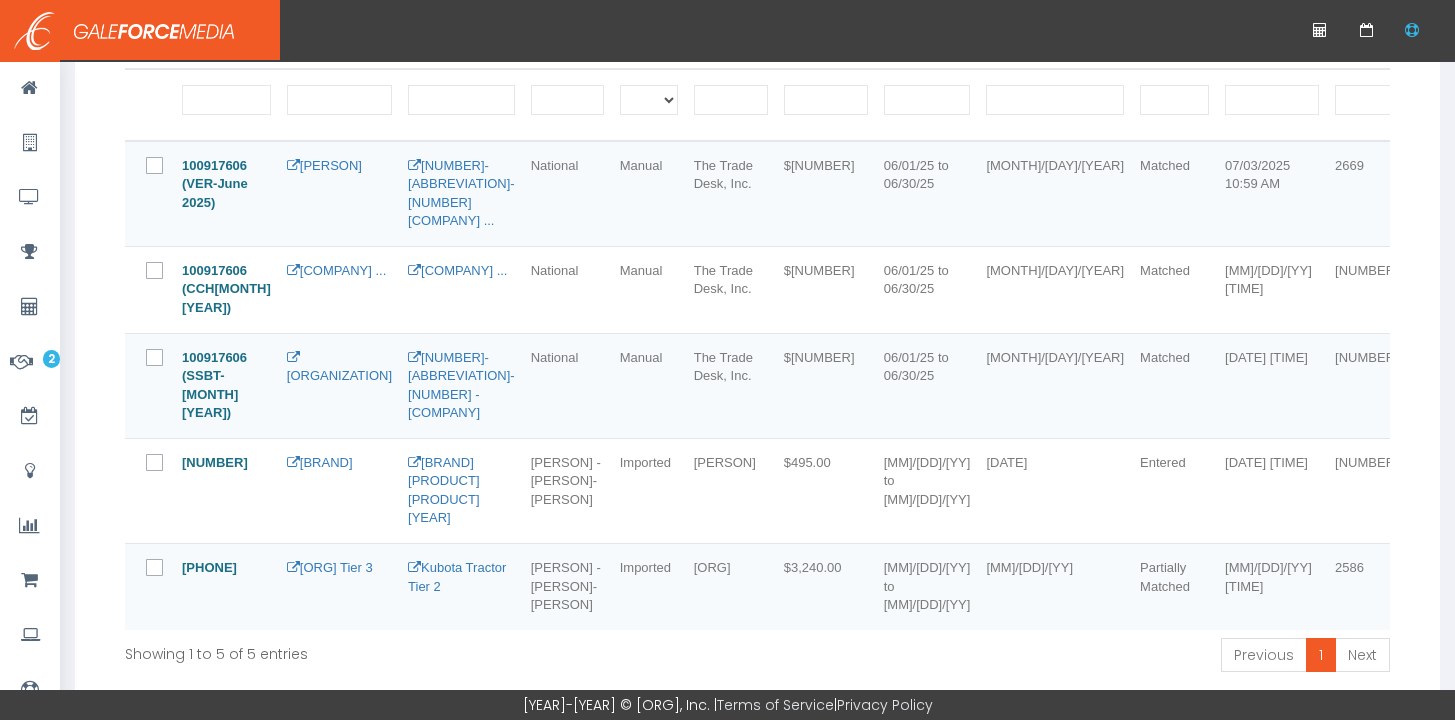 click at bounding box center [166, 272] 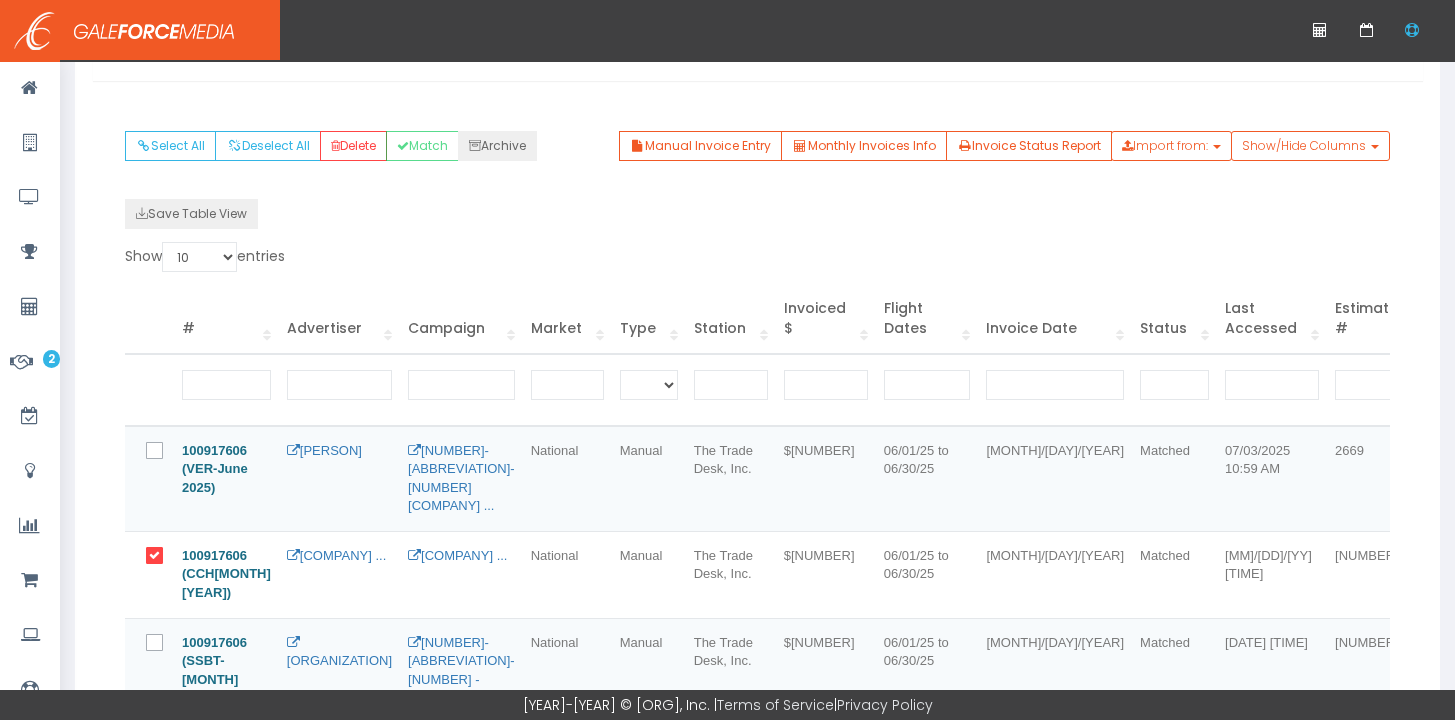 scroll, scrollTop: 231, scrollLeft: 0, axis: vertical 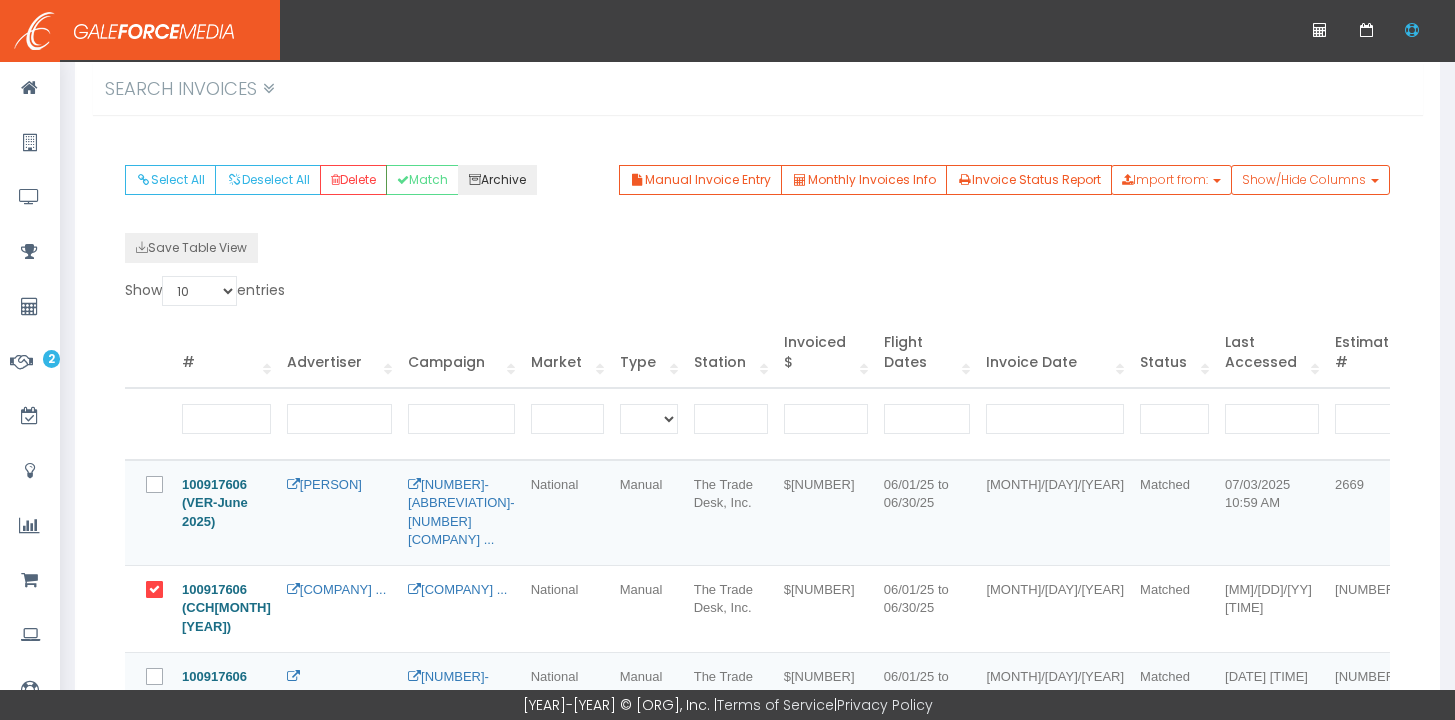 click on "Archive" at bounding box center [497, 180] 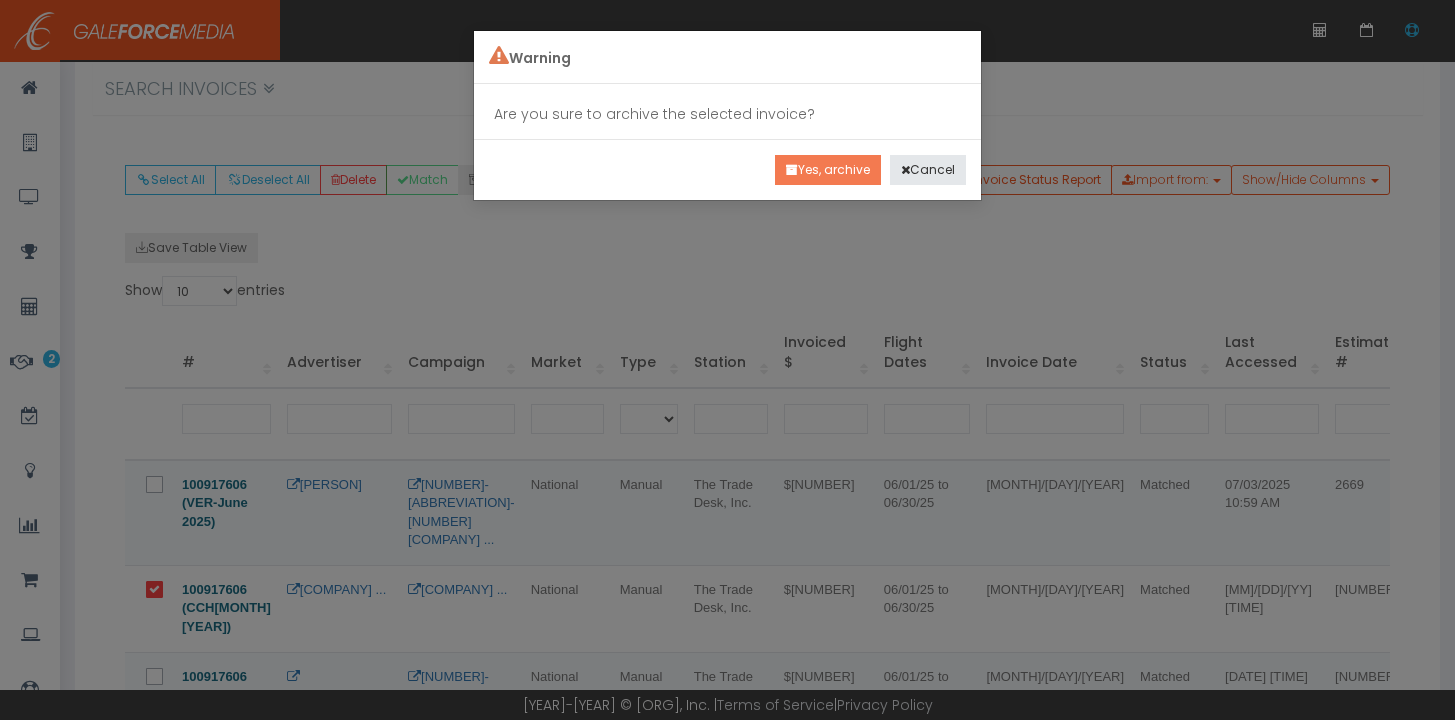 click on "Yes, archive" at bounding box center (828, 170) 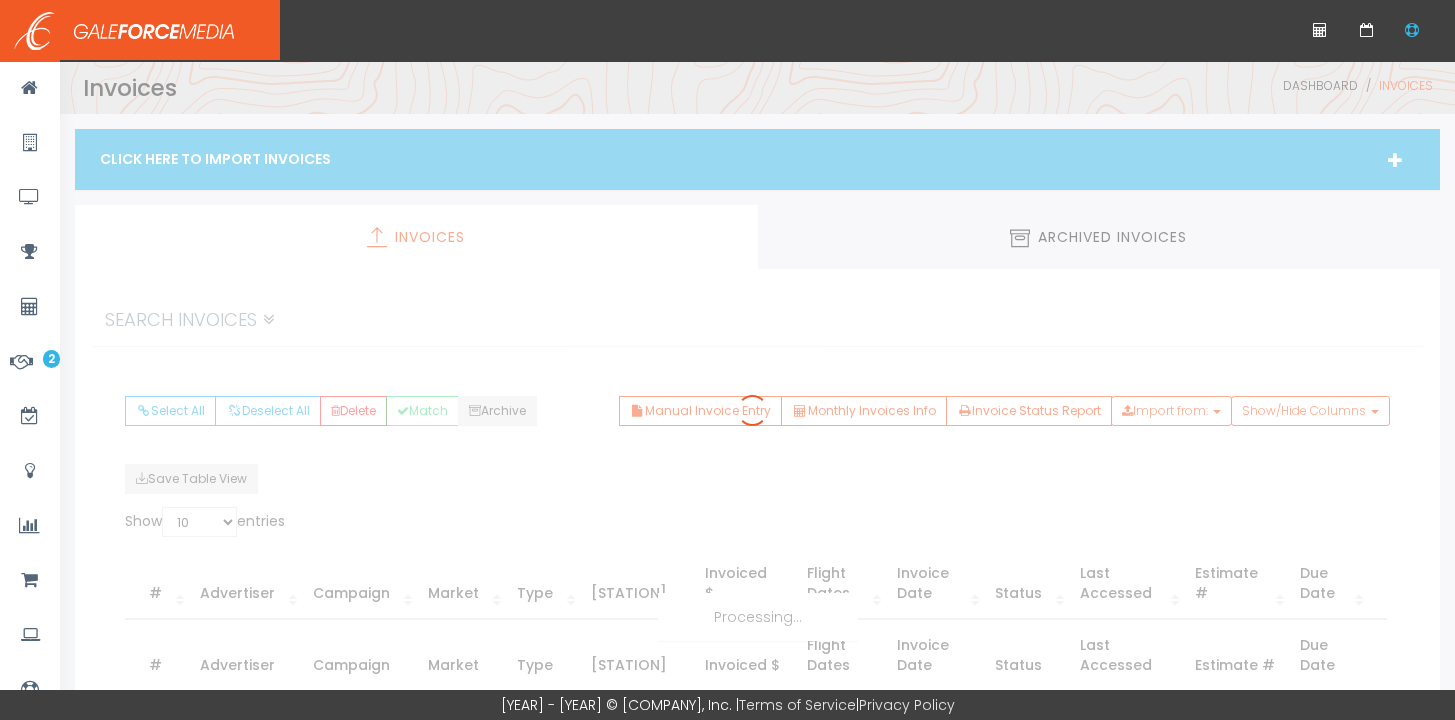 scroll, scrollTop: 1, scrollLeft: 0, axis: vertical 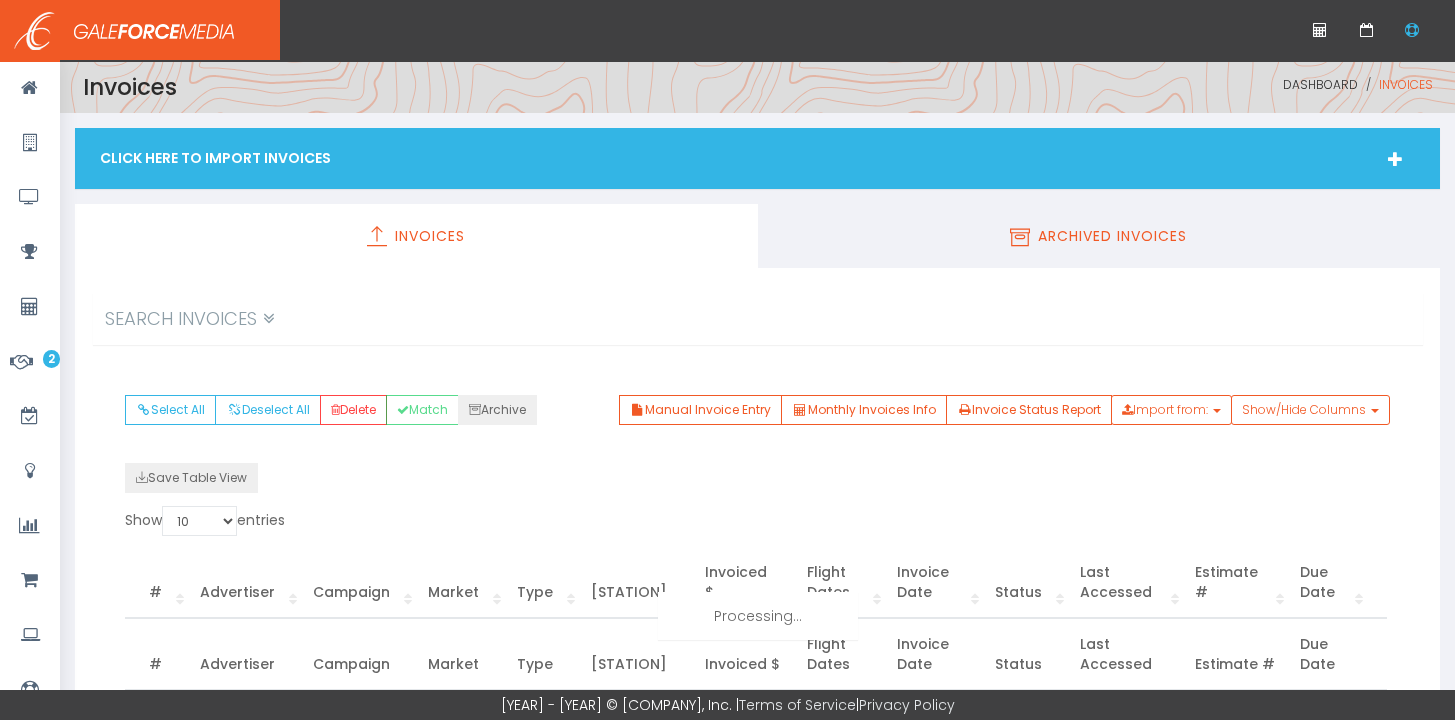 click on "Archived Invoices" at bounding box center (1099, 236) 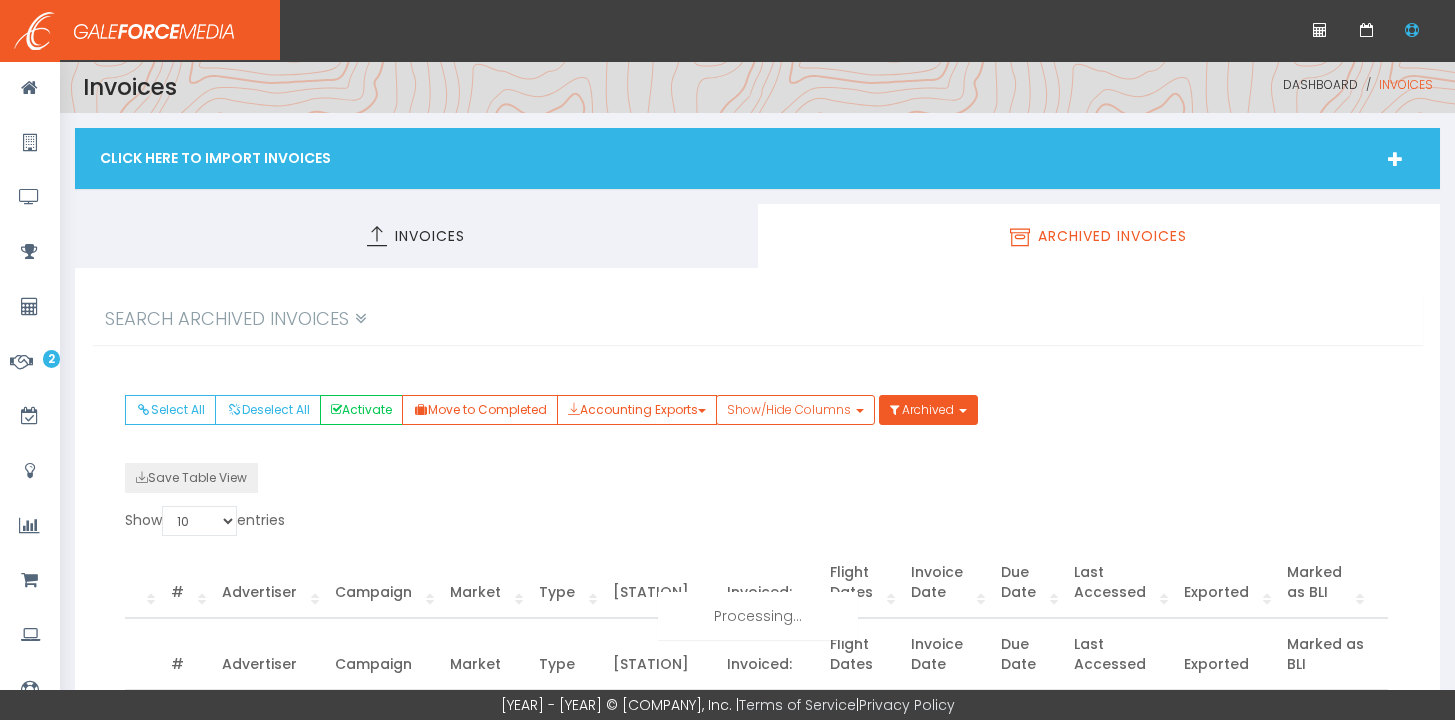 scroll, scrollTop: 204, scrollLeft: 0, axis: vertical 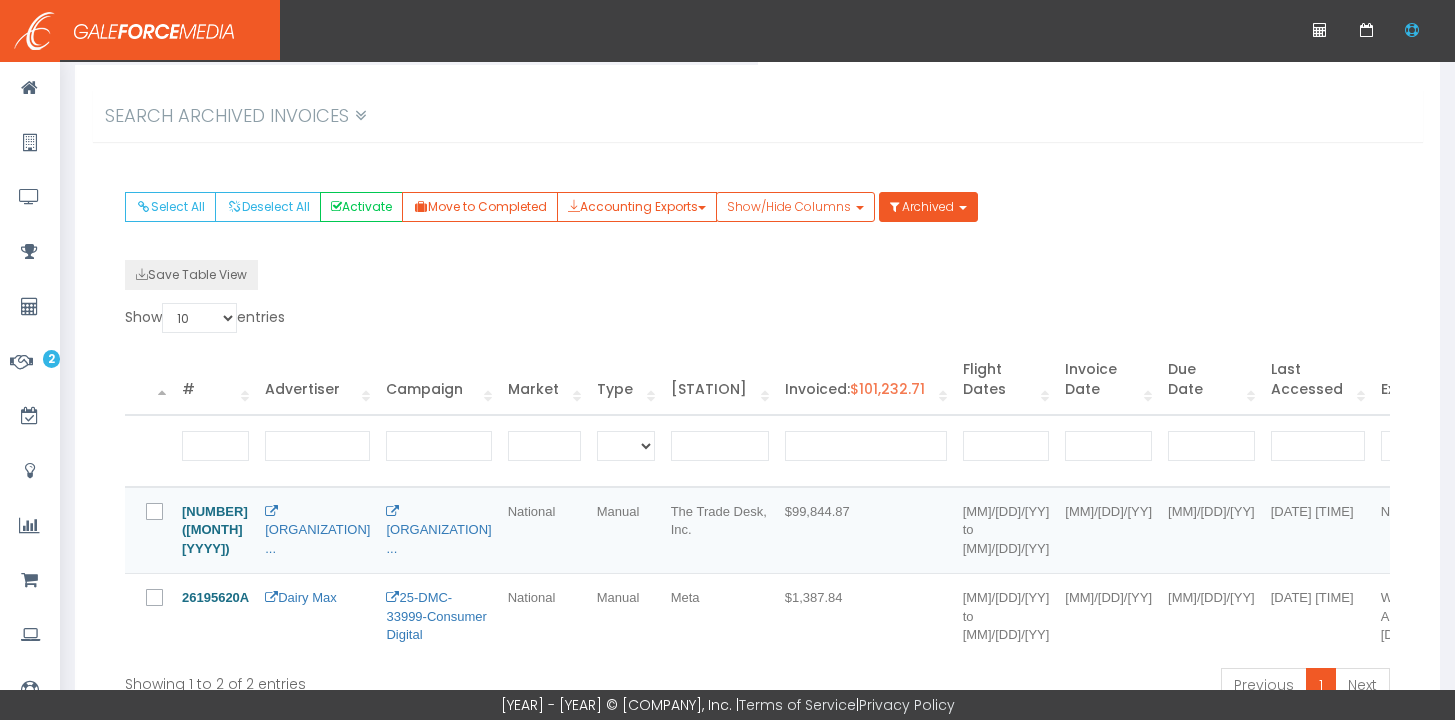 click at bounding box center (159, 519) 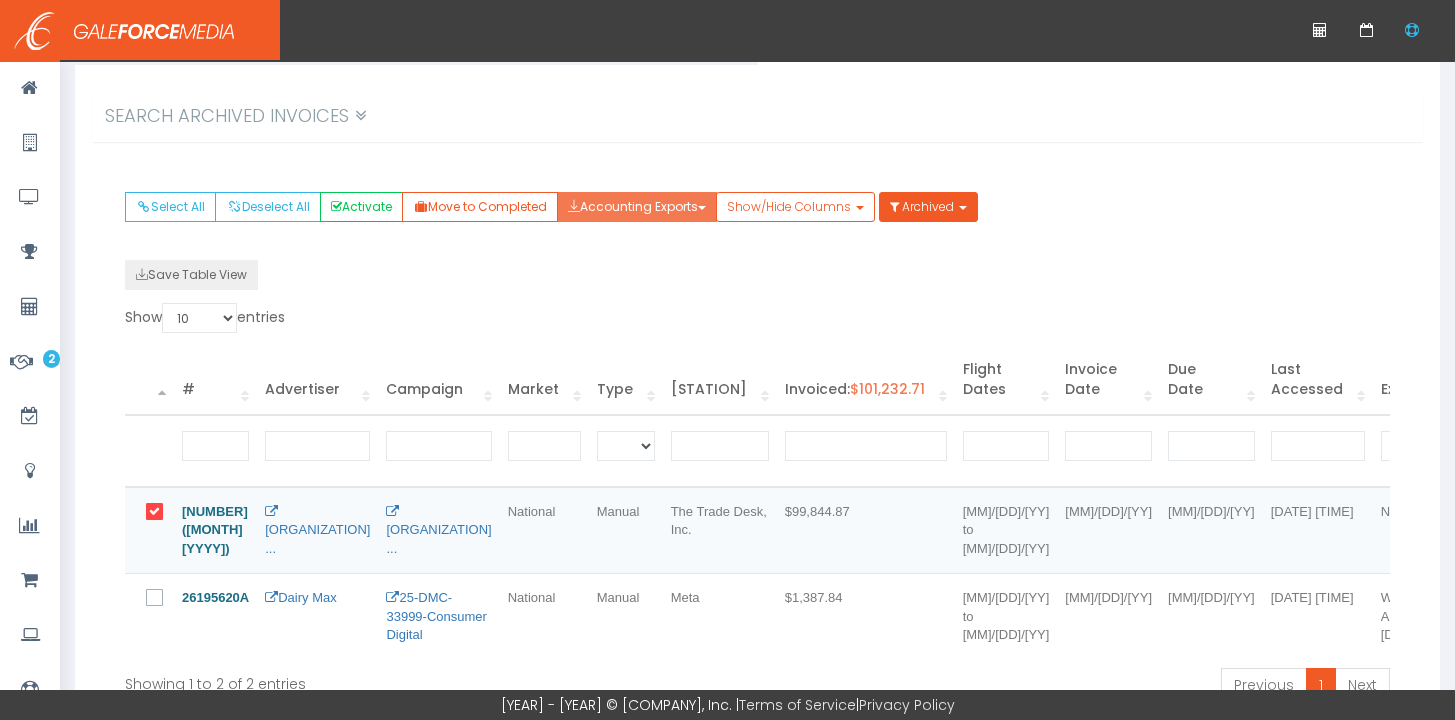 drag, startPoint x: 695, startPoint y: 198, endPoint x: 714, endPoint y: 234, distance: 40.706264 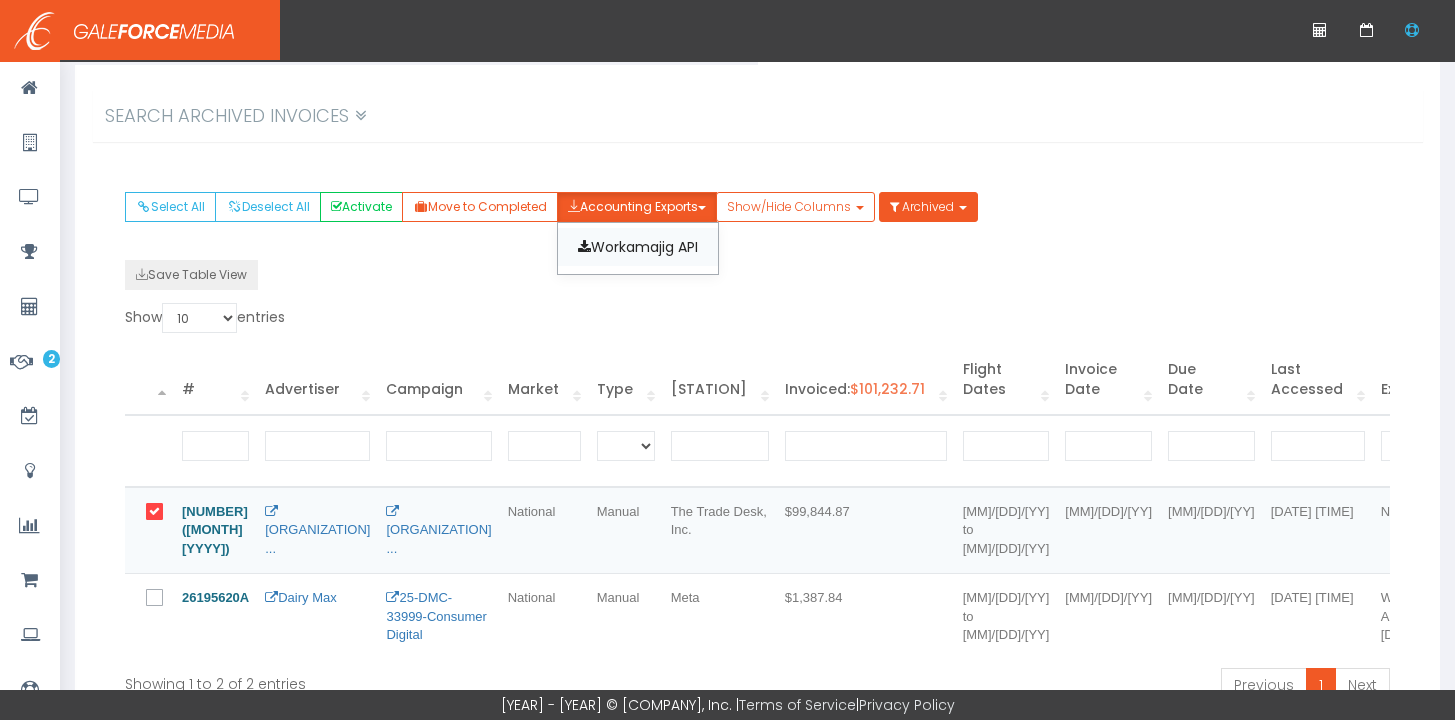 click on "Workamajig API" at bounding box center (638, 247) 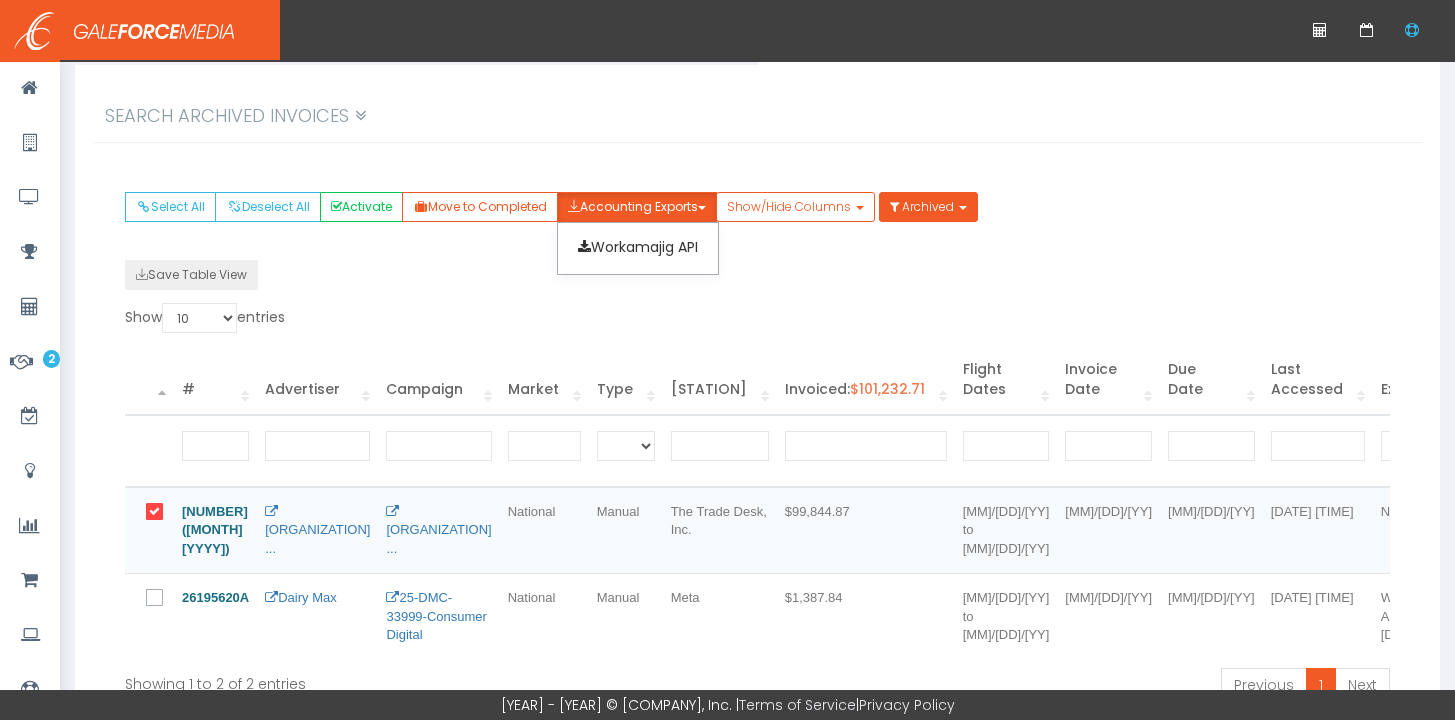 scroll, scrollTop: 0, scrollLeft: 0, axis: both 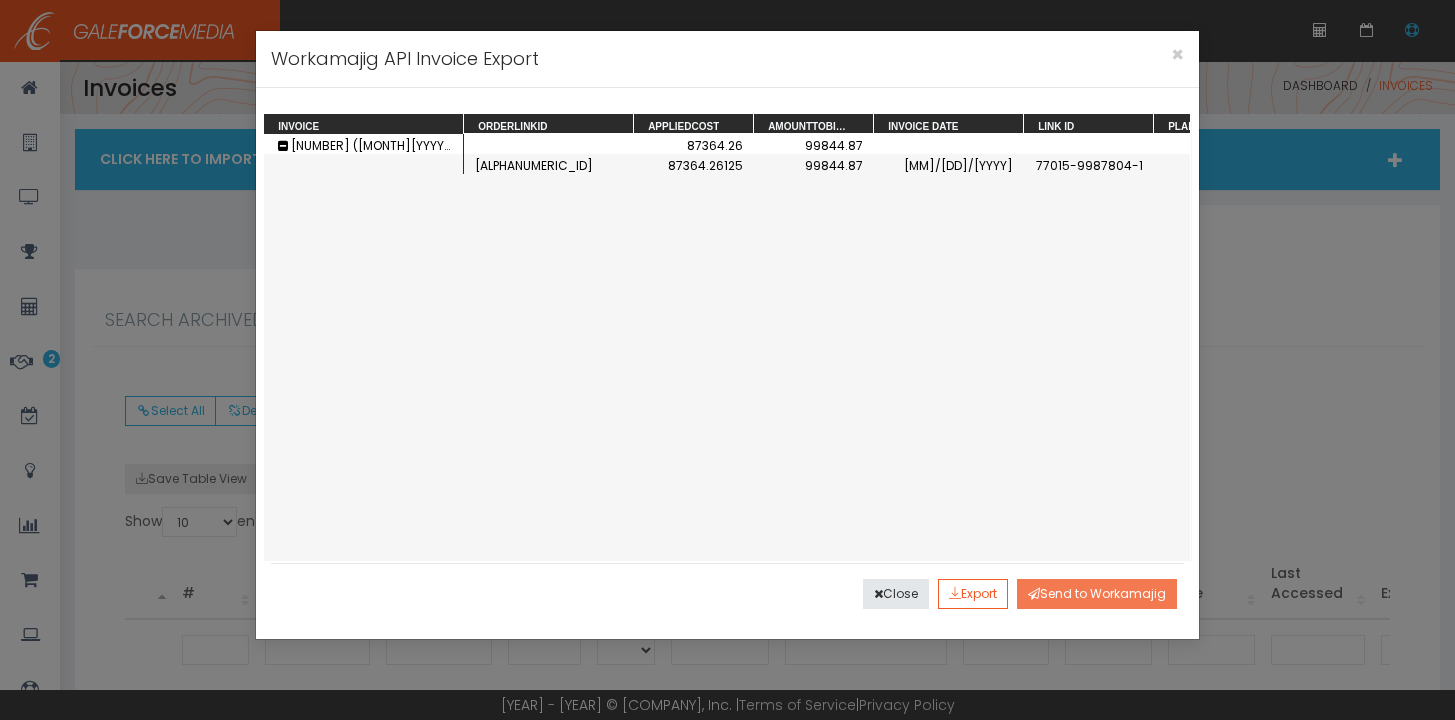 click on "Send to Workamajig" at bounding box center (1097, 594) 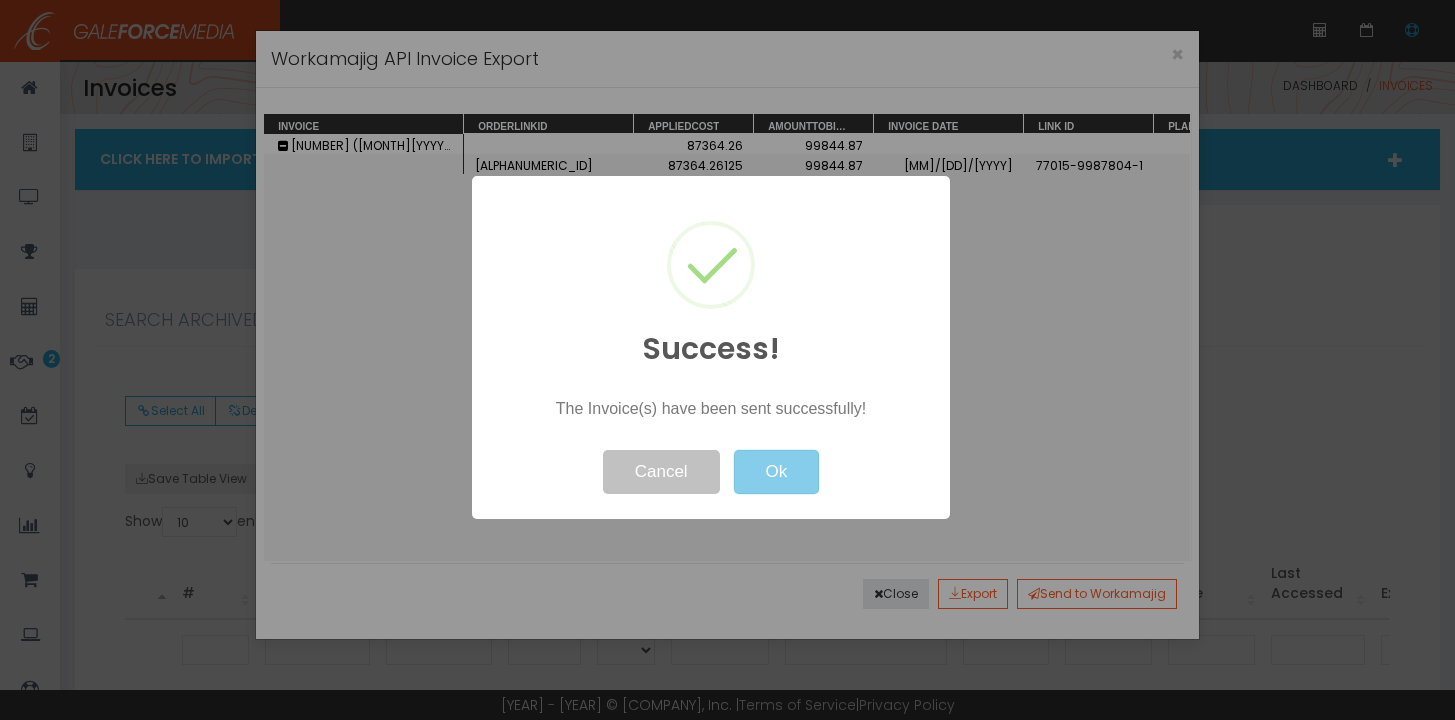 click on "Ok" at bounding box center (776, 472) 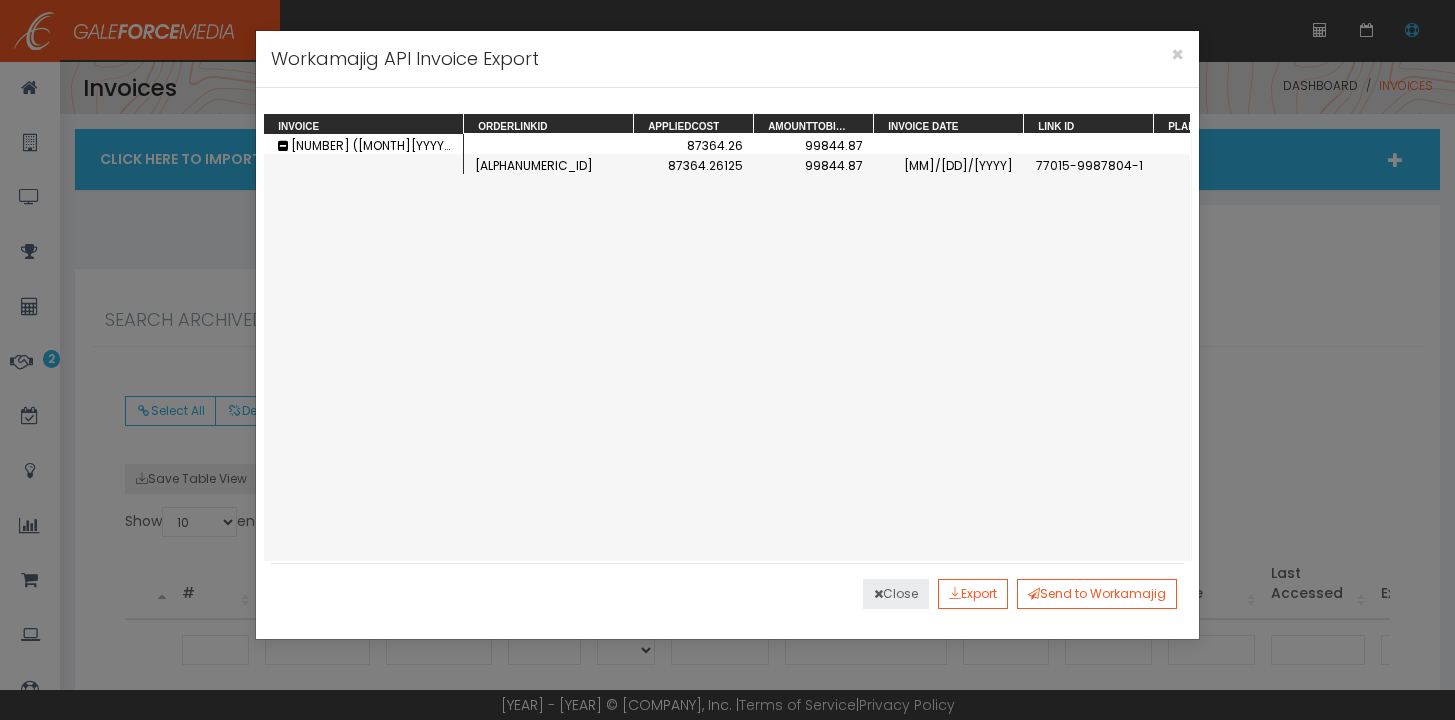 click on "Close" at bounding box center (896, 594) 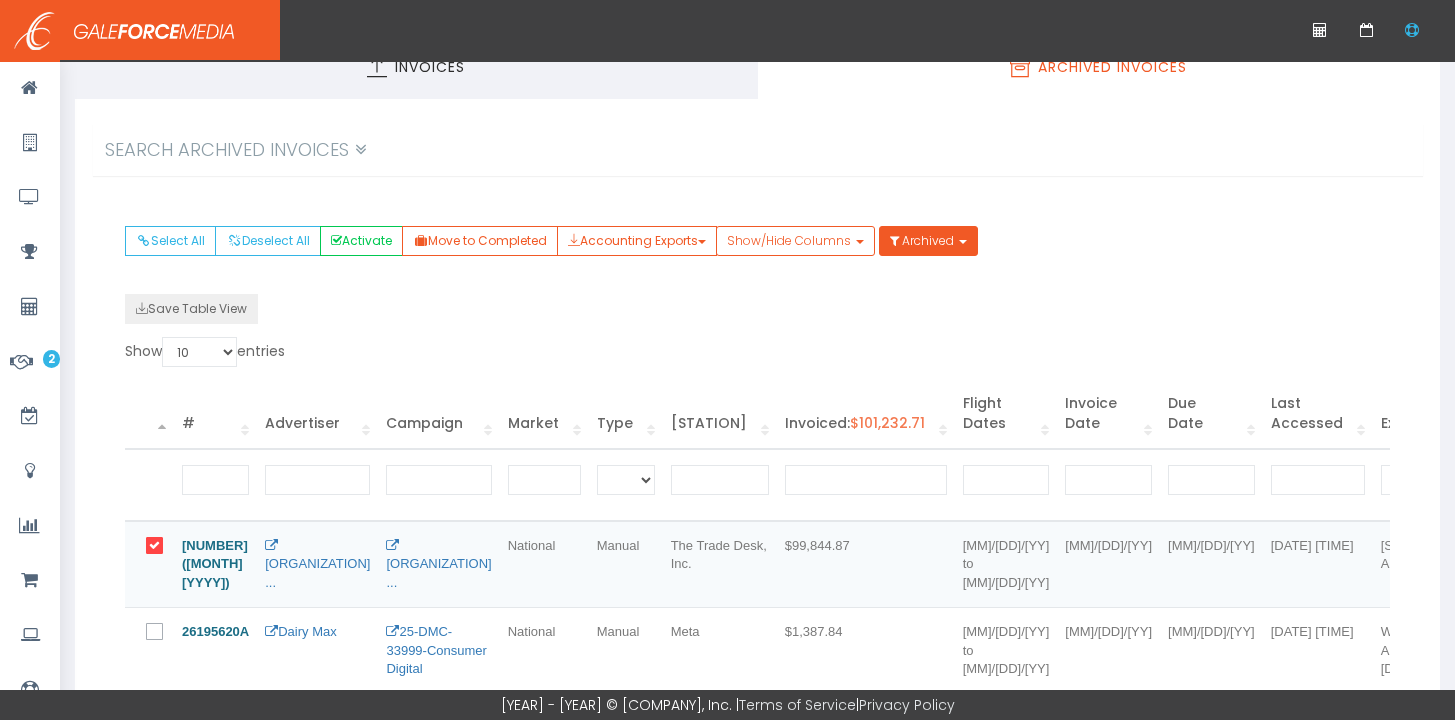scroll, scrollTop: 162, scrollLeft: 0, axis: vertical 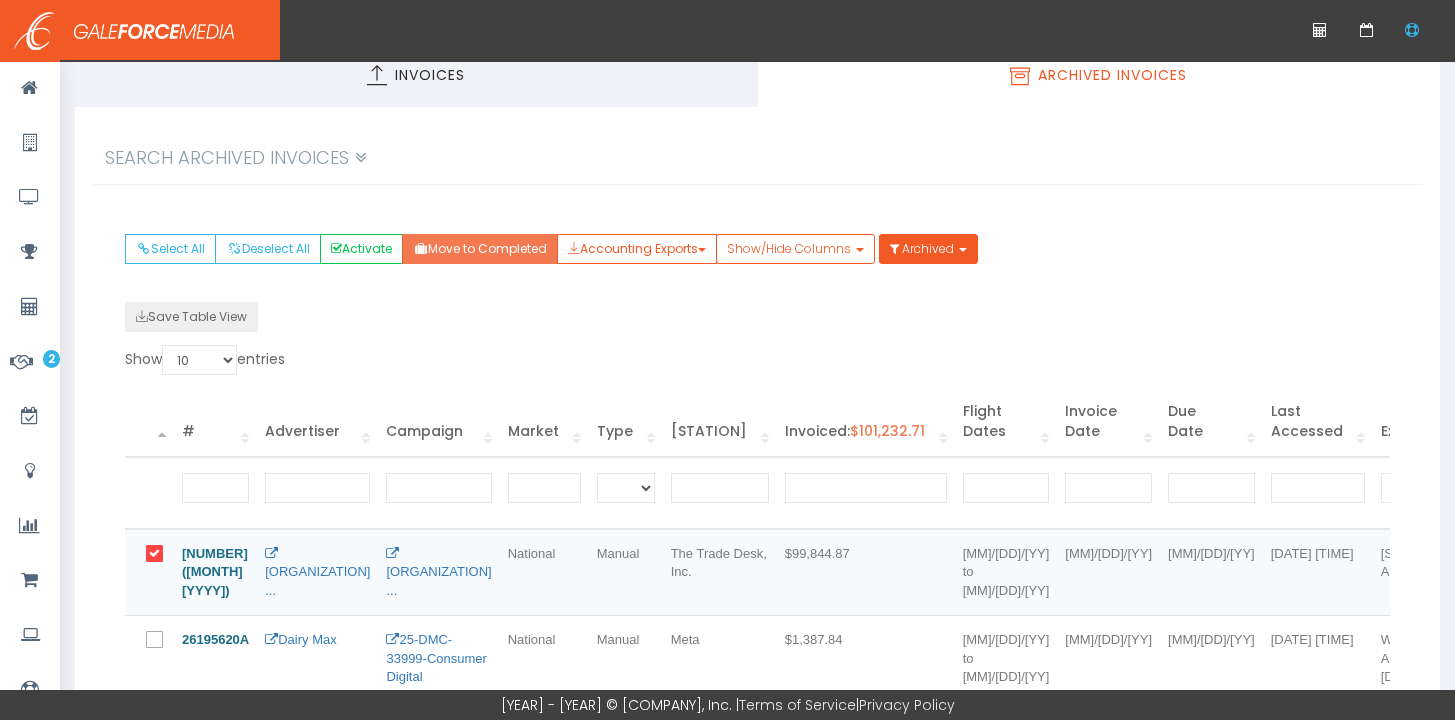 click on "Move to Completed" at bounding box center (480, 249) 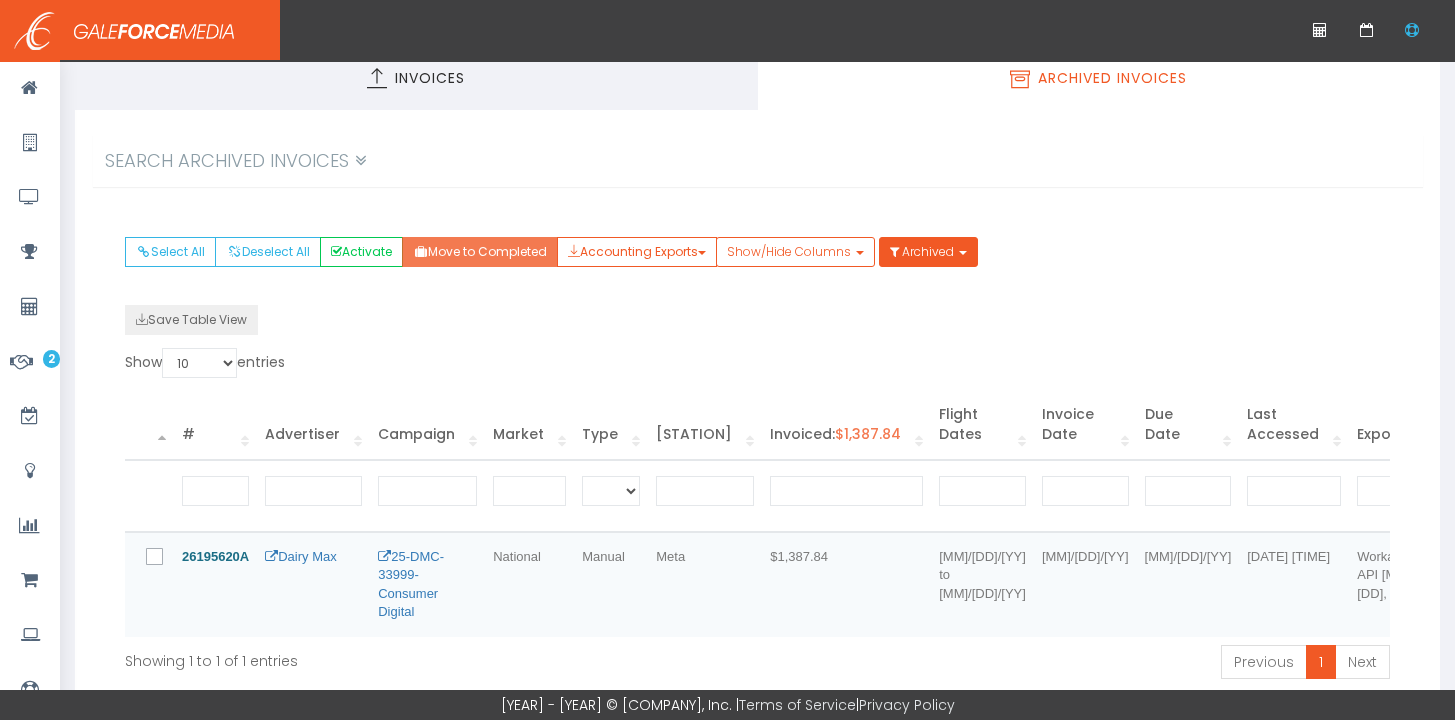 scroll, scrollTop: 251, scrollLeft: 0, axis: vertical 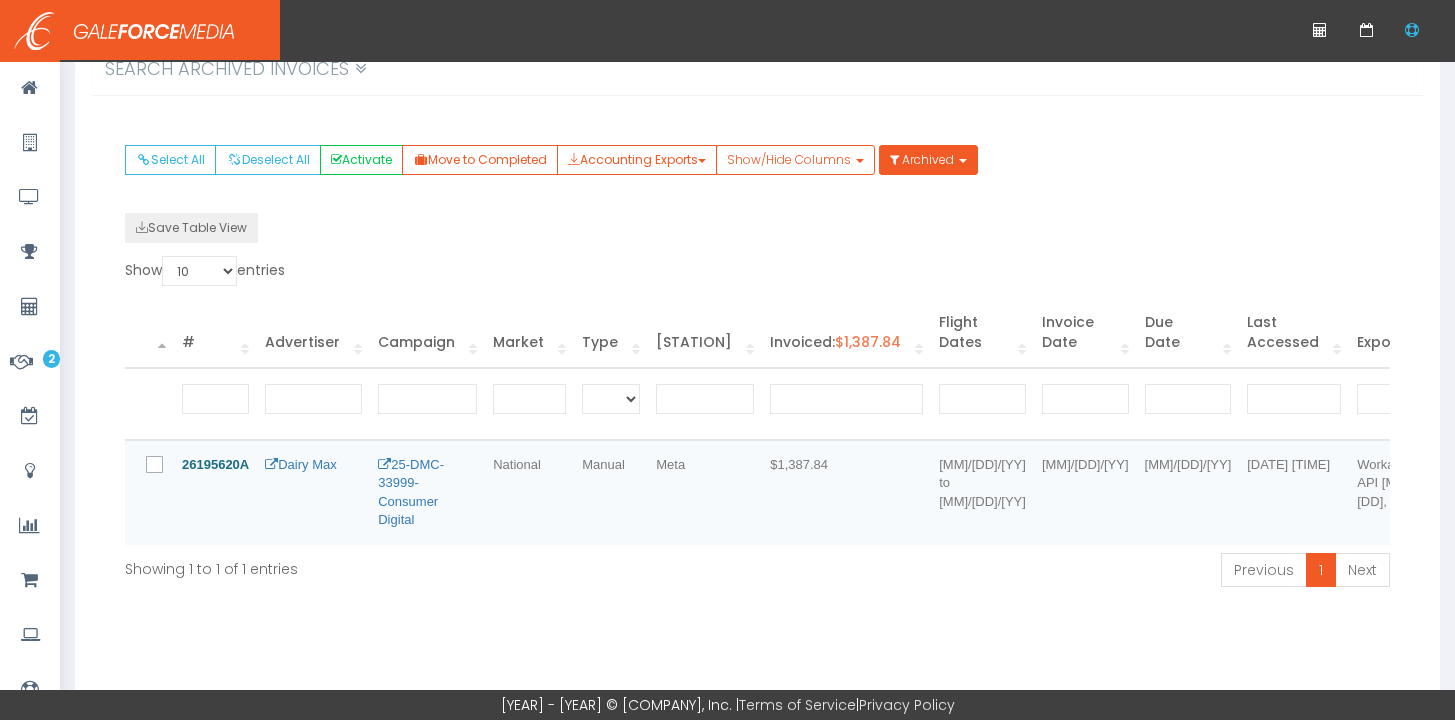 click at bounding box center (159, 472) 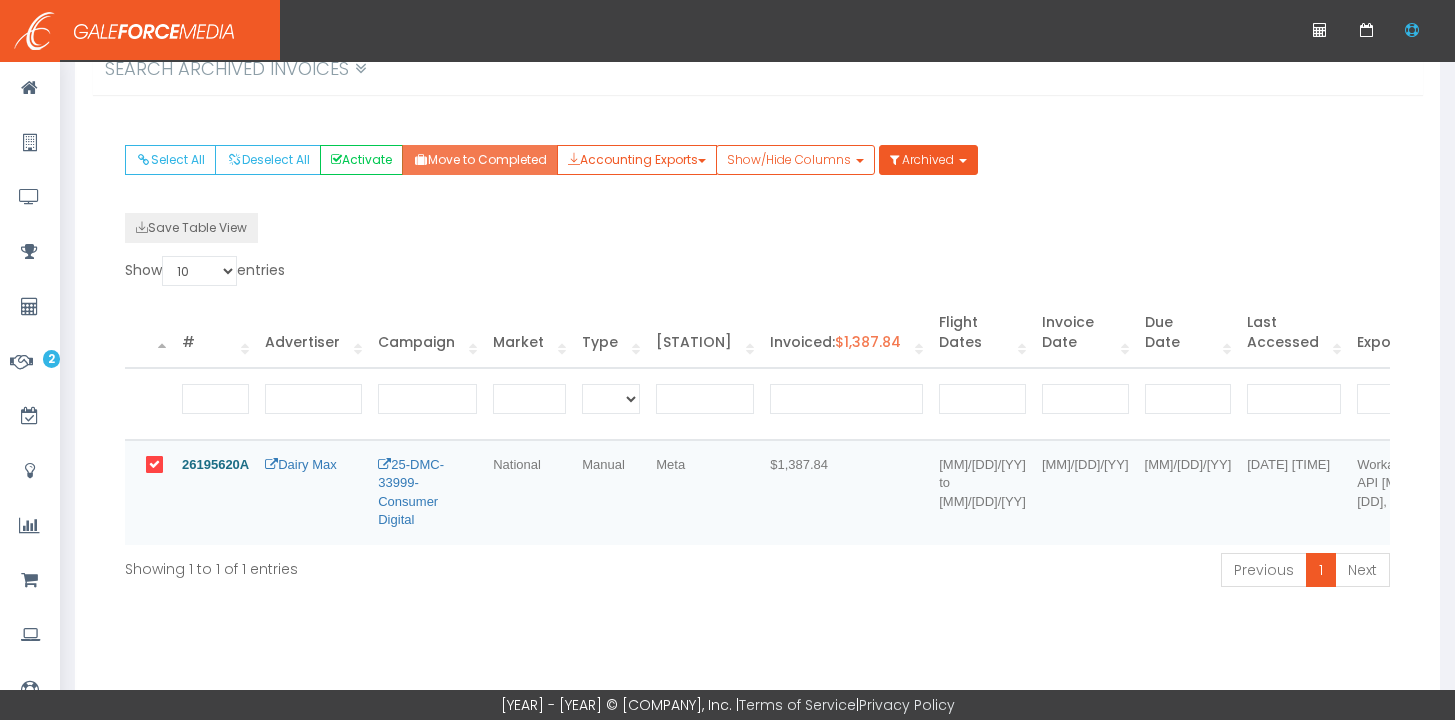 click on "Move to Completed" at bounding box center [480, 160] 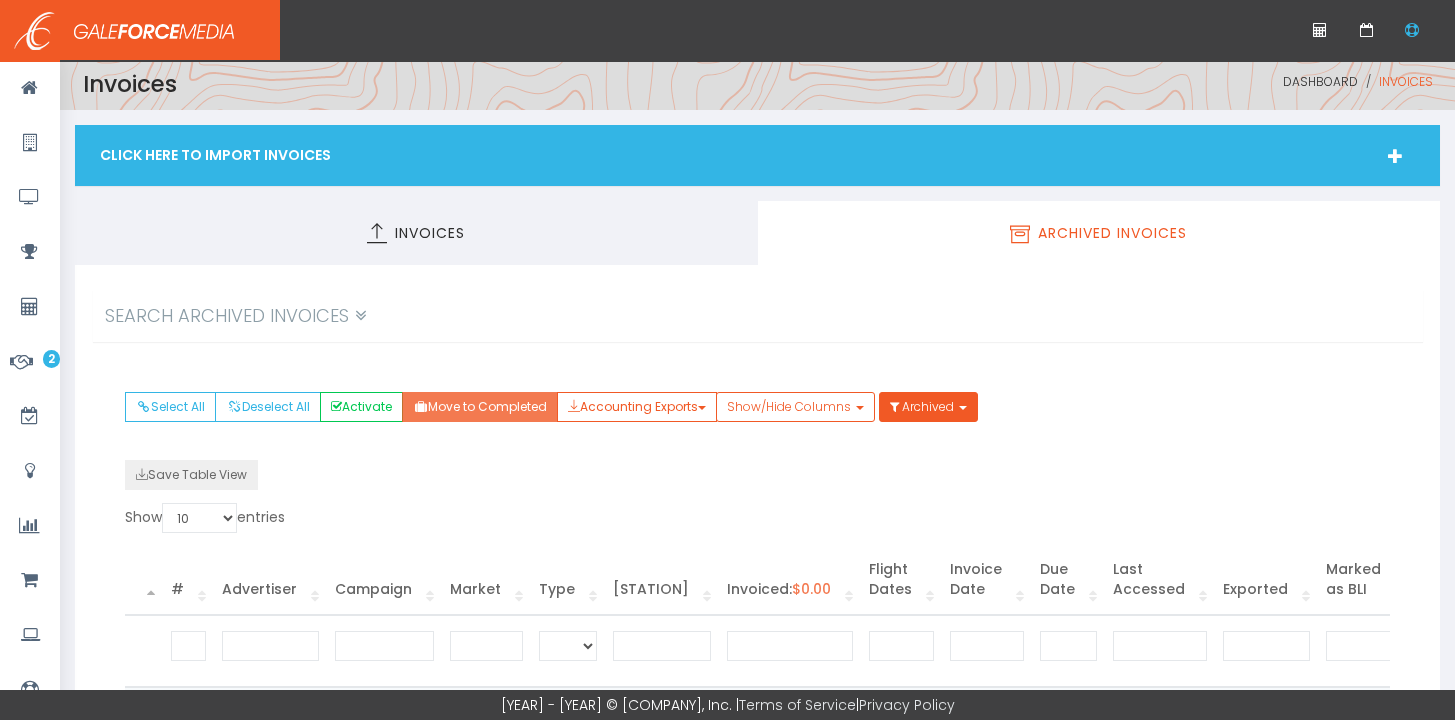 scroll, scrollTop: 0, scrollLeft: 0, axis: both 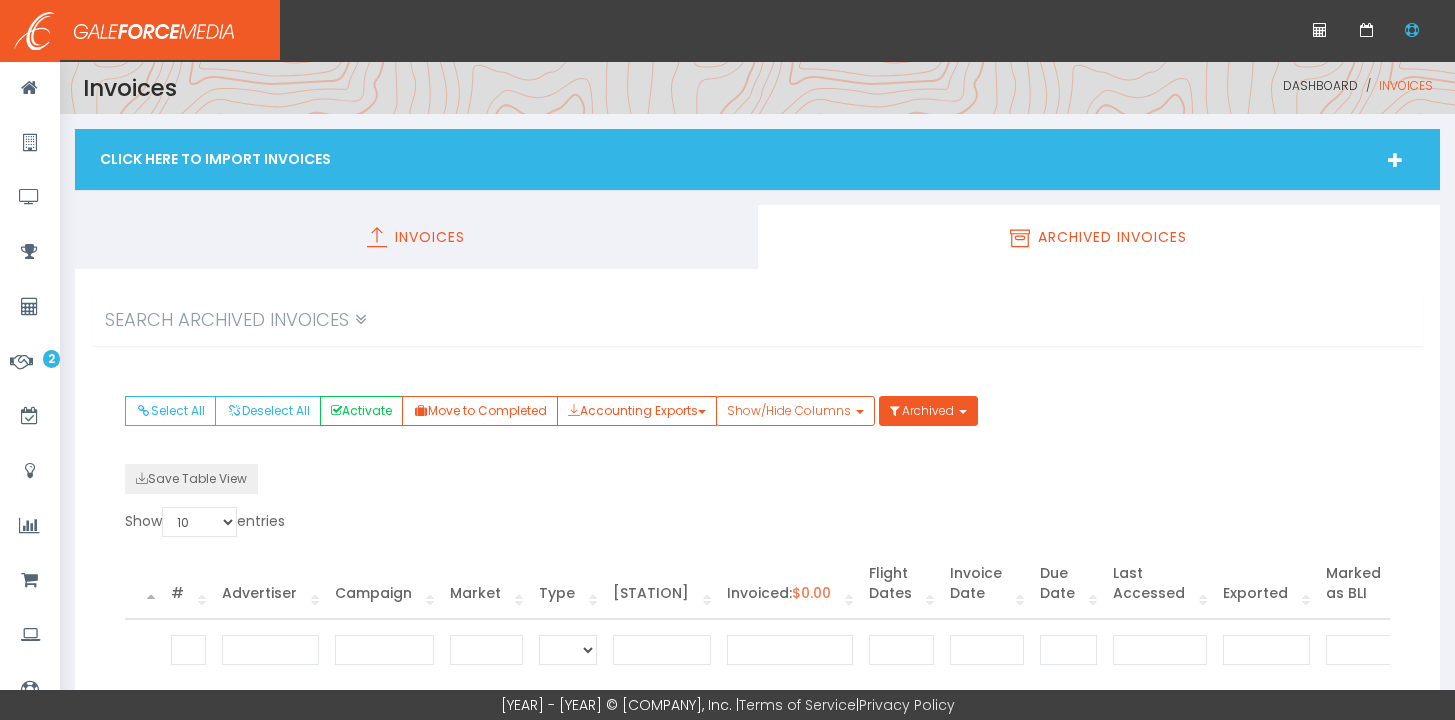click on "Invoices" at bounding box center (416, 237) 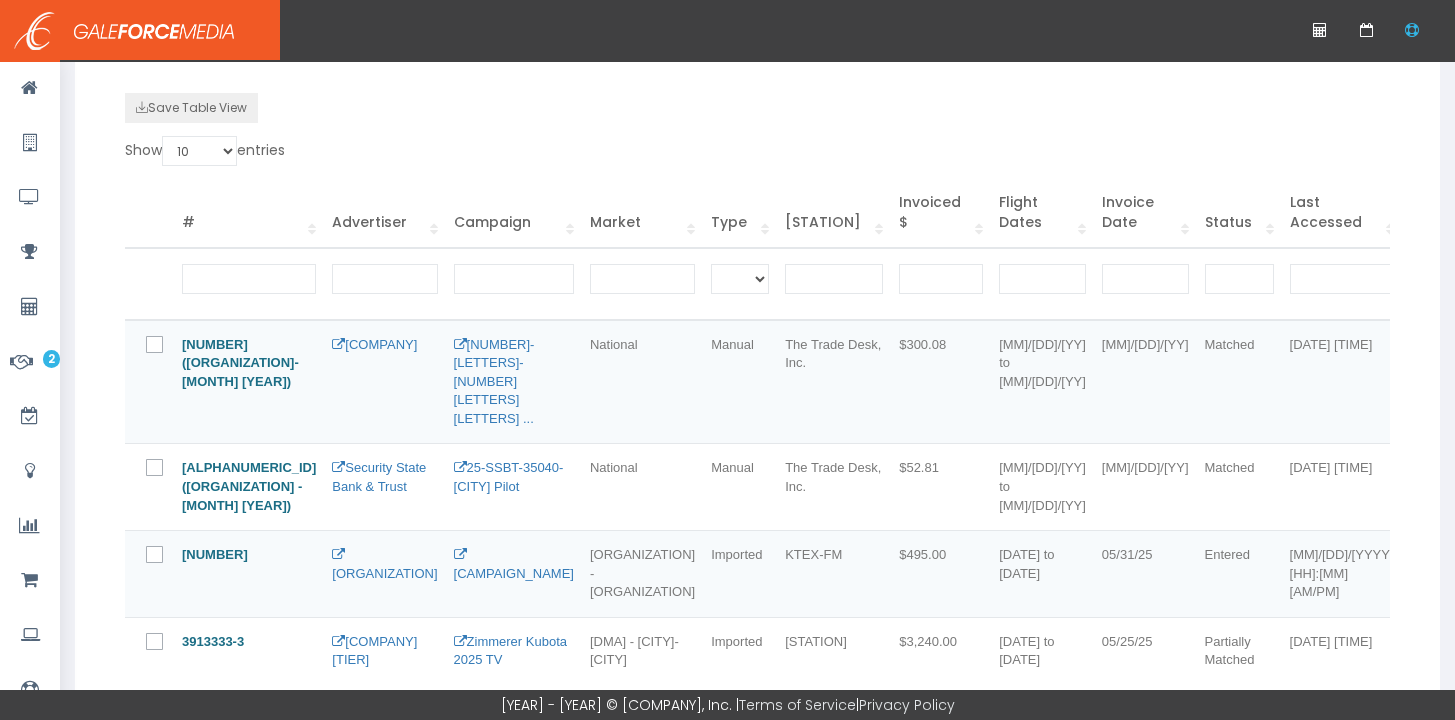 scroll, scrollTop: 372, scrollLeft: 0, axis: vertical 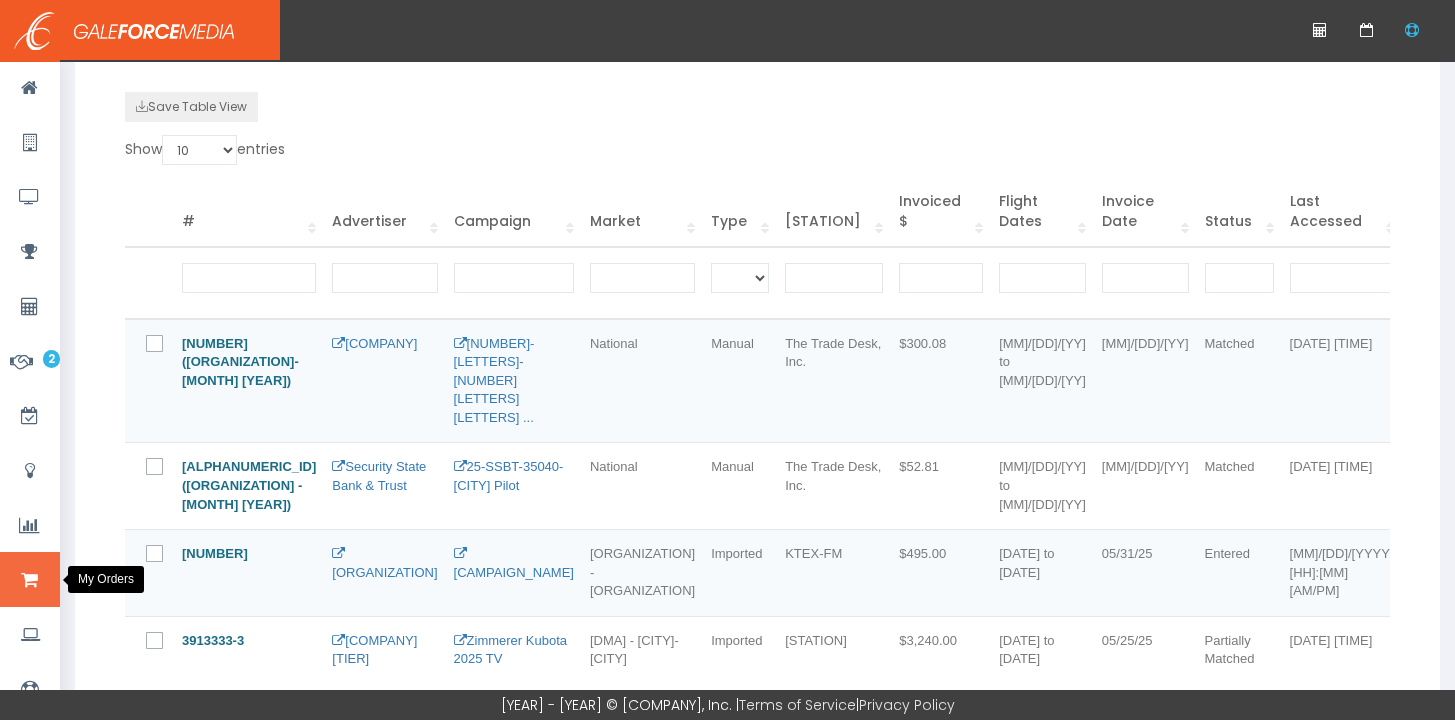 click at bounding box center [30, 579] 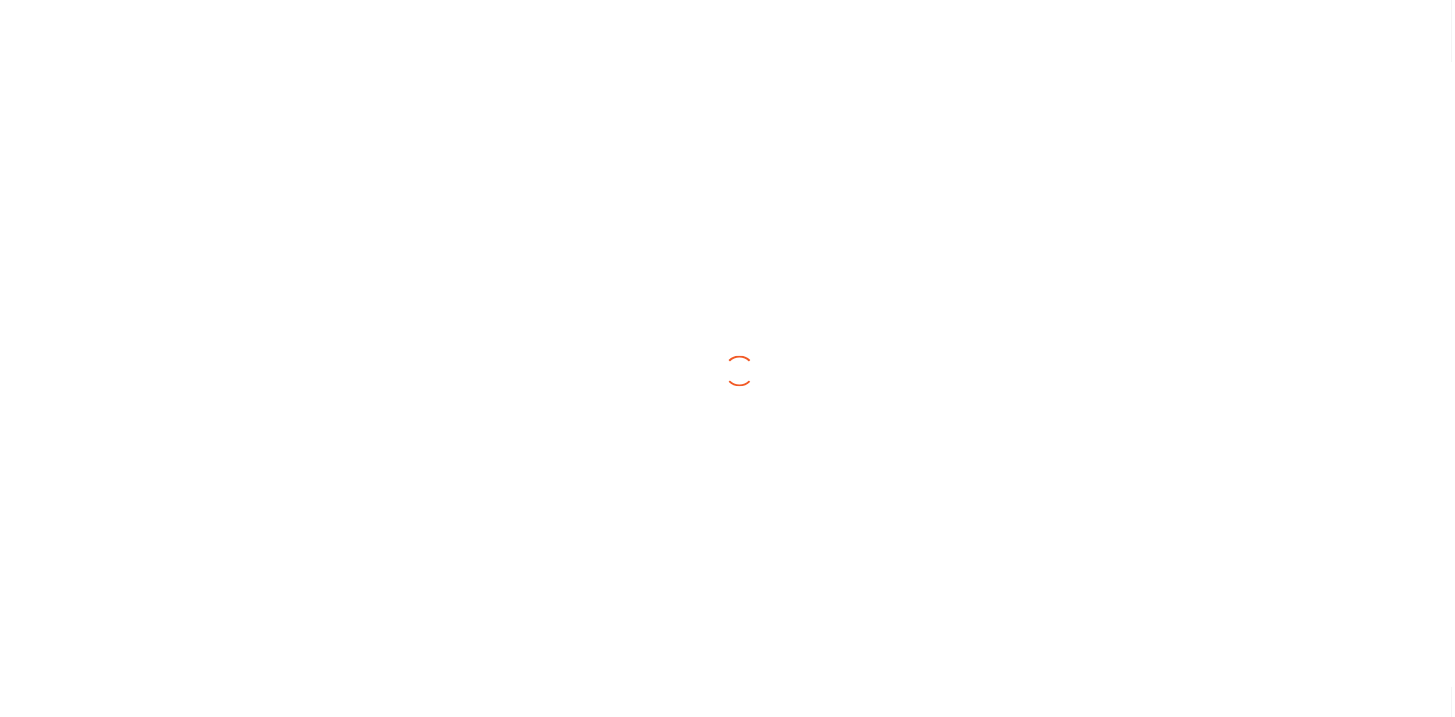 scroll, scrollTop: 0, scrollLeft: 0, axis: both 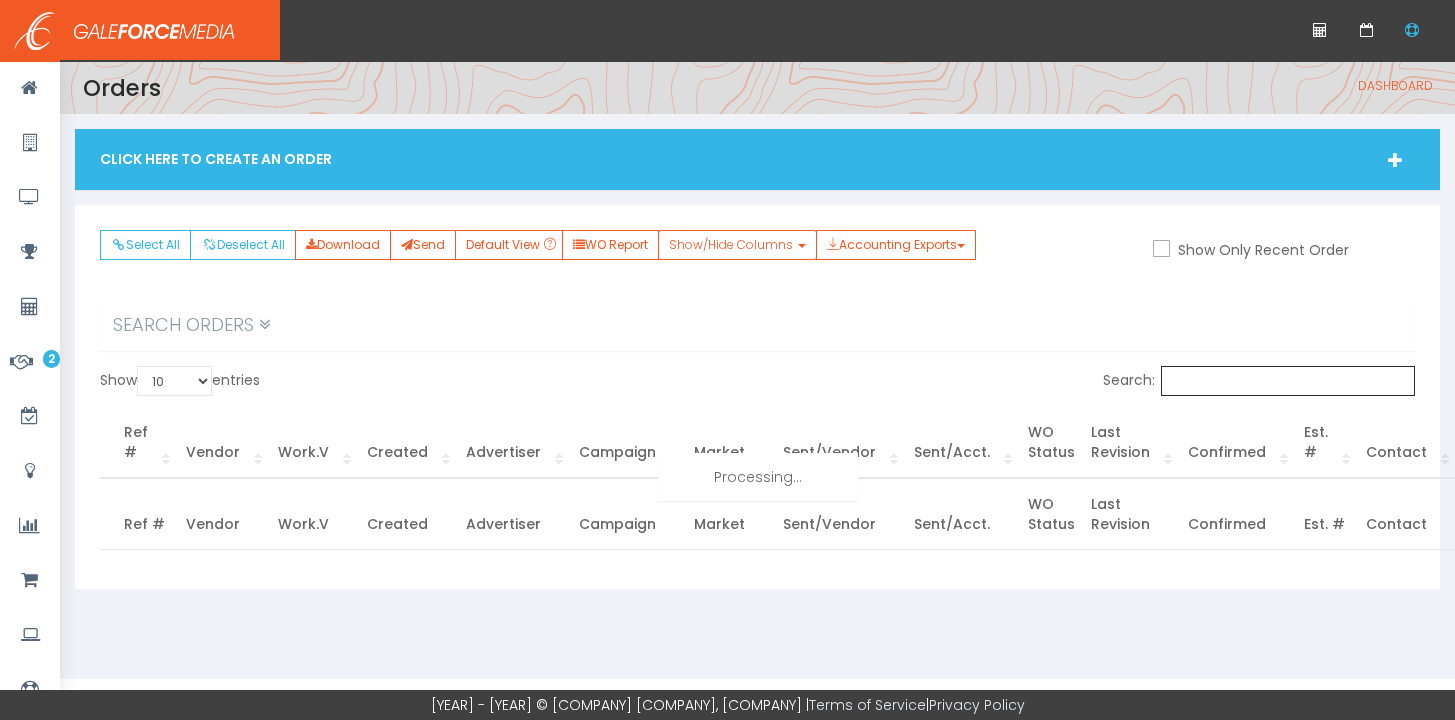 click on "Search:" at bounding box center (1288, 381) 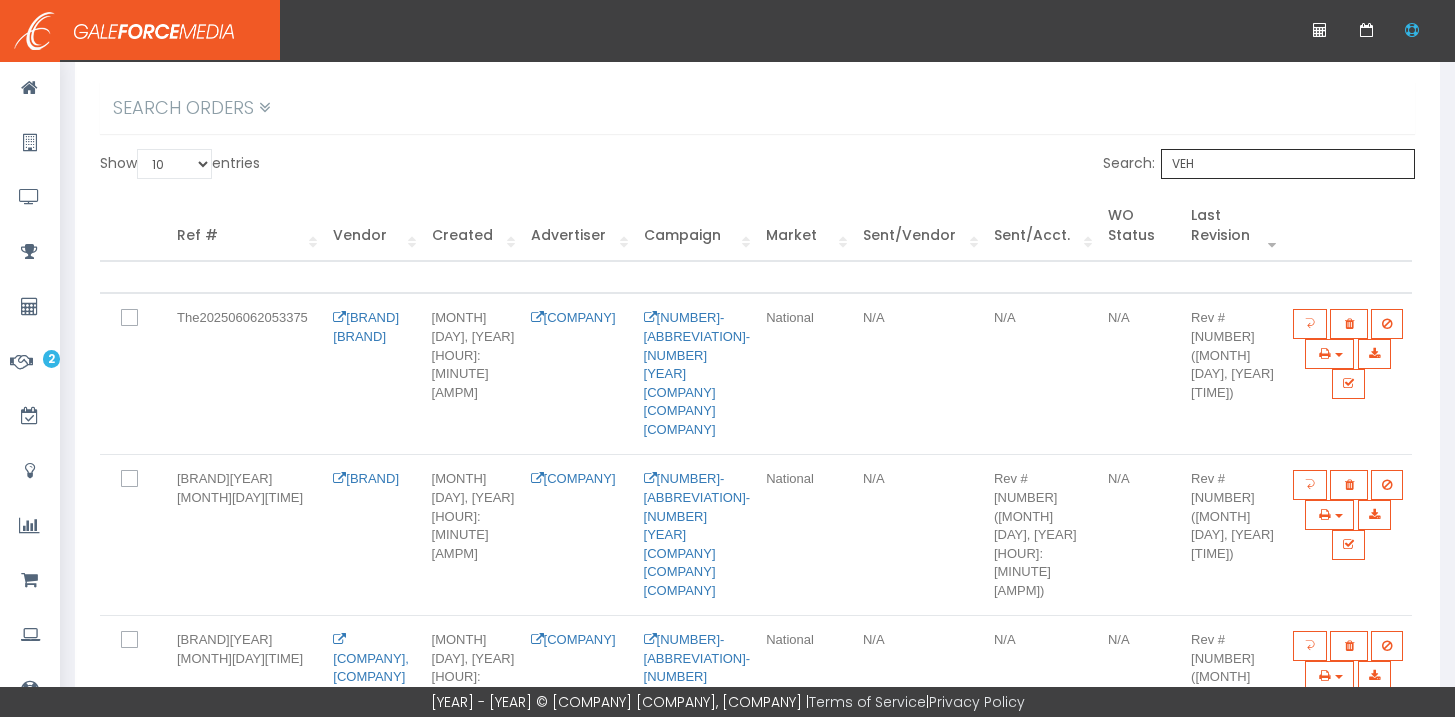 scroll, scrollTop: 233, scrollLeft: 0, axis: vertical 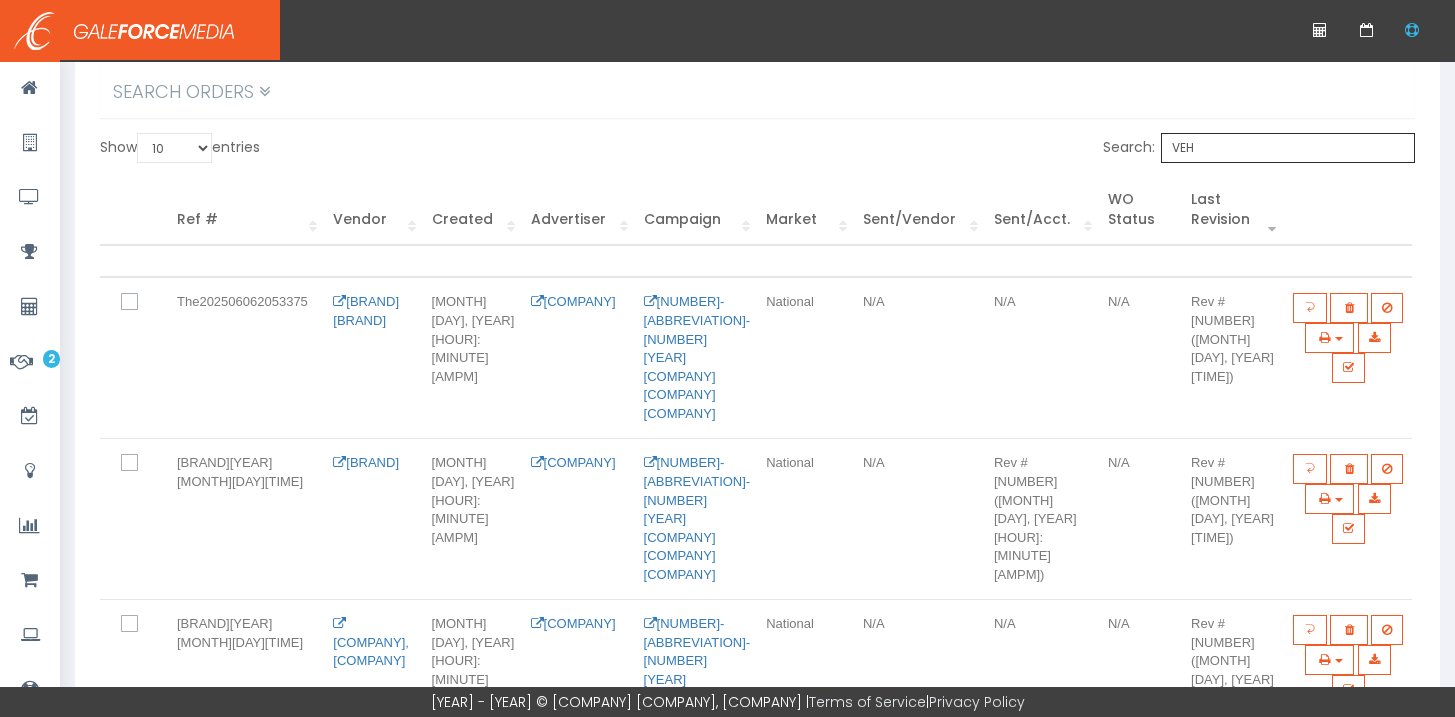 type on "VEH" 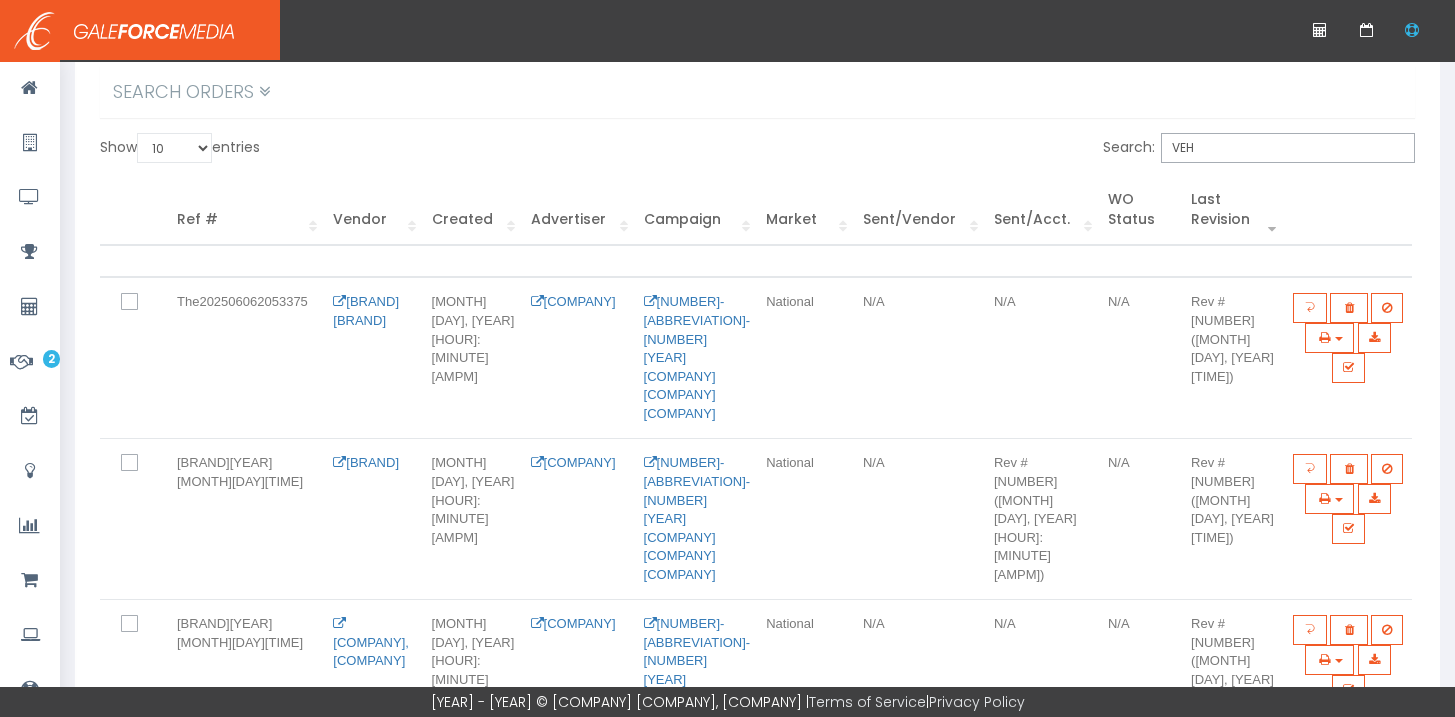 click at bounding box center (141, 303) 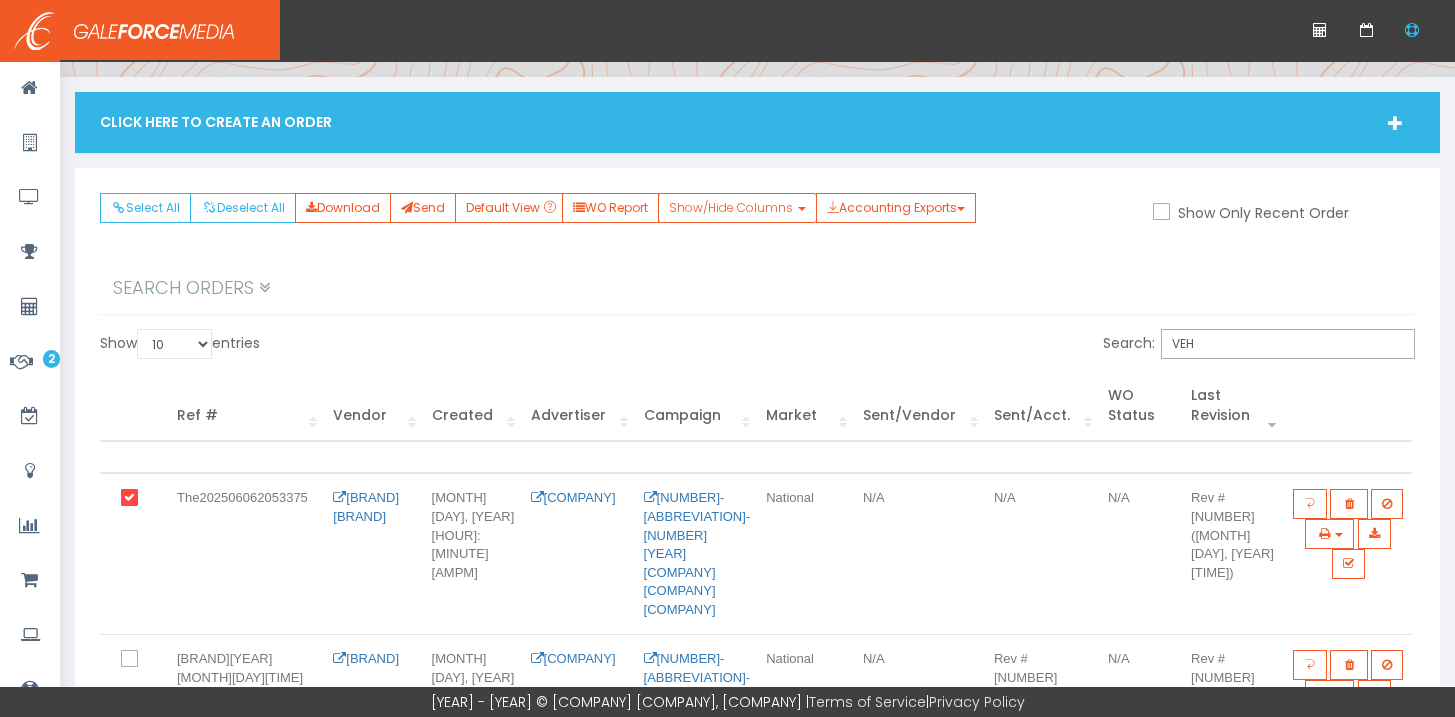scroll, scrollTop: 8, scrollLeft: 0, axis: vertical 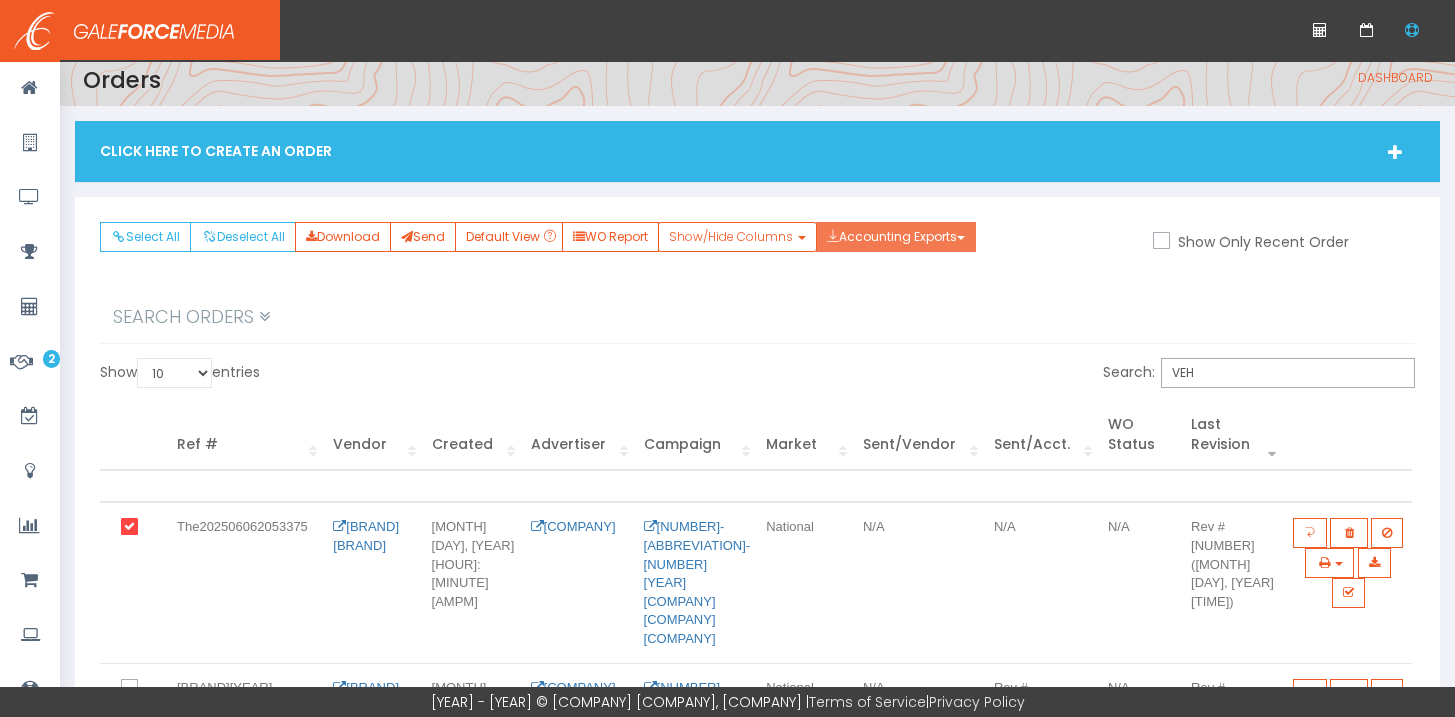 click on "Accounting Exports" at bounding box center (896, 237) 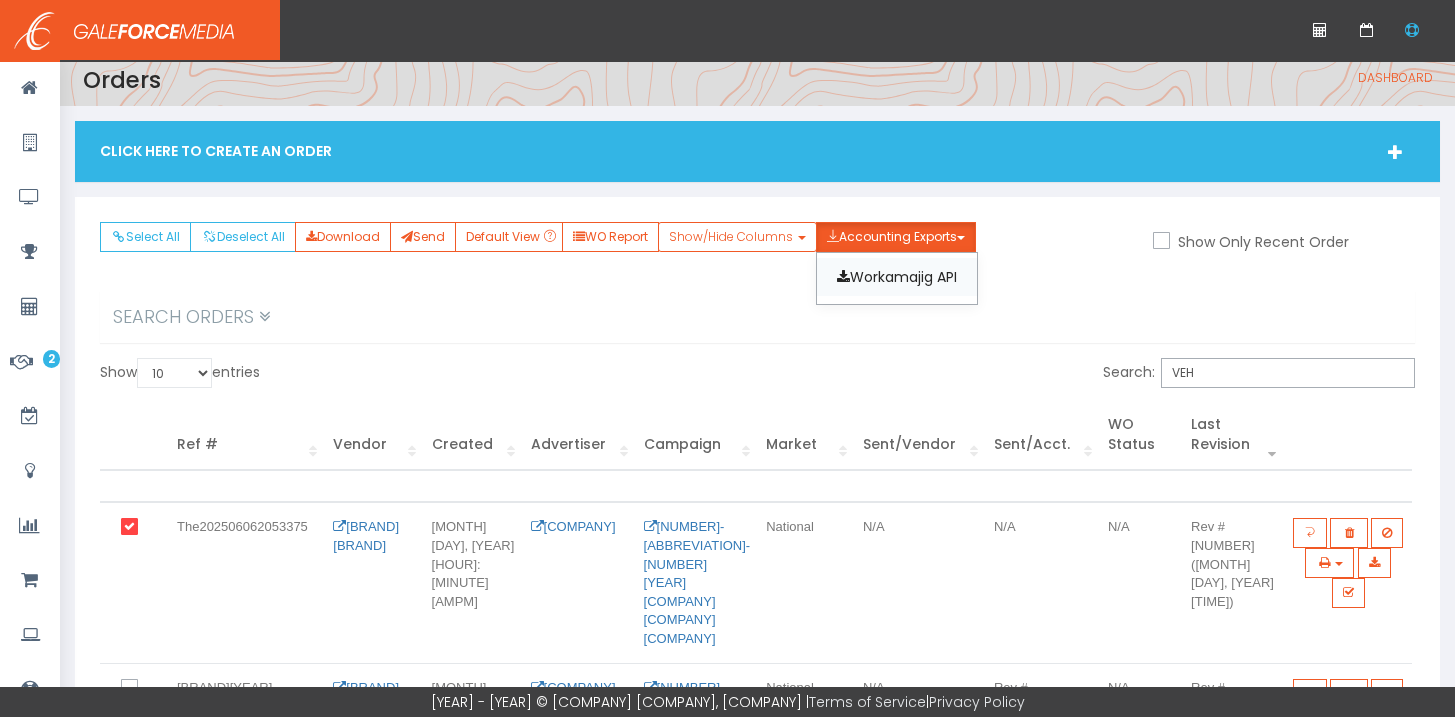 click on "Workamajig API" at bounding box center (897, 277) 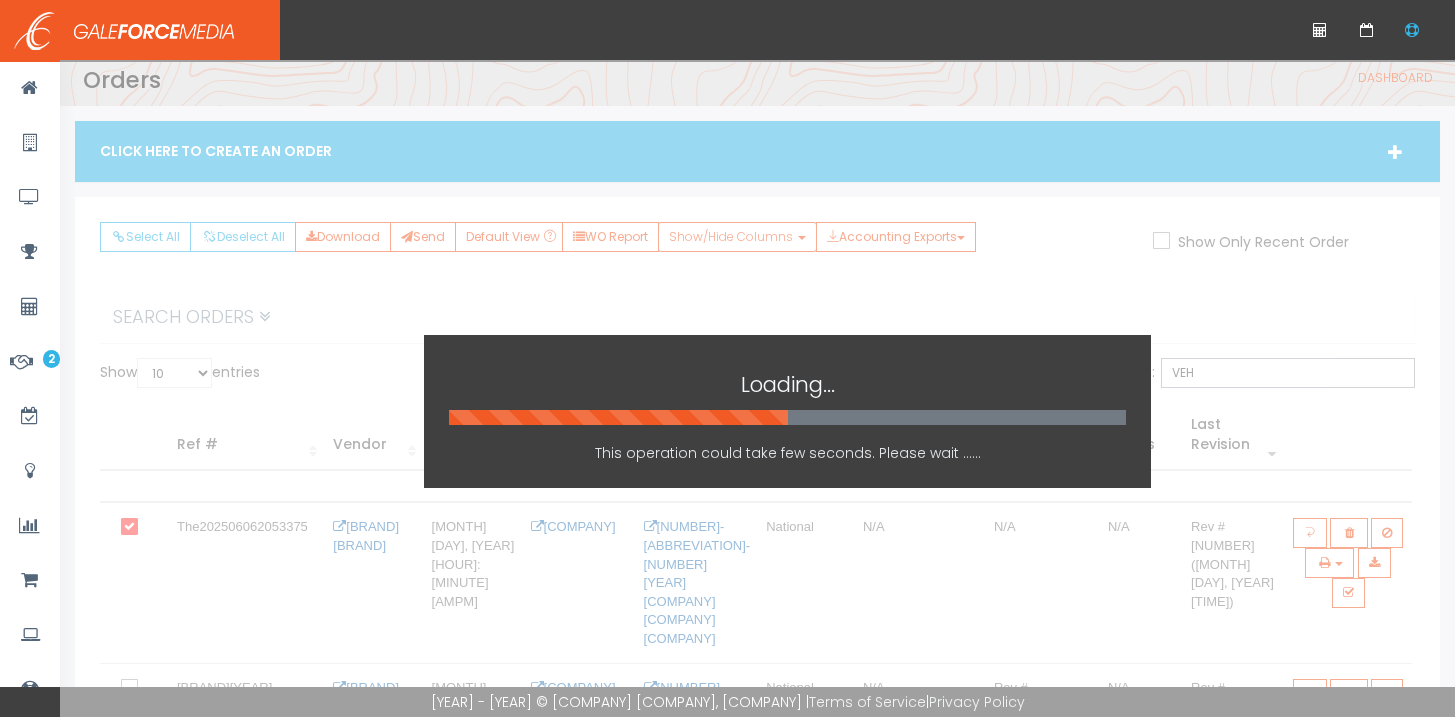 scroll, scrollTop: 0, scrollLeft: 0, axis: both 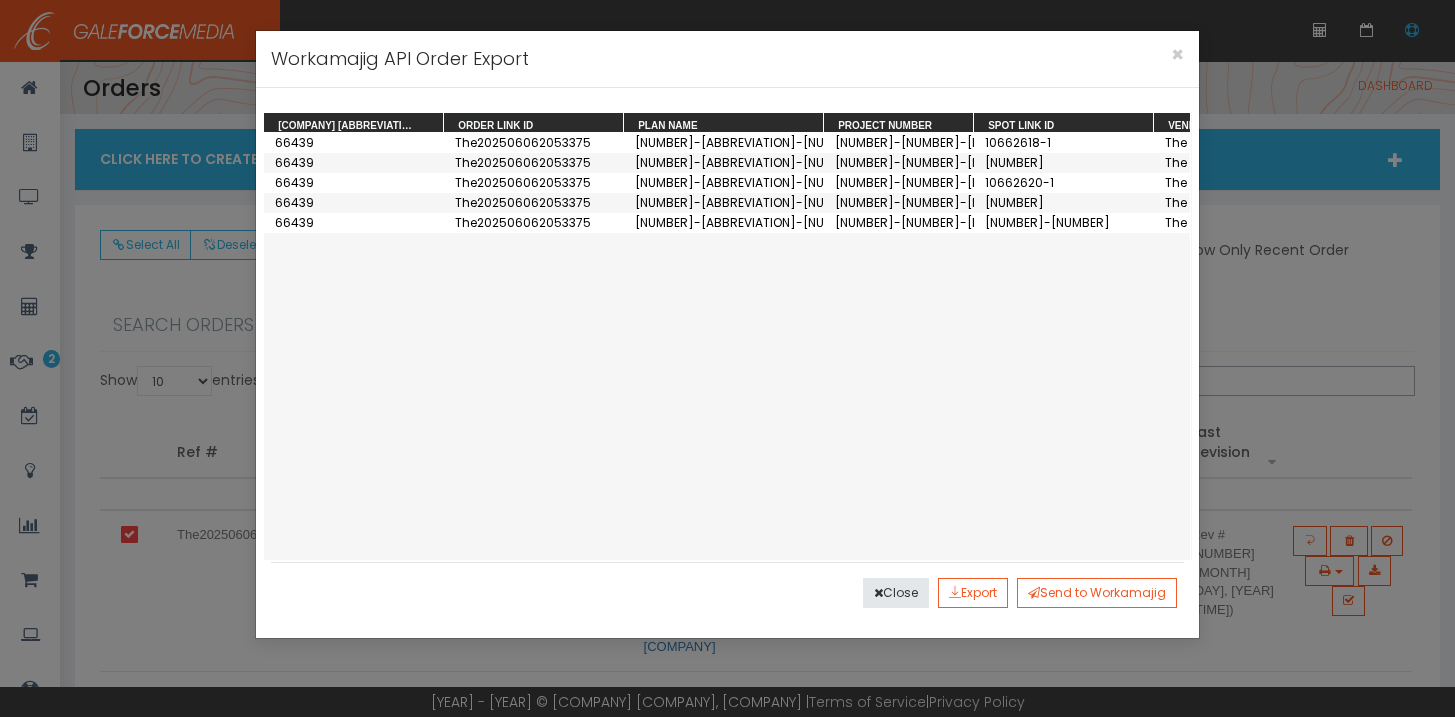 click on "Close
Export
Send to Workamajig" at bounding box center [728, 592] 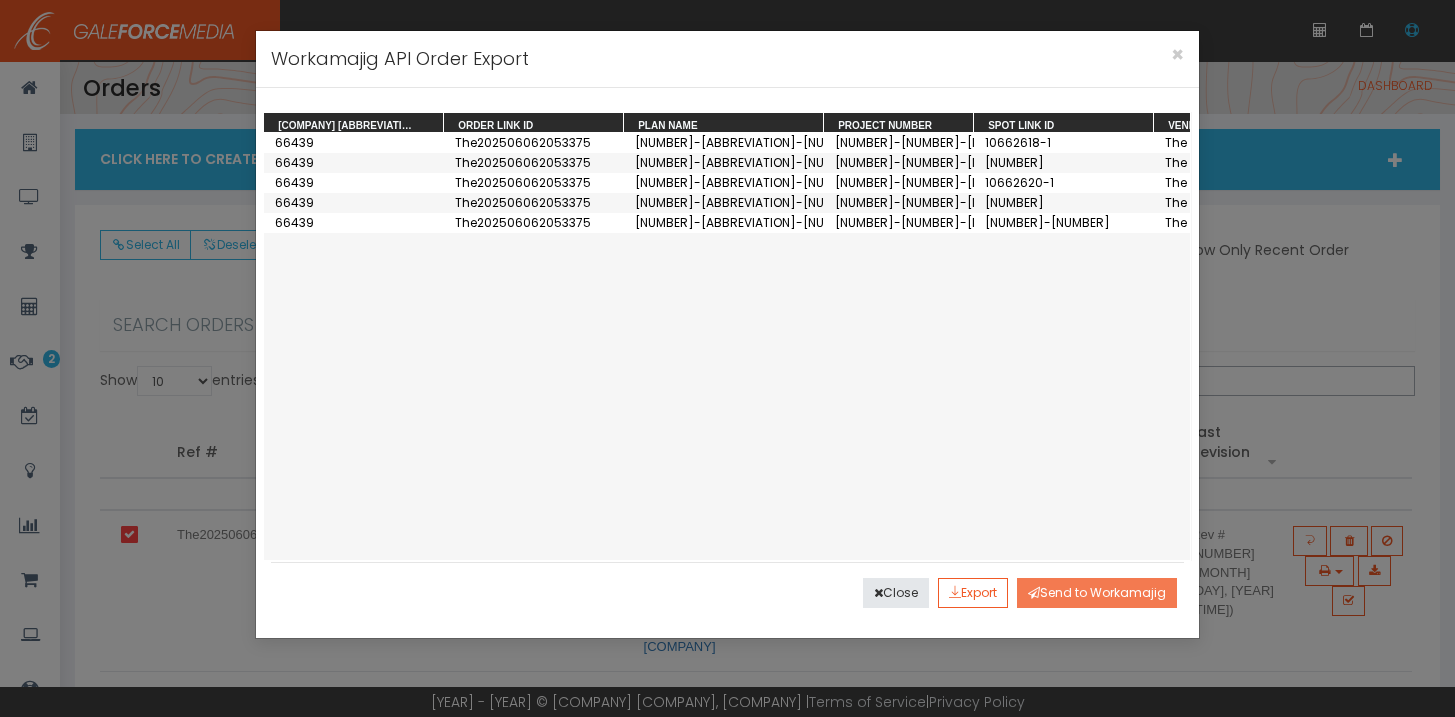 click on "Send to Workamajig" at bounding box center [1097, 593] 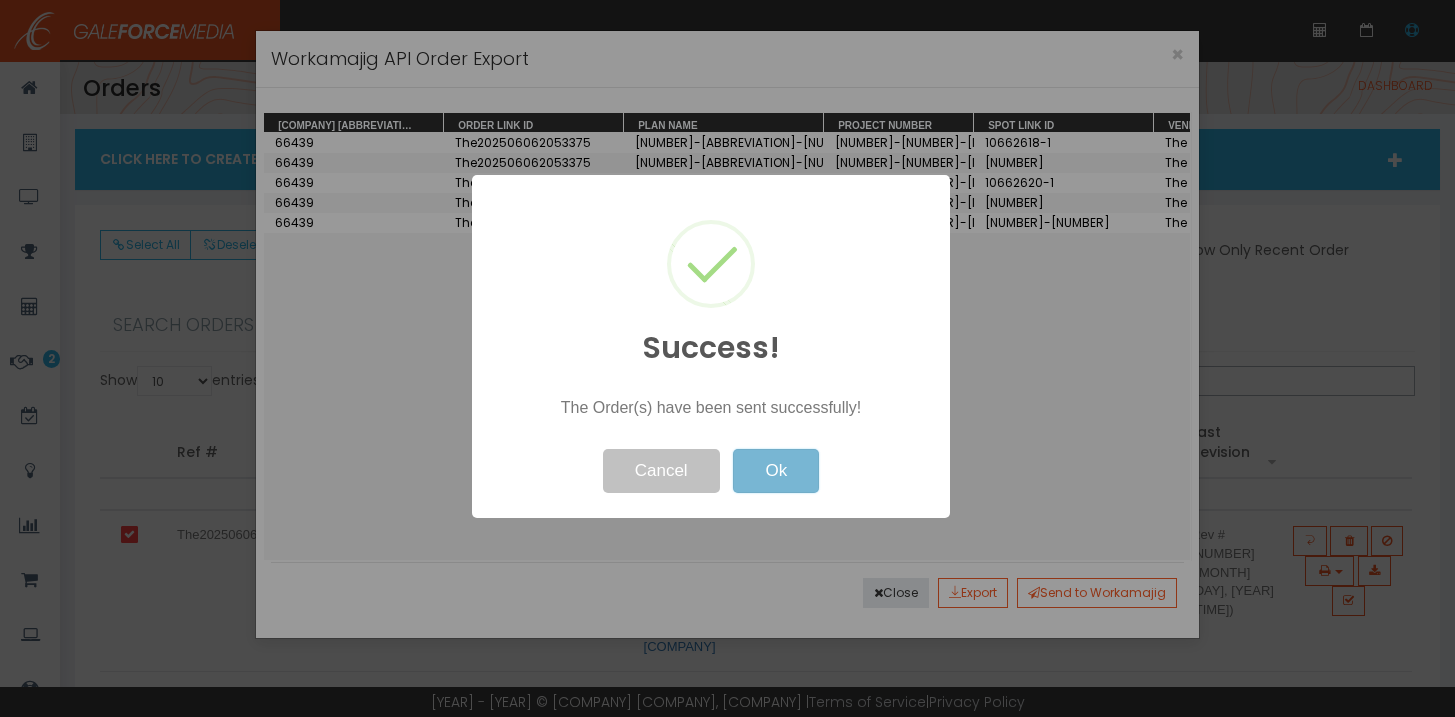 click on "Ok" at bounding box center (776, 471) 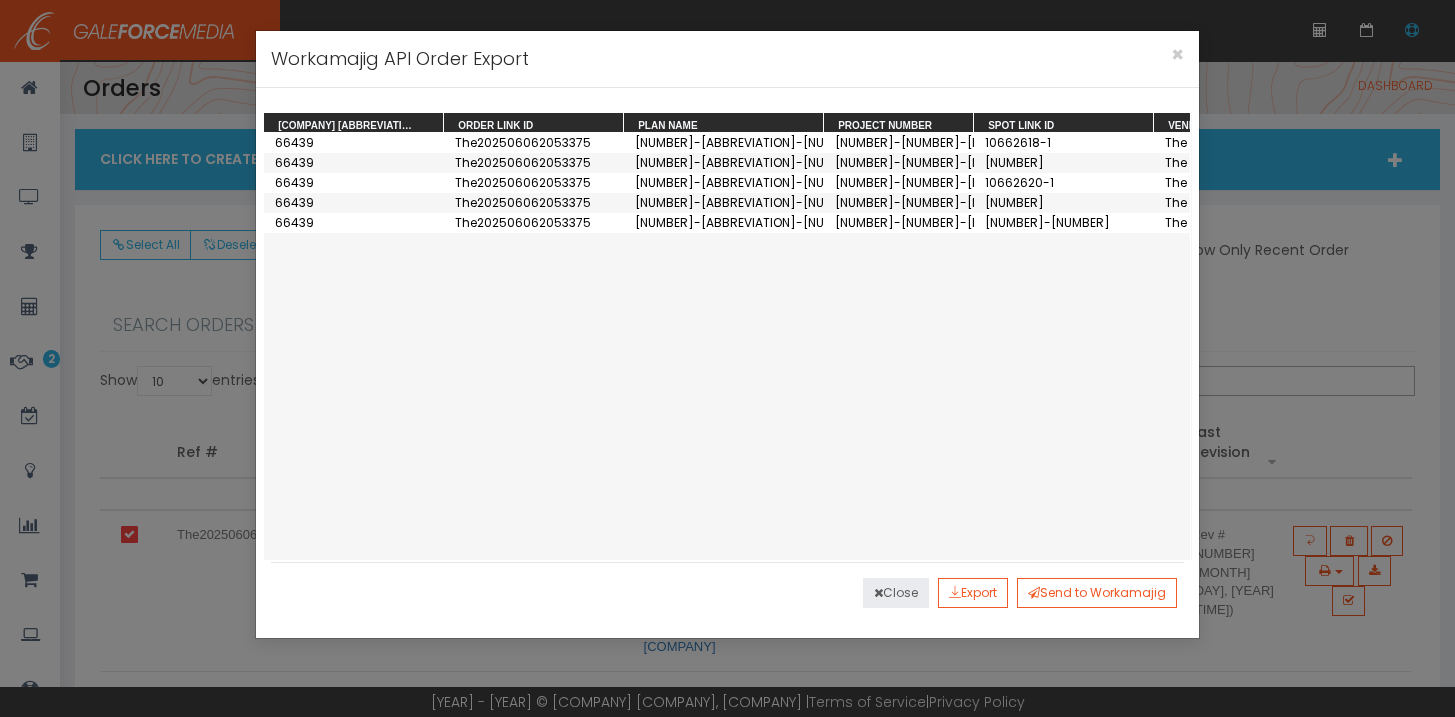 click on "Close" at bounding box center [896, 593] 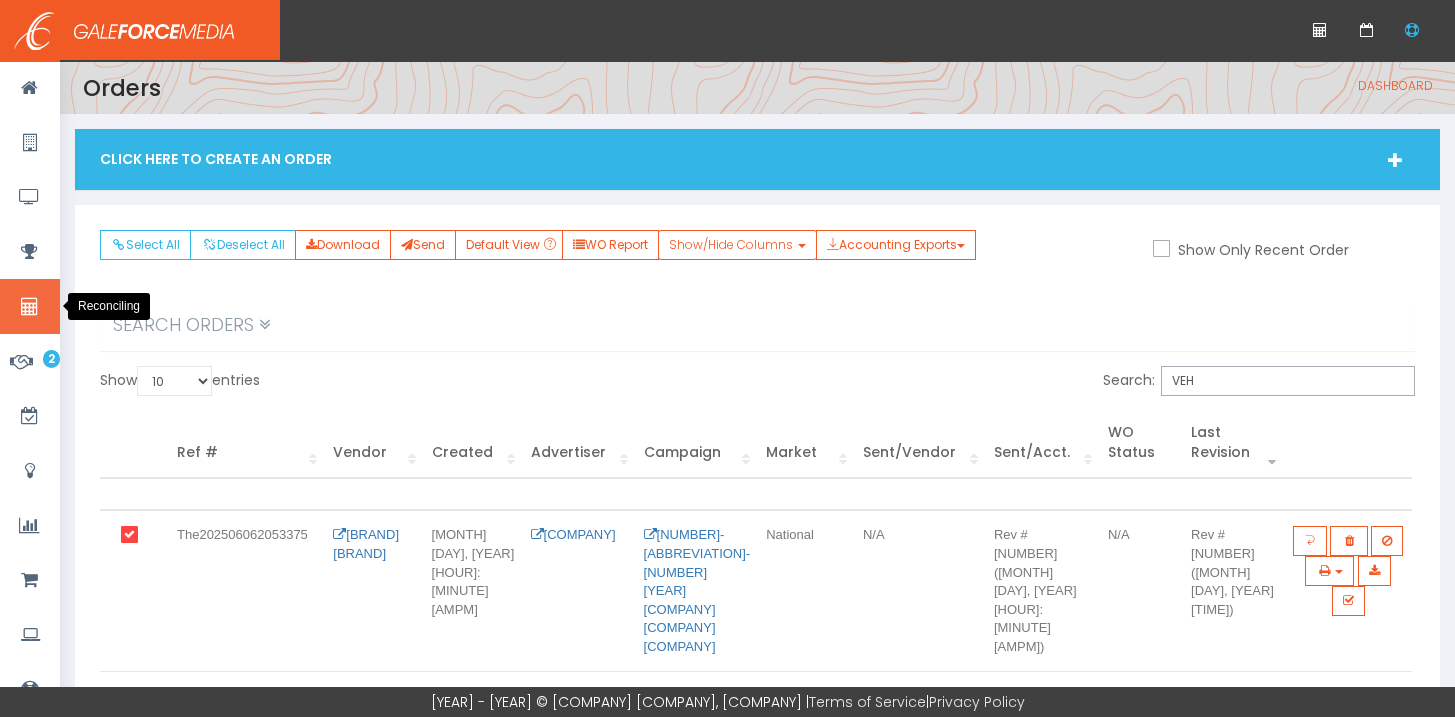 click at bounding box center [29, 307] 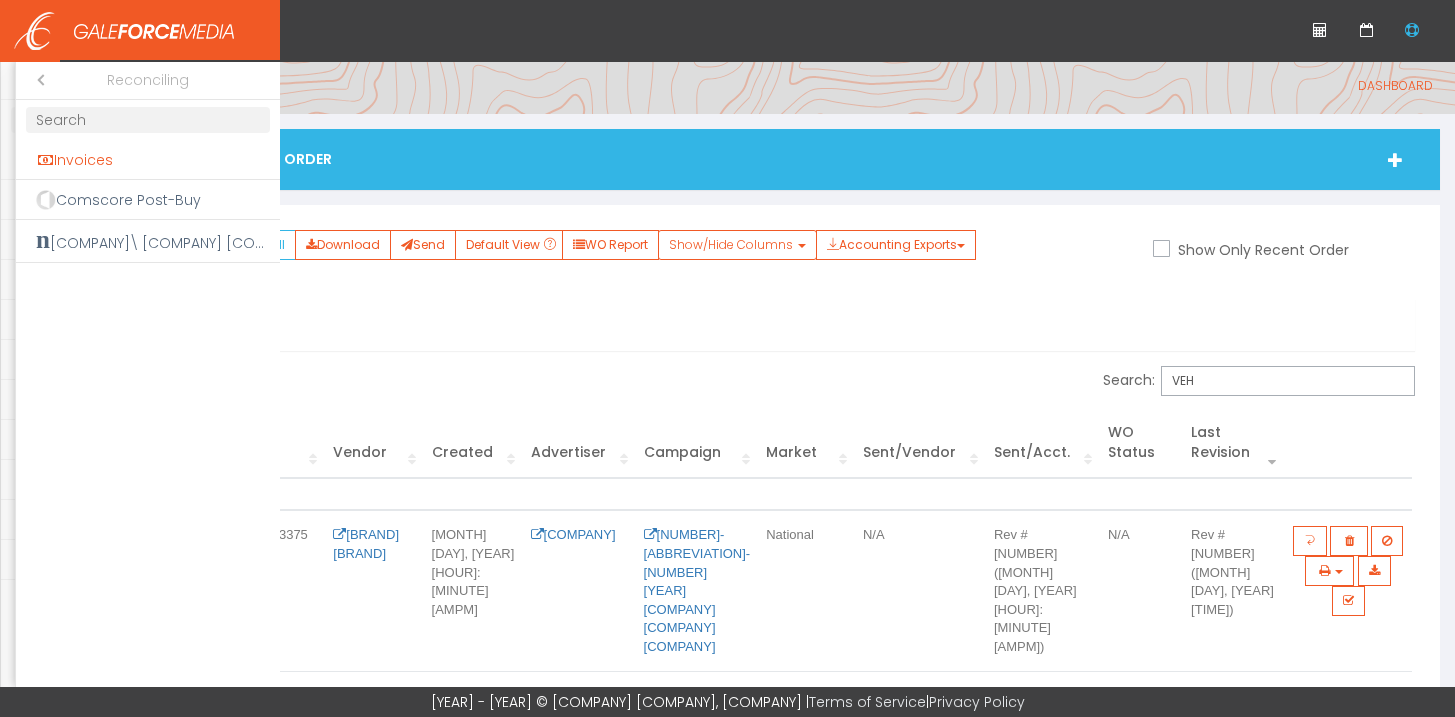 click on "Invoices" at bounding box center [148, 160] 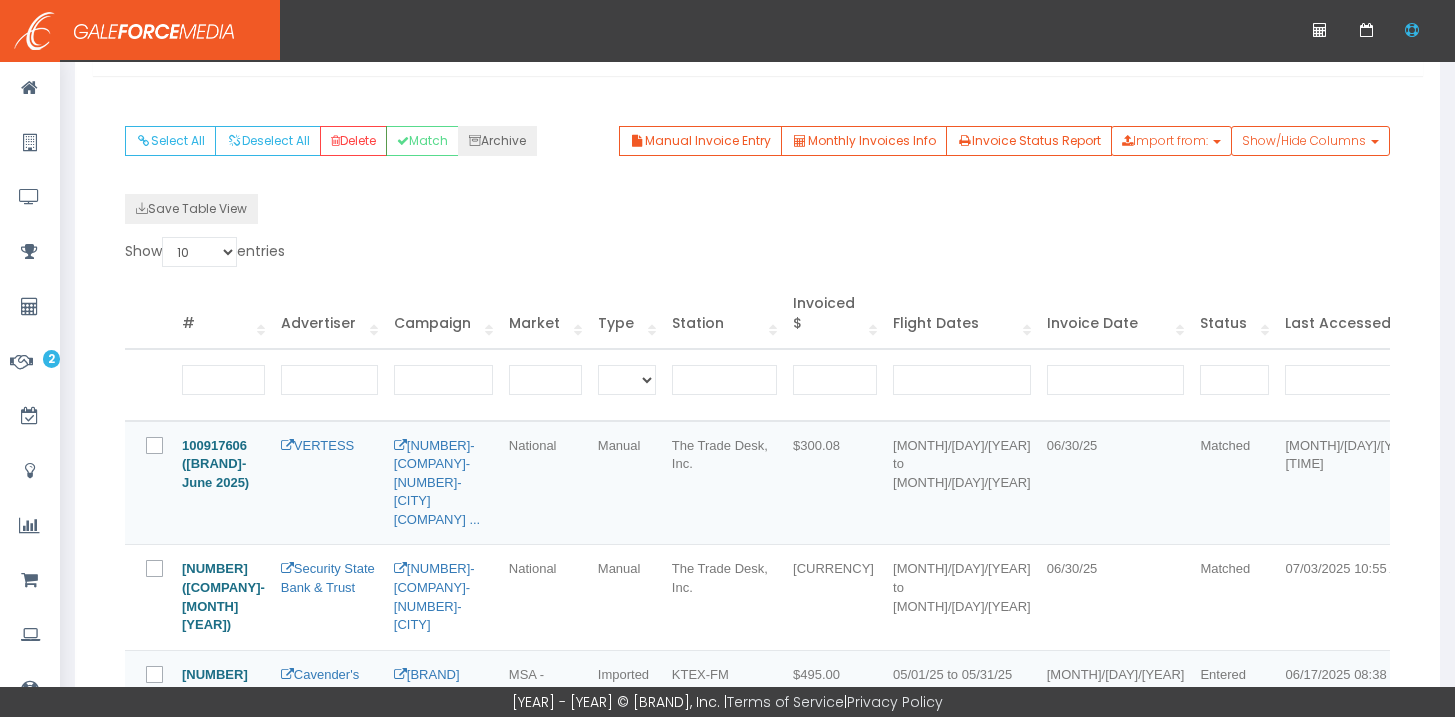 scroll, scrollTop: 278, scrollLeft: 0, axis: vertical 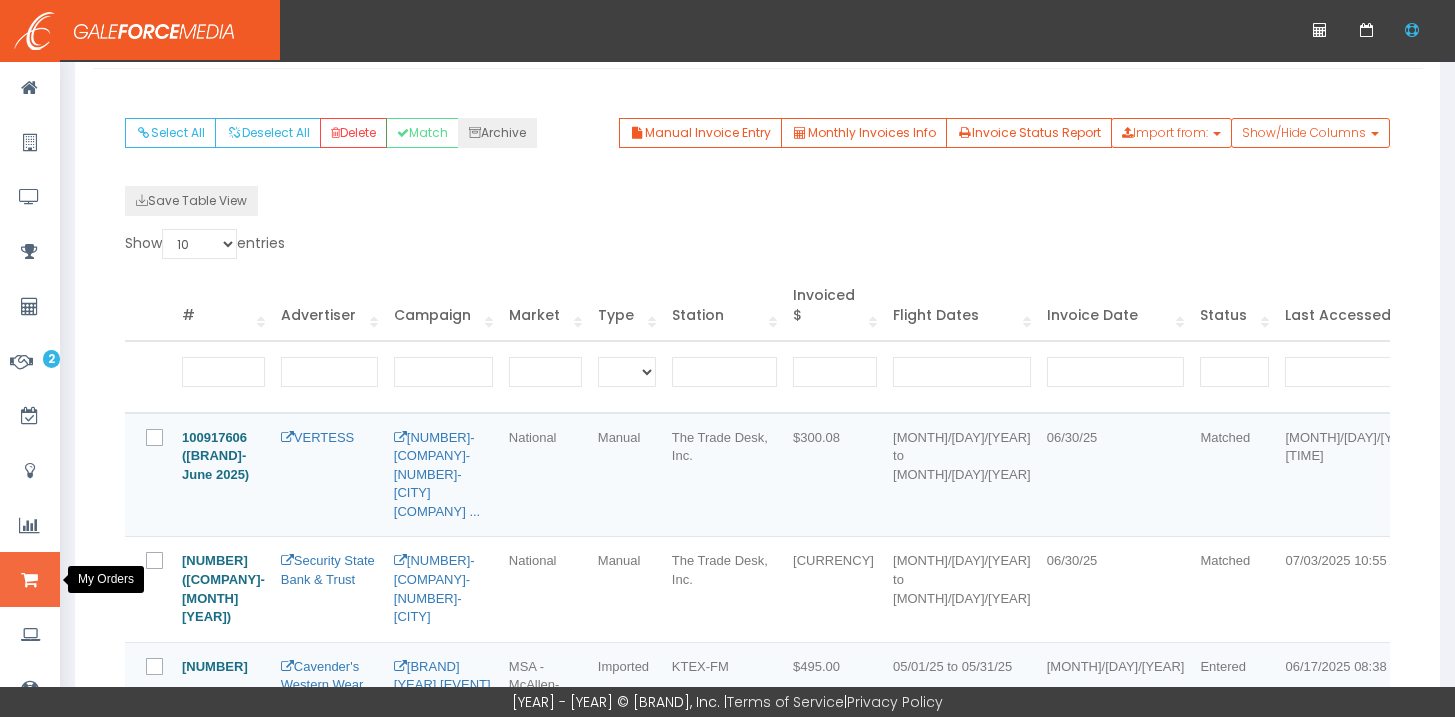 click at bounding box center (30, 579) 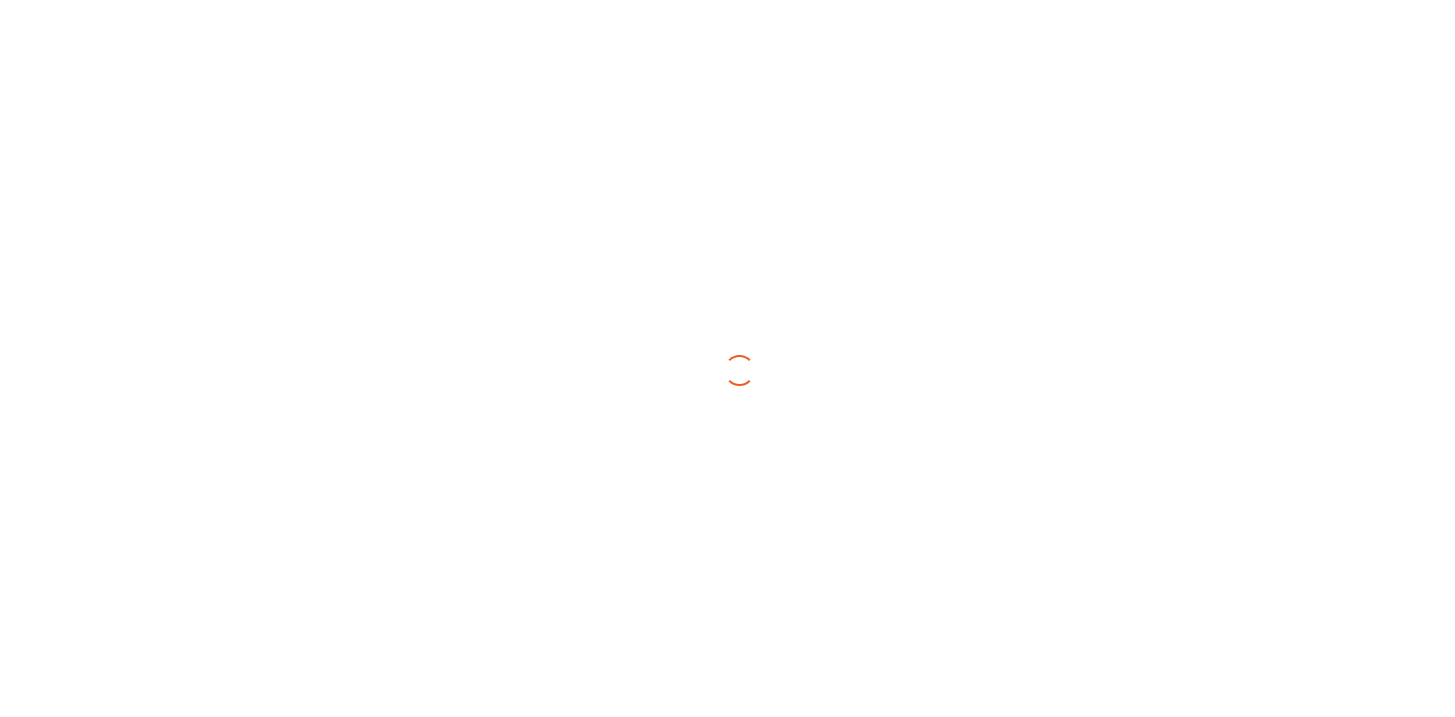 scroll, scrollTop: 0, scrollLeft: 0, axis: both 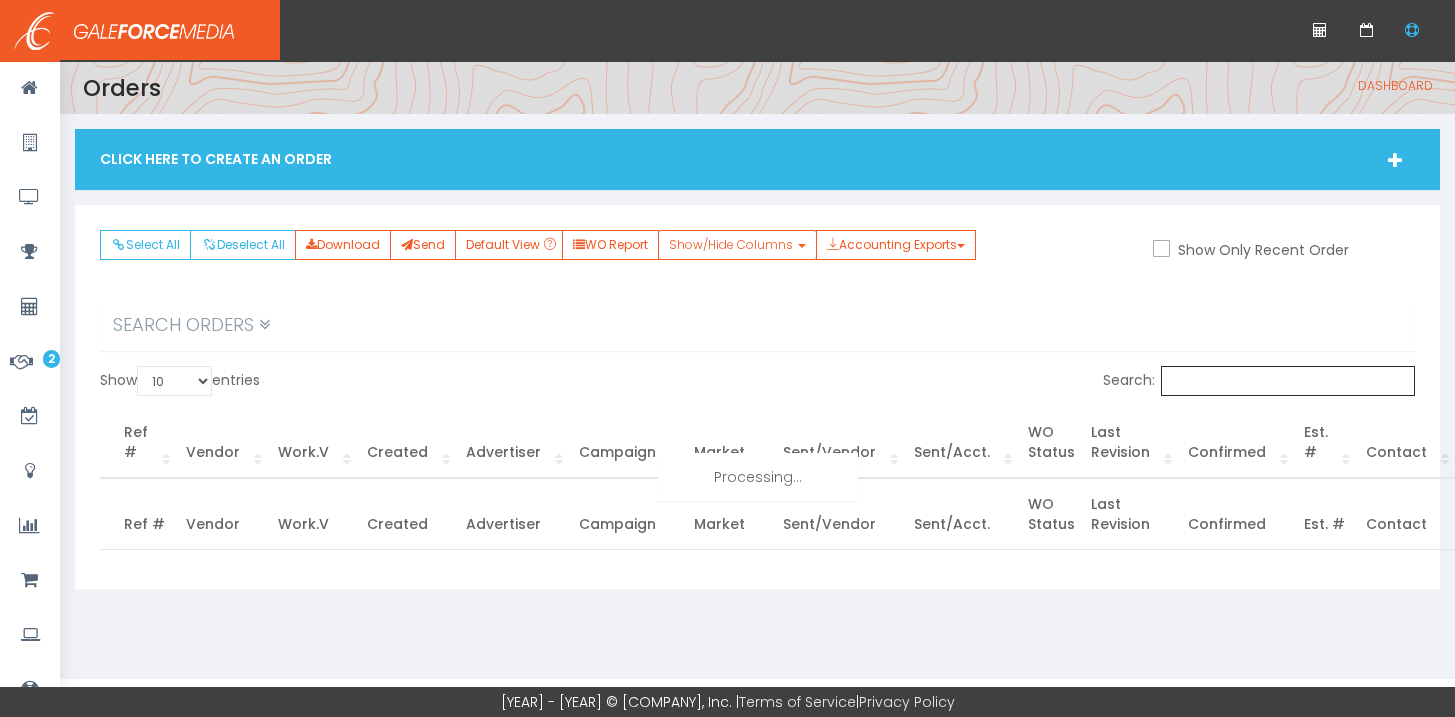 click on "Search:" at bounding box center (1288, 381) 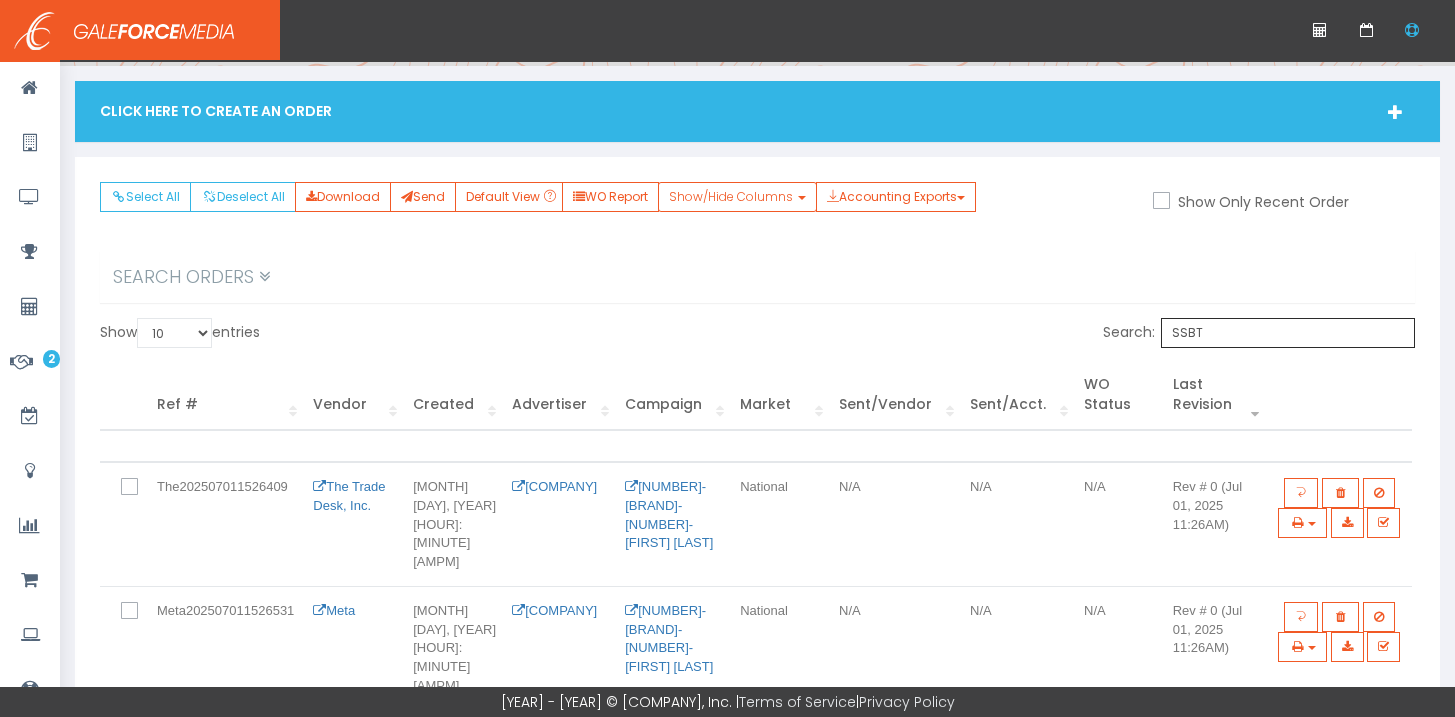 scroll, scrollTop: 50, scrollLeft: 0, axis: vertical 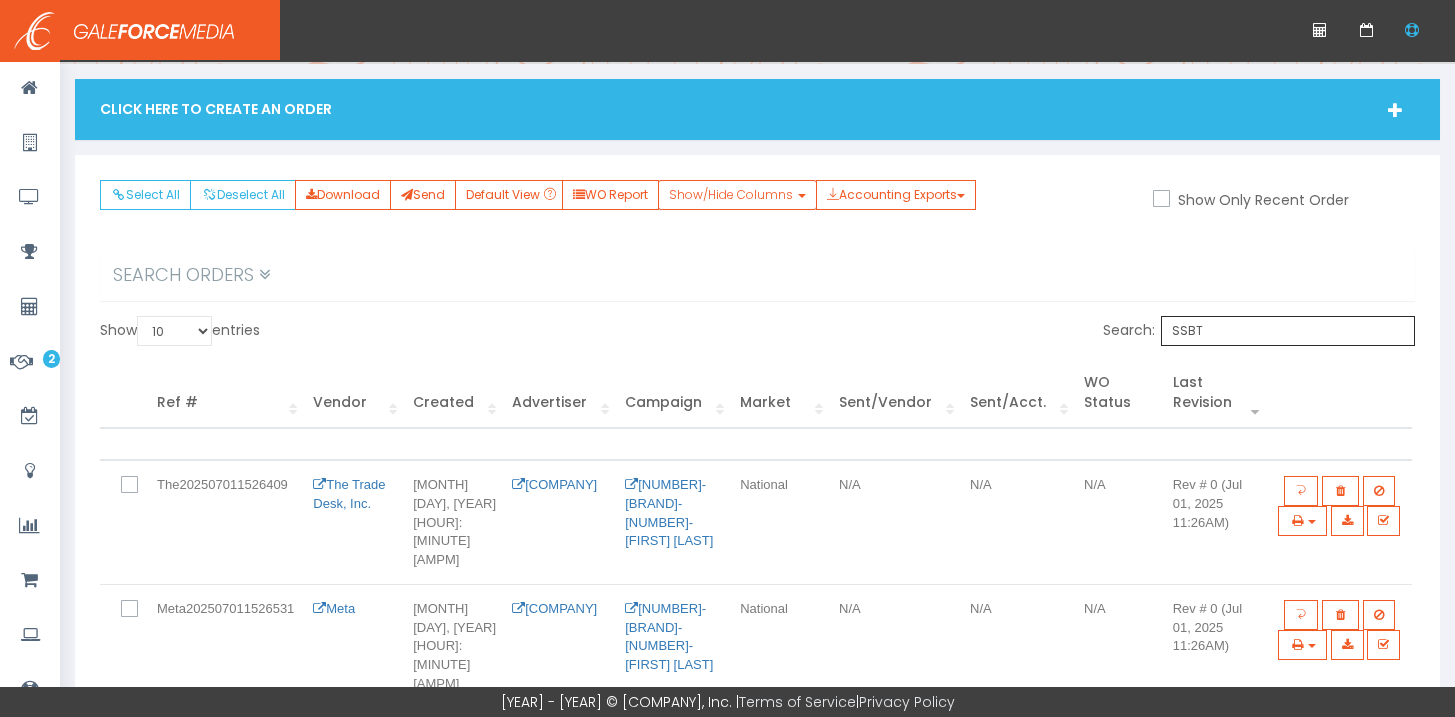 type on "SSBT" 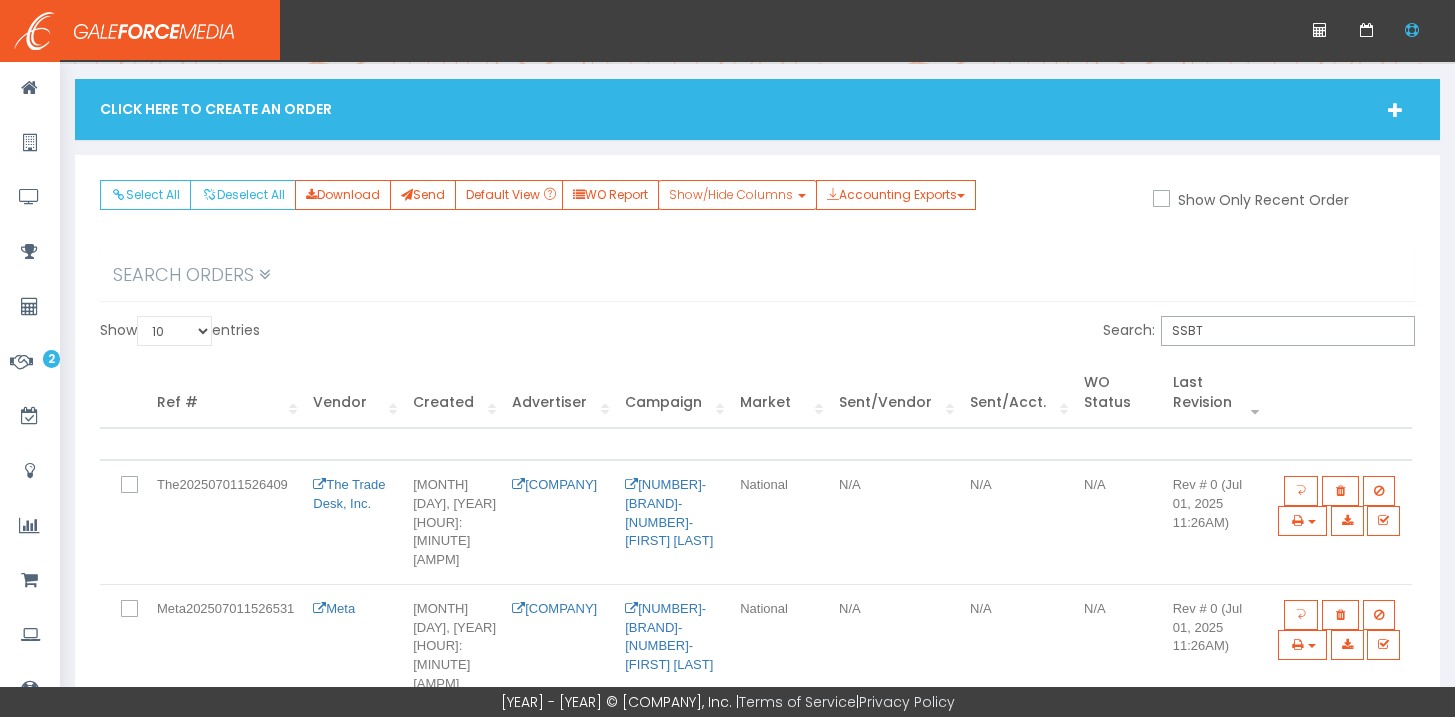 click at bounding box center (141, 486) 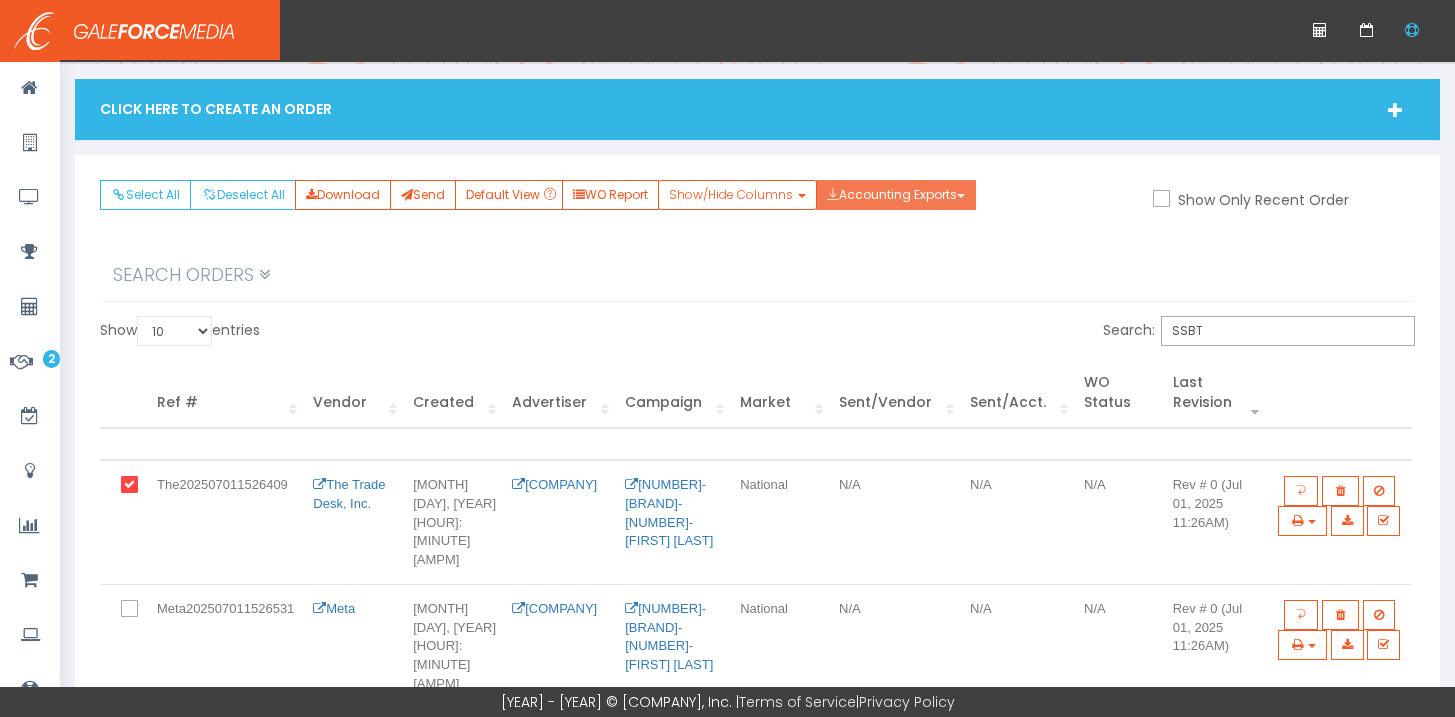 drag, startPoint x: 928, startPoint y: 202, endPoint x: 934, endPoint y: 222, distance: 20.880613 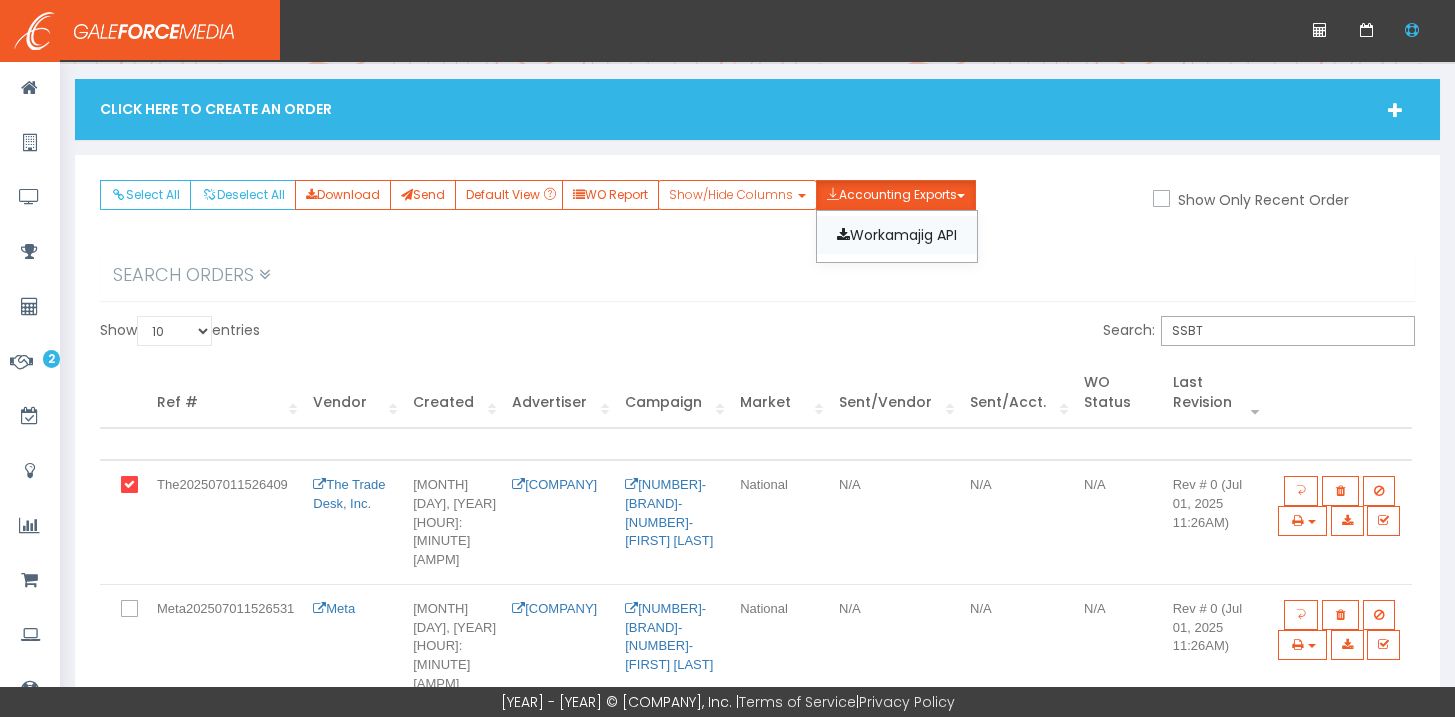 click on "Workamajig API" at bounding box center [897, 235] 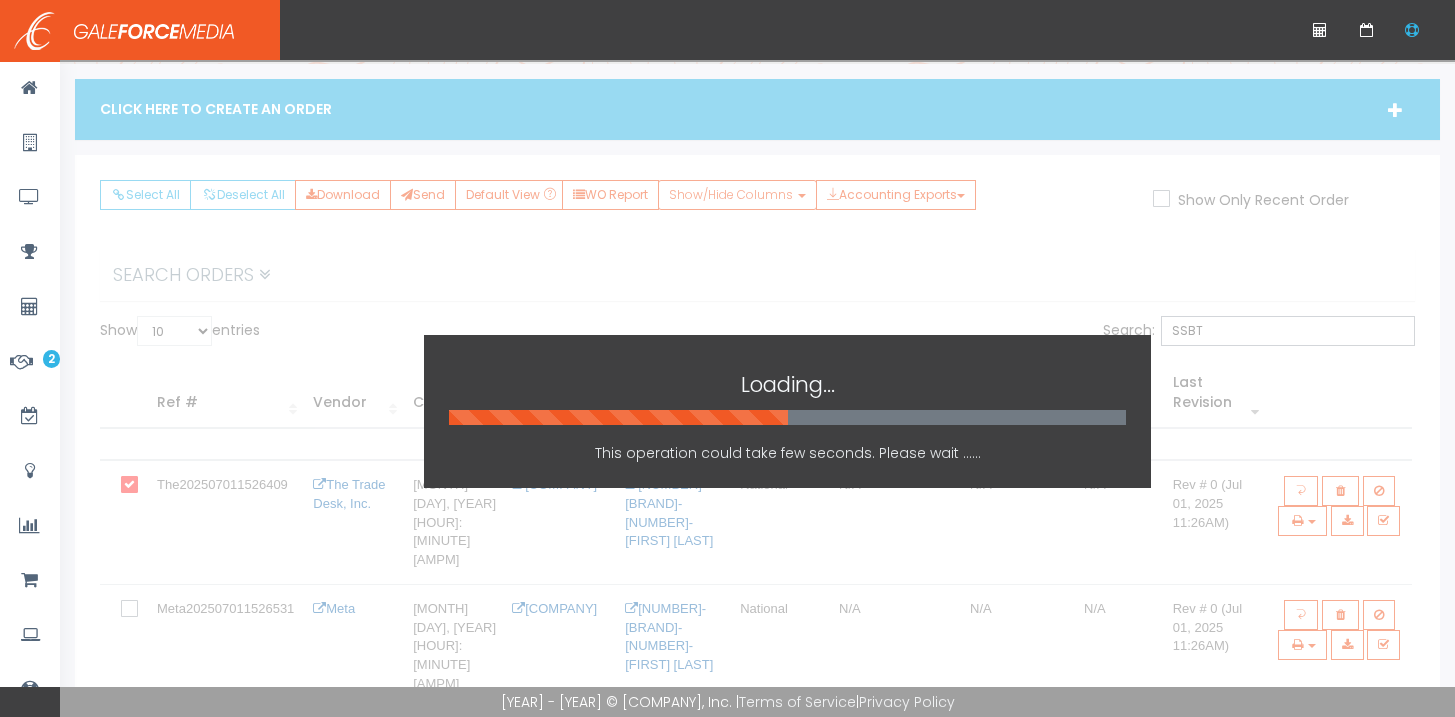 scroll, scrollTop: 0, scrollLeft: 0, axis: both 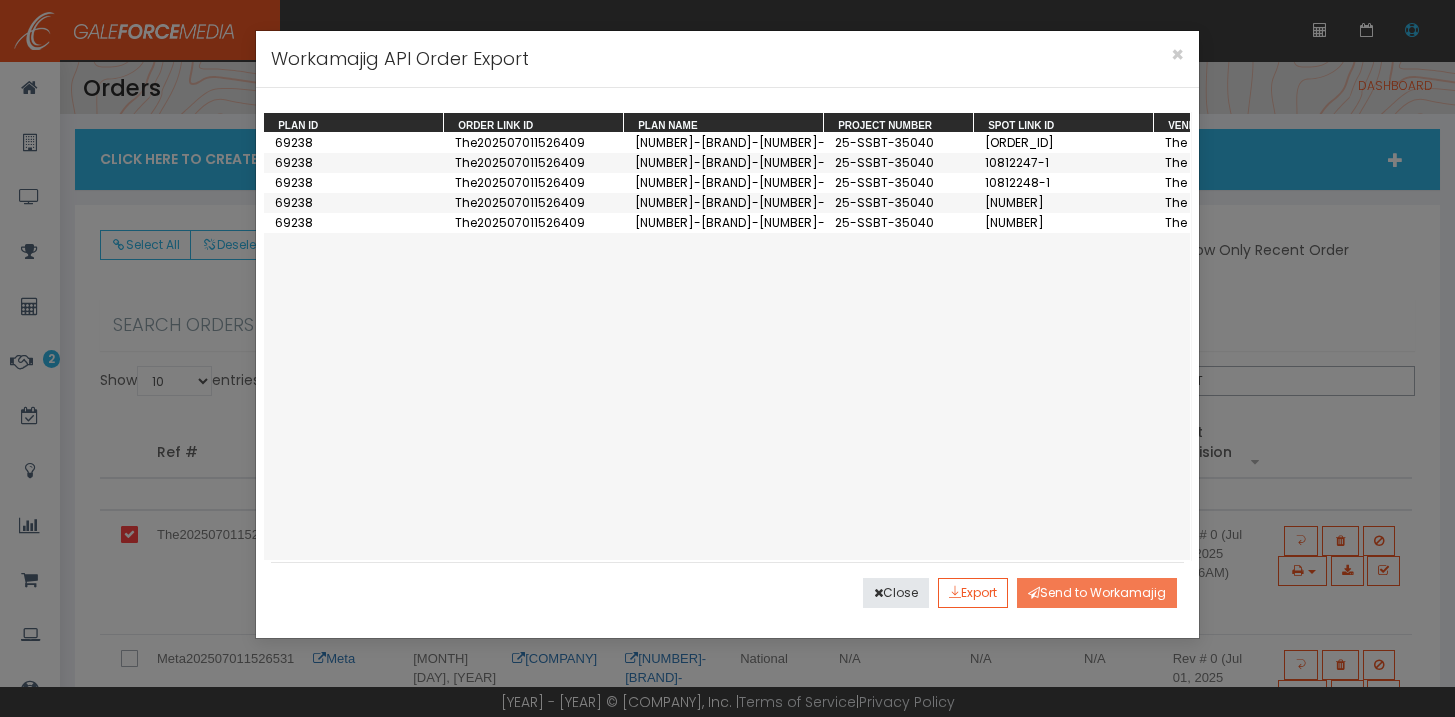 click on "Send to Workamajig" at bounding box center (1097, 593) 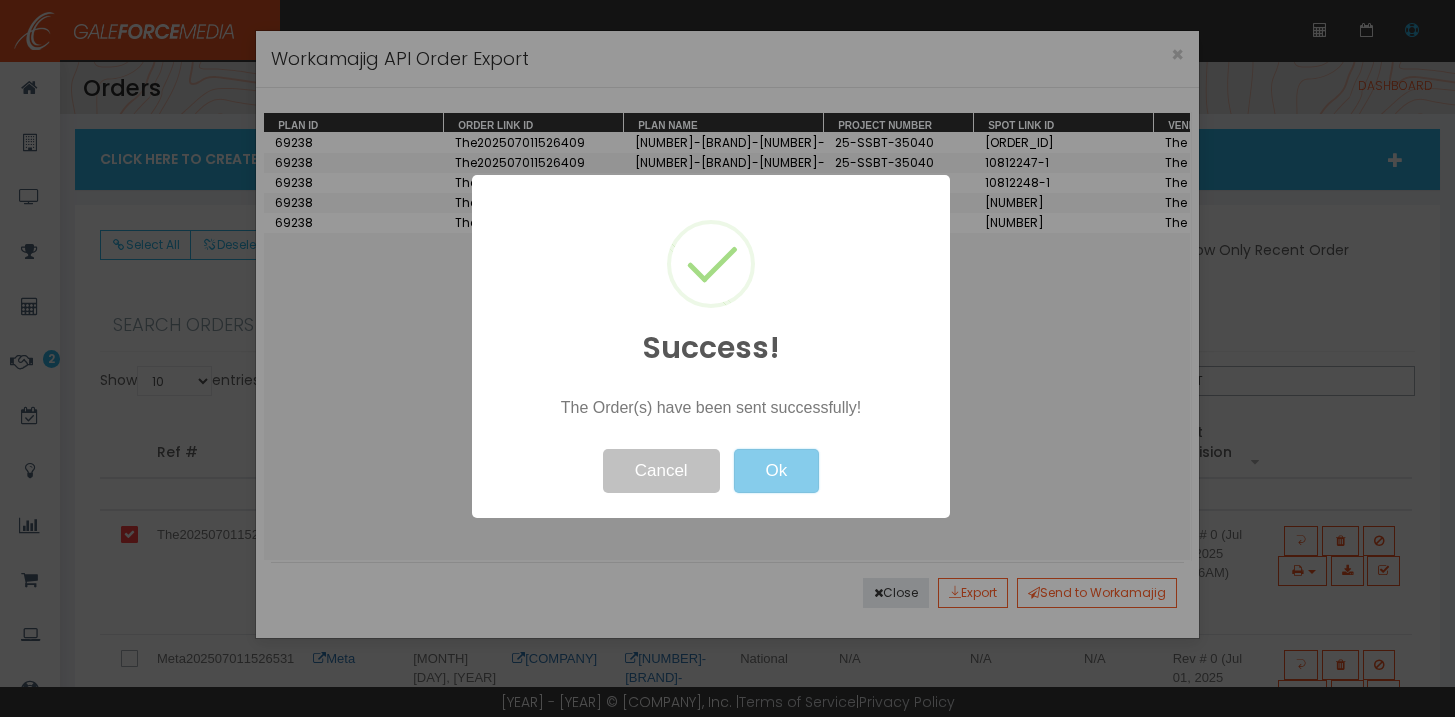 click on "Ok" at bounding box center [776, 471] 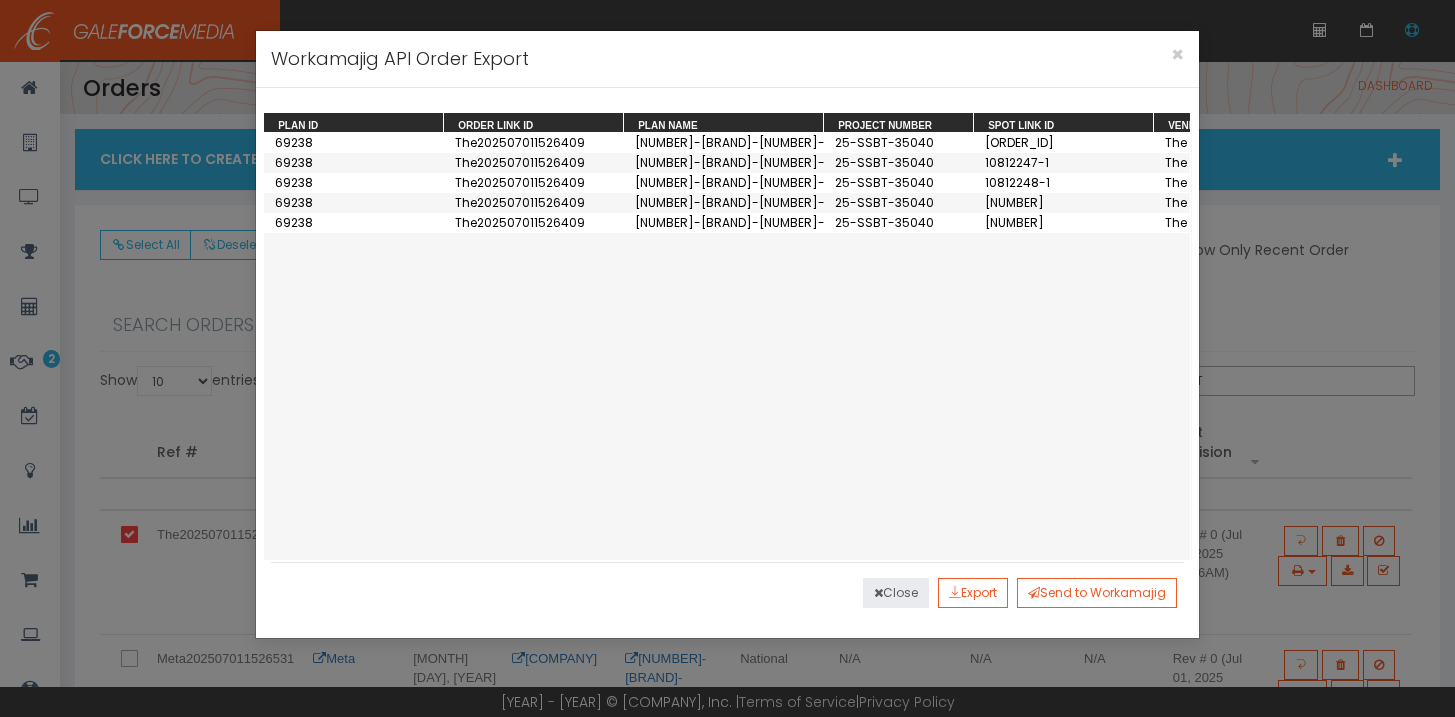 click on "Close" at bounding box center (896, 593) 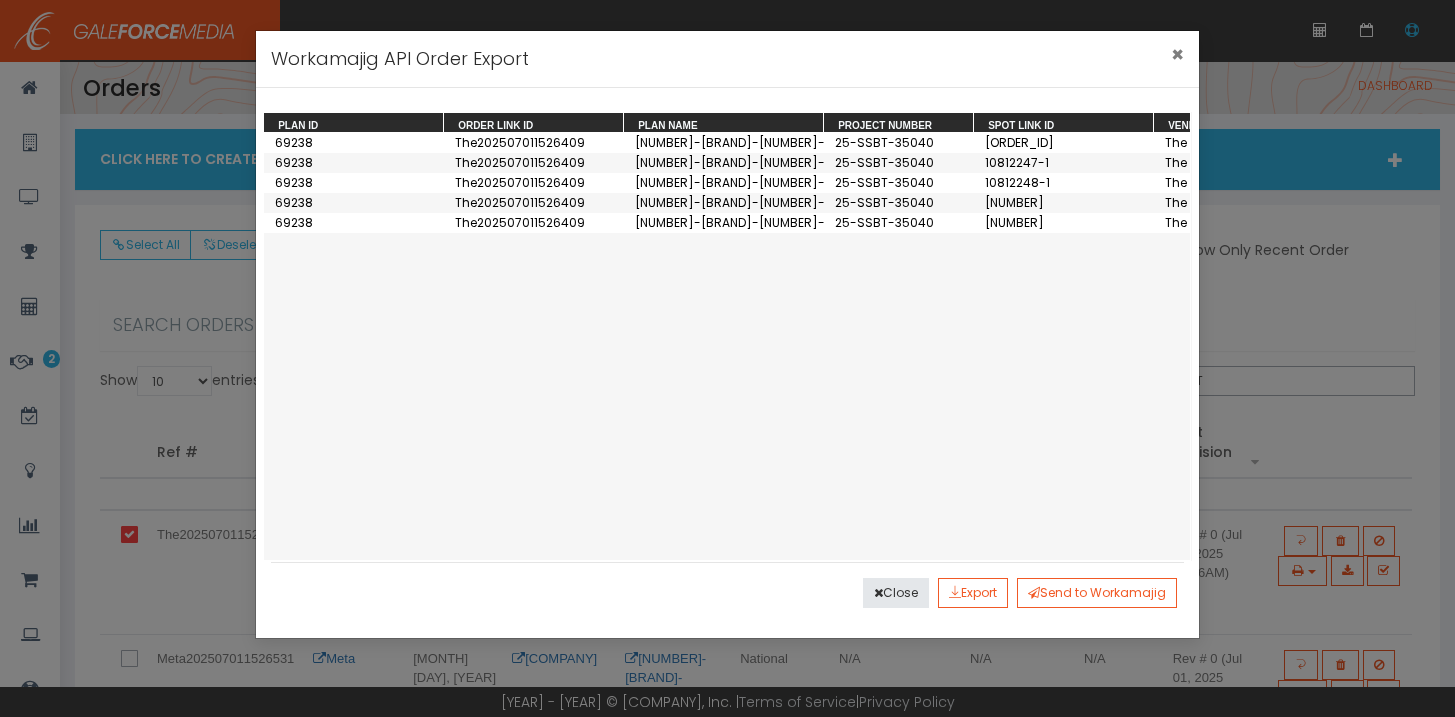 click on "×" at bounding box center (1177, 54) 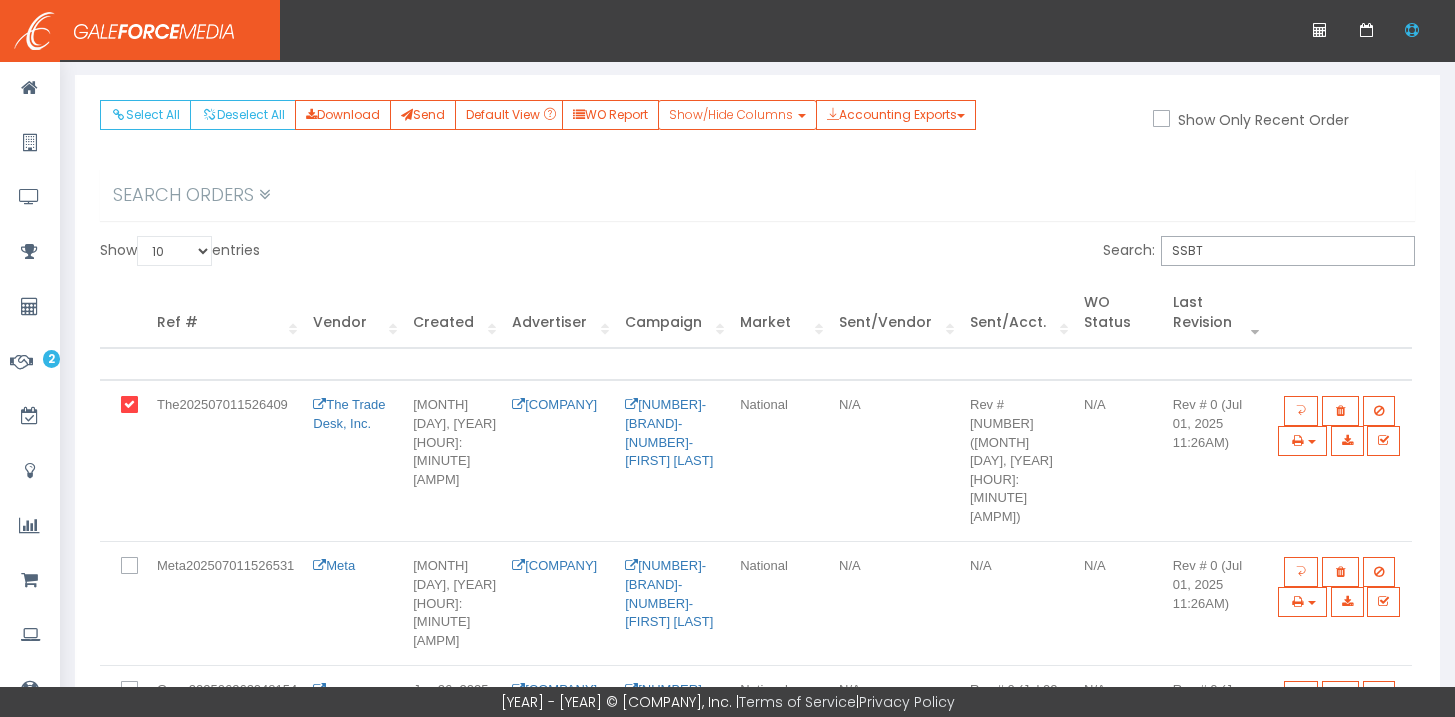 scroll, scrollTop: 160, scrollLeft: 0, axis: vertical 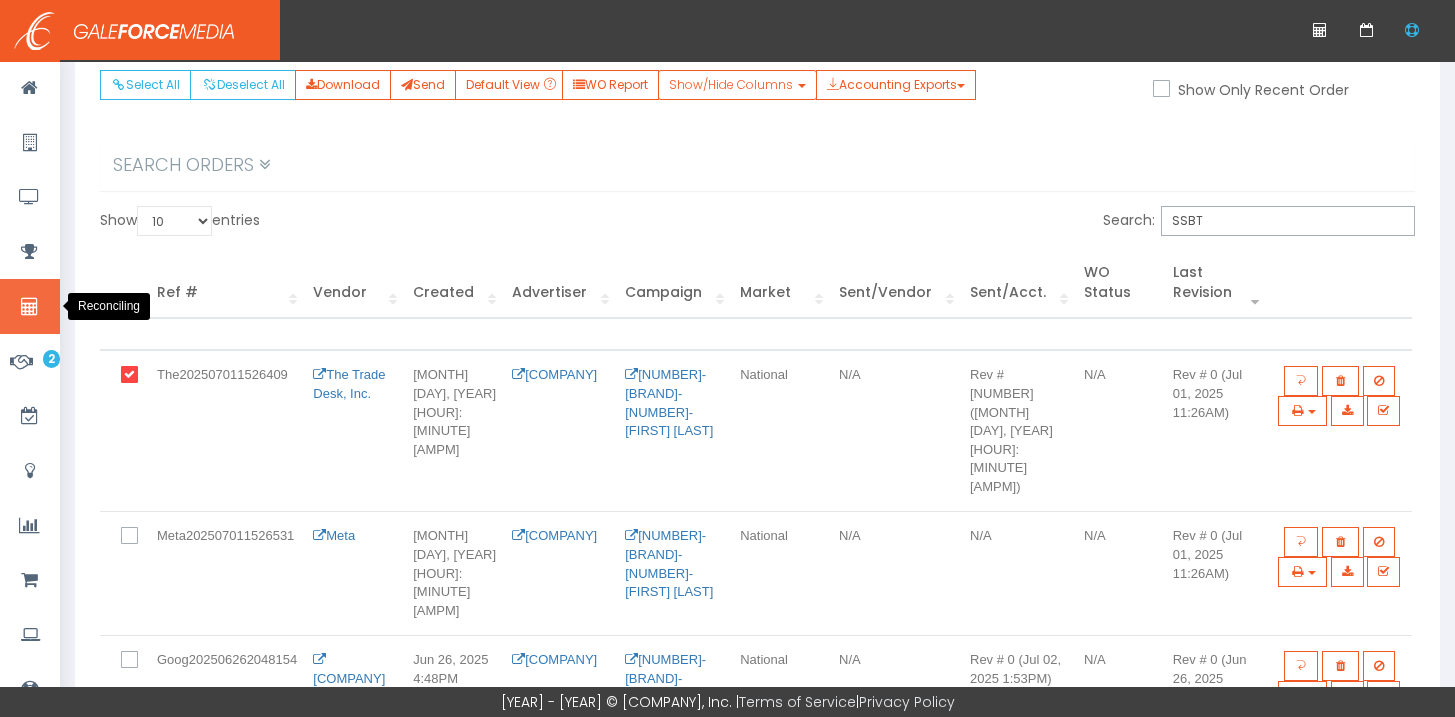 click at bounding box center (29, 307) 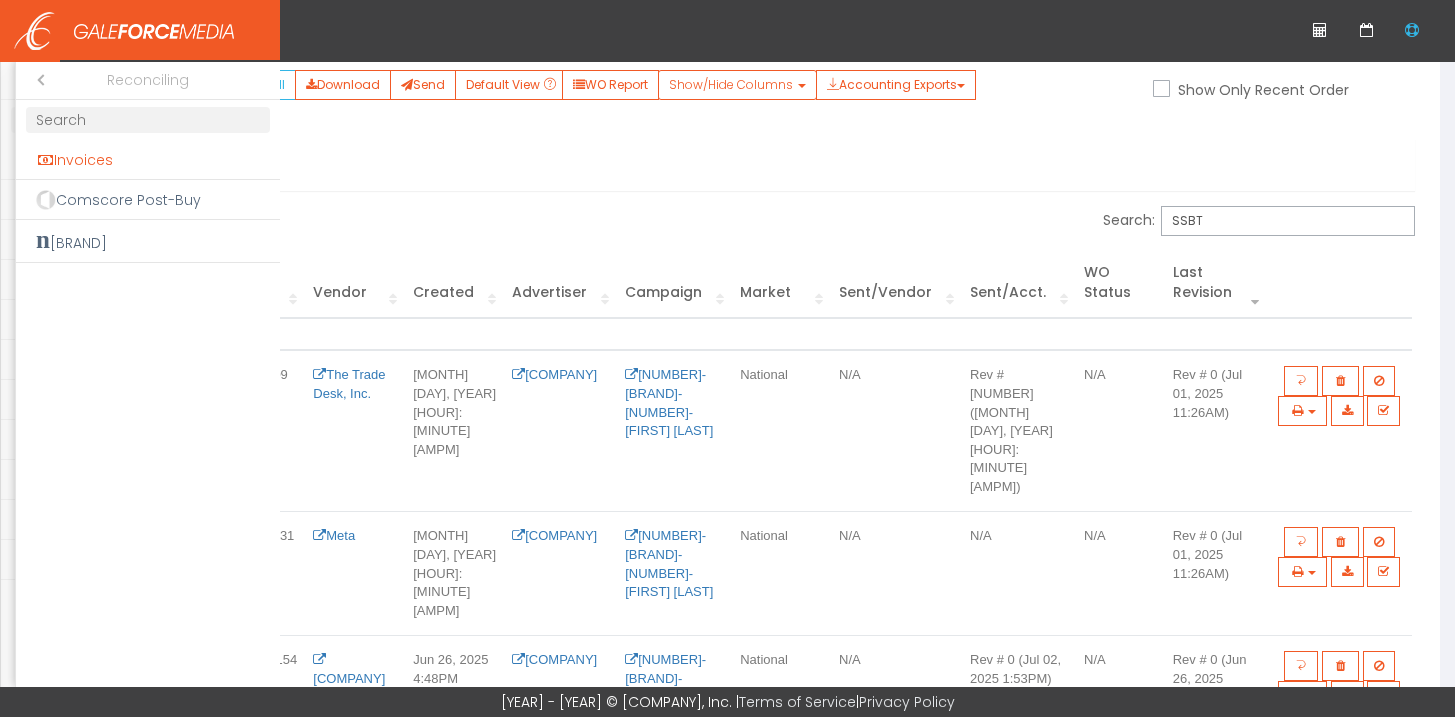 click on "Invoices" at bounding box center (148, 160) 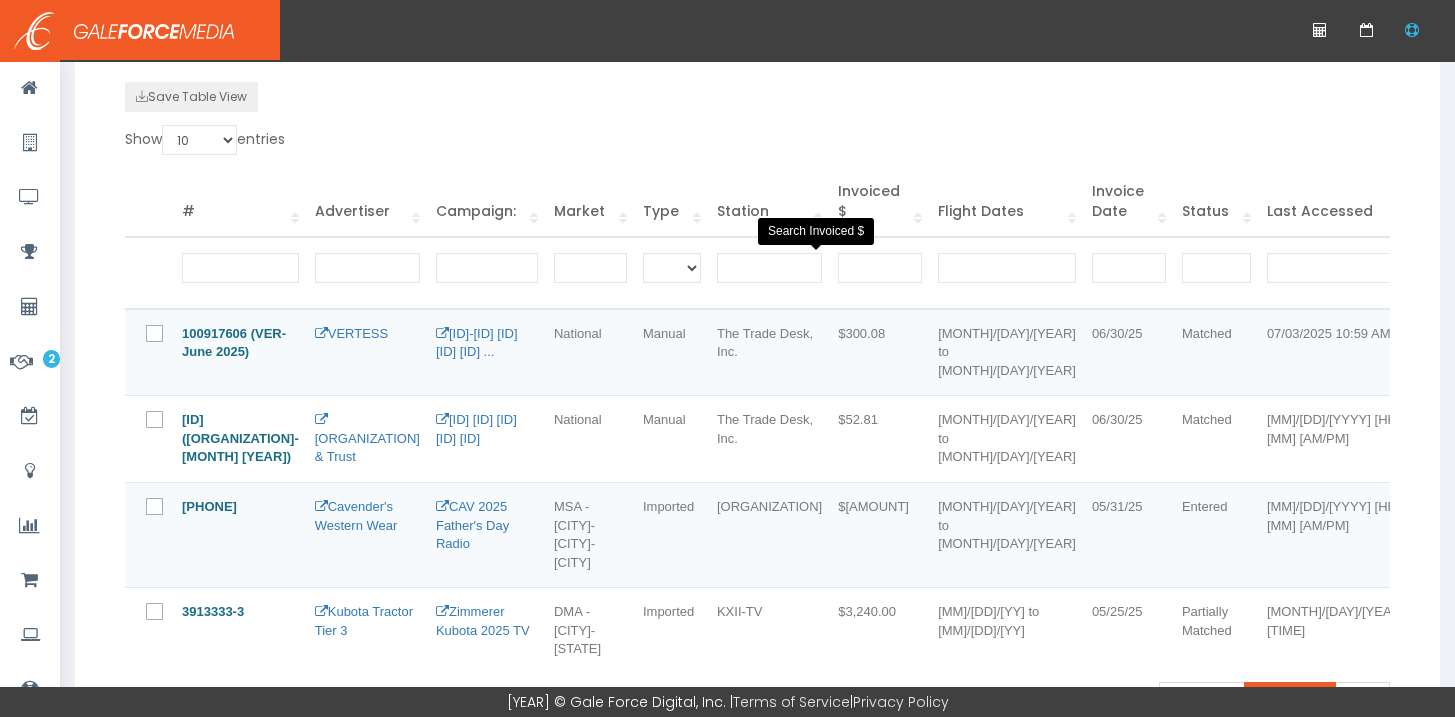 scroll, scrollTop: 379, scrollLeft: 0, axis: vertical 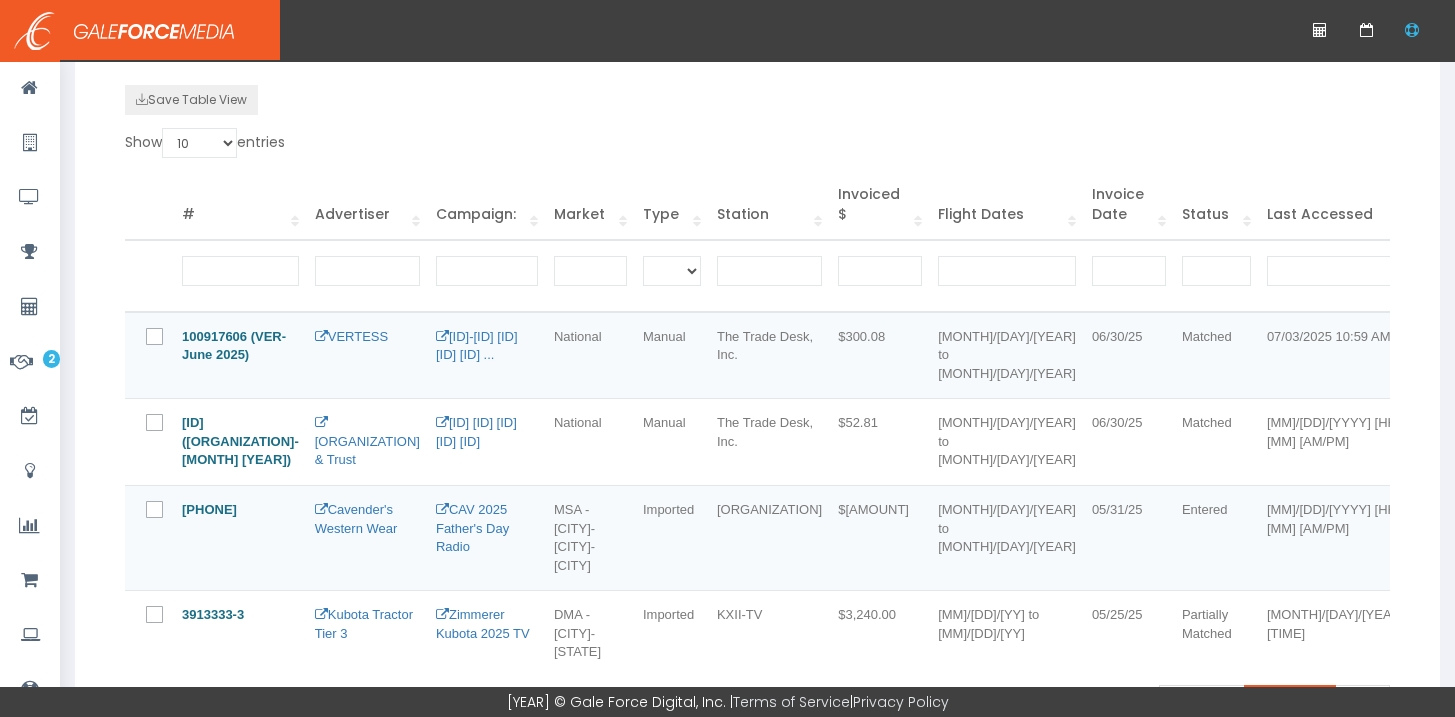 click at bounding box center (166, 424) 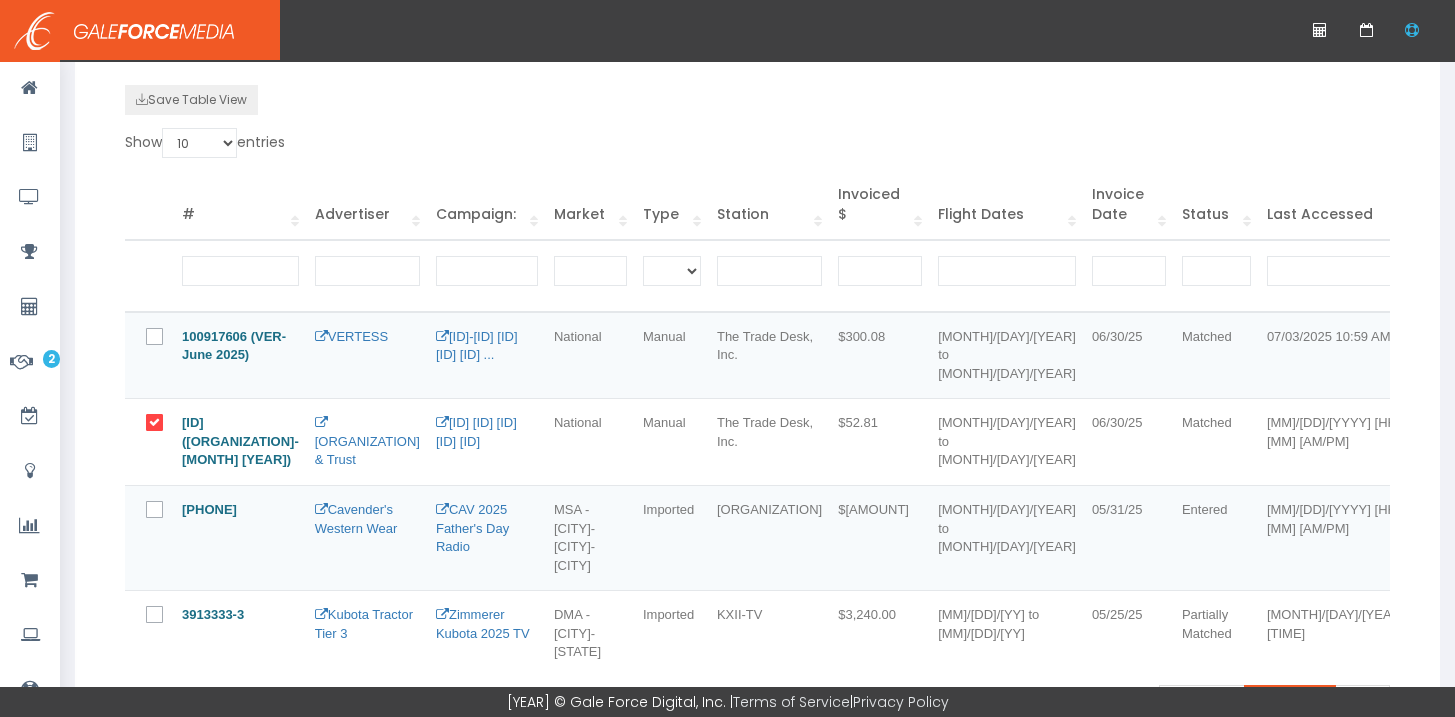 drag, startPoint x: 152, startPoint y: 335, endPoint x: 225, endPoint y: 347, distance: 73.97973 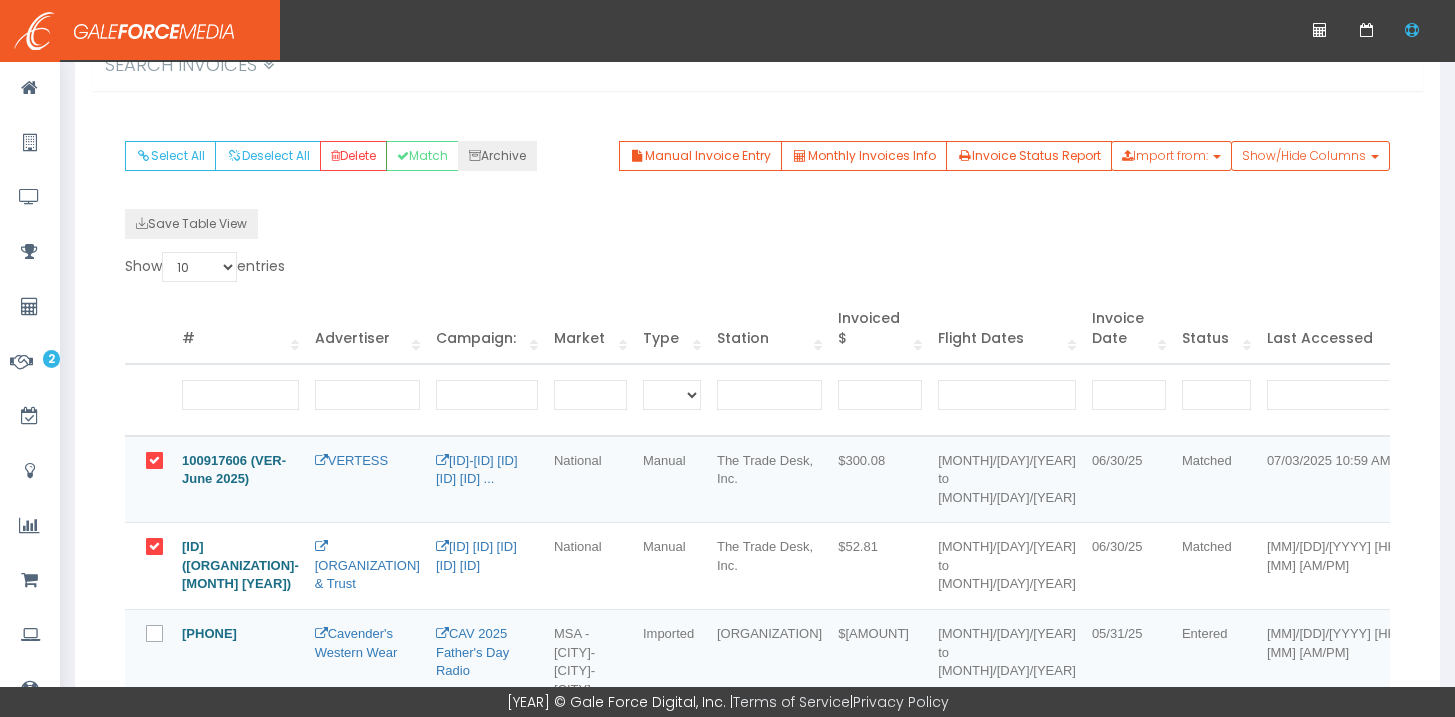 scroll, scrollTop: 212, scrollLeft: 0, axis: vertical 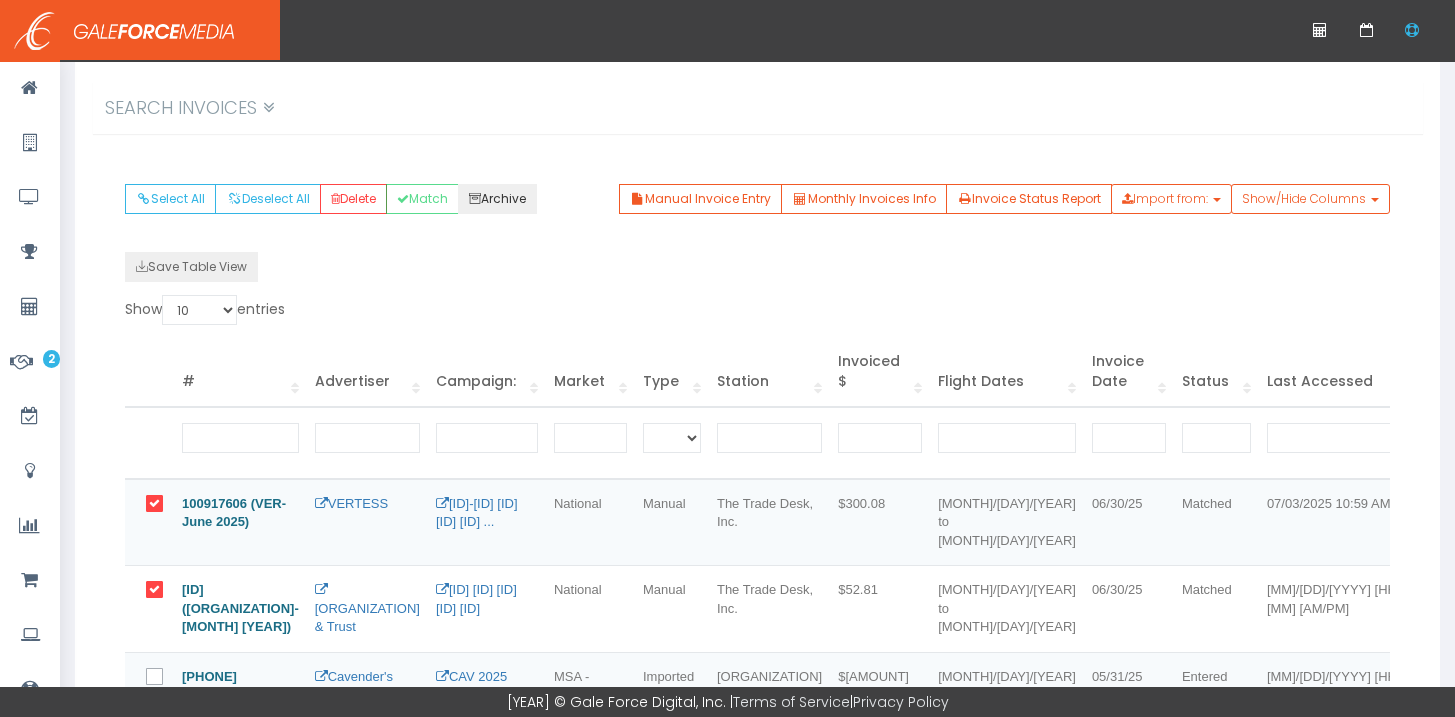 click on "Archive" at bounding box center [497, 199] 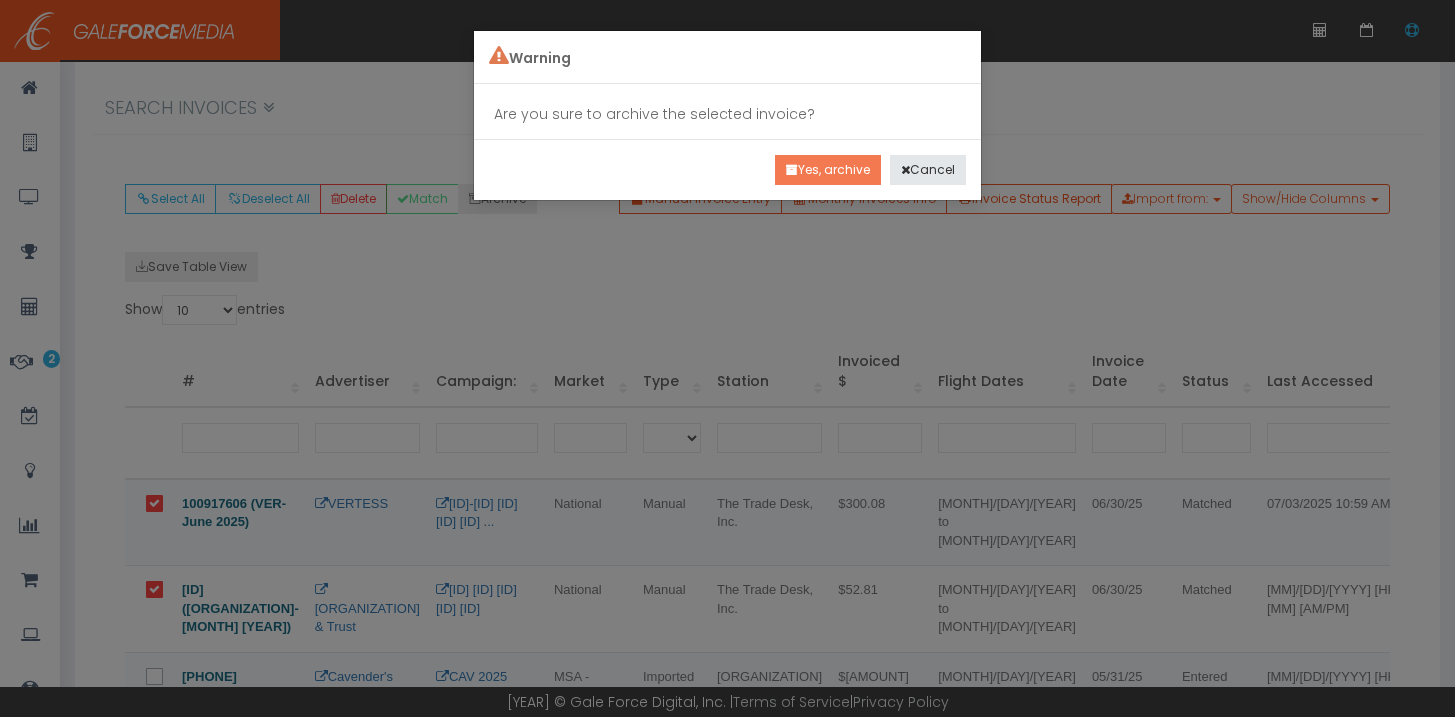 click on "Yes, archive" at bounding box center [828, 170] 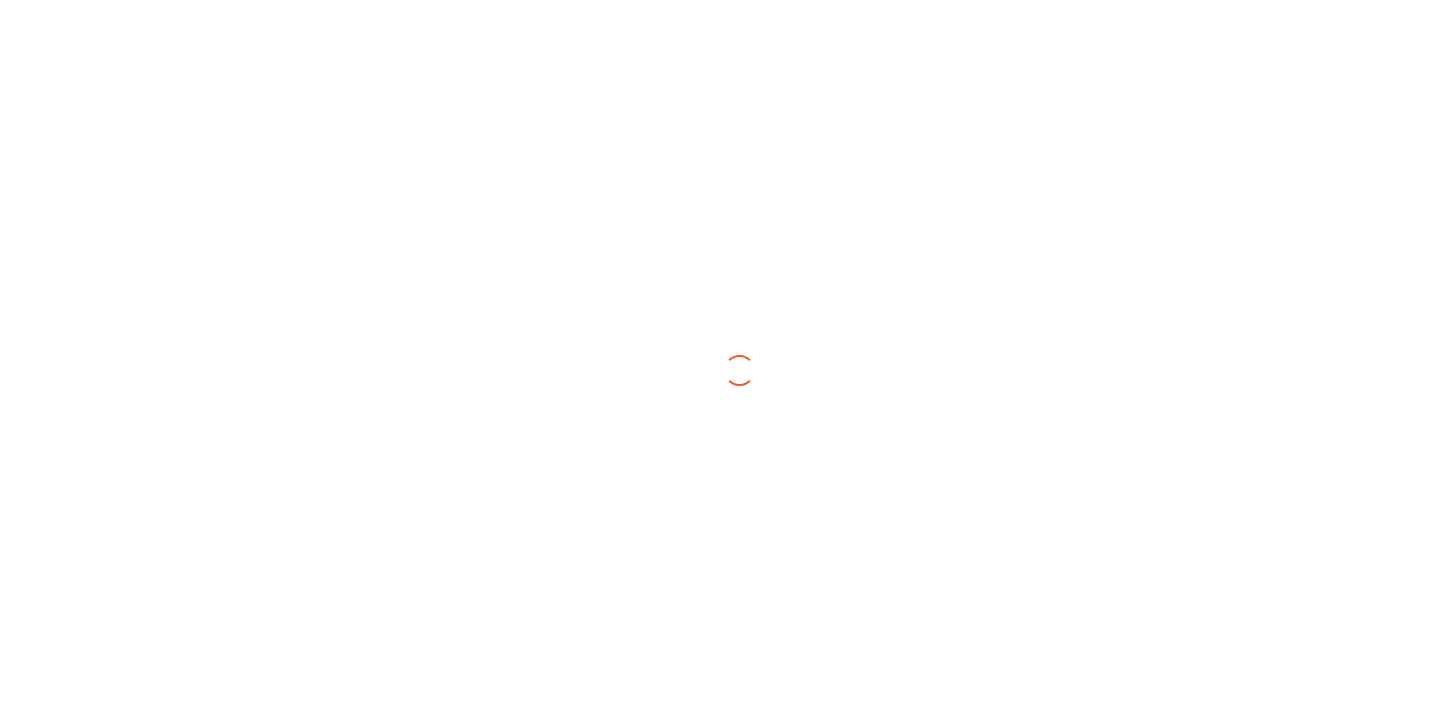 scroll, scrollTop: 0, scrollLeft: 0, axis: both 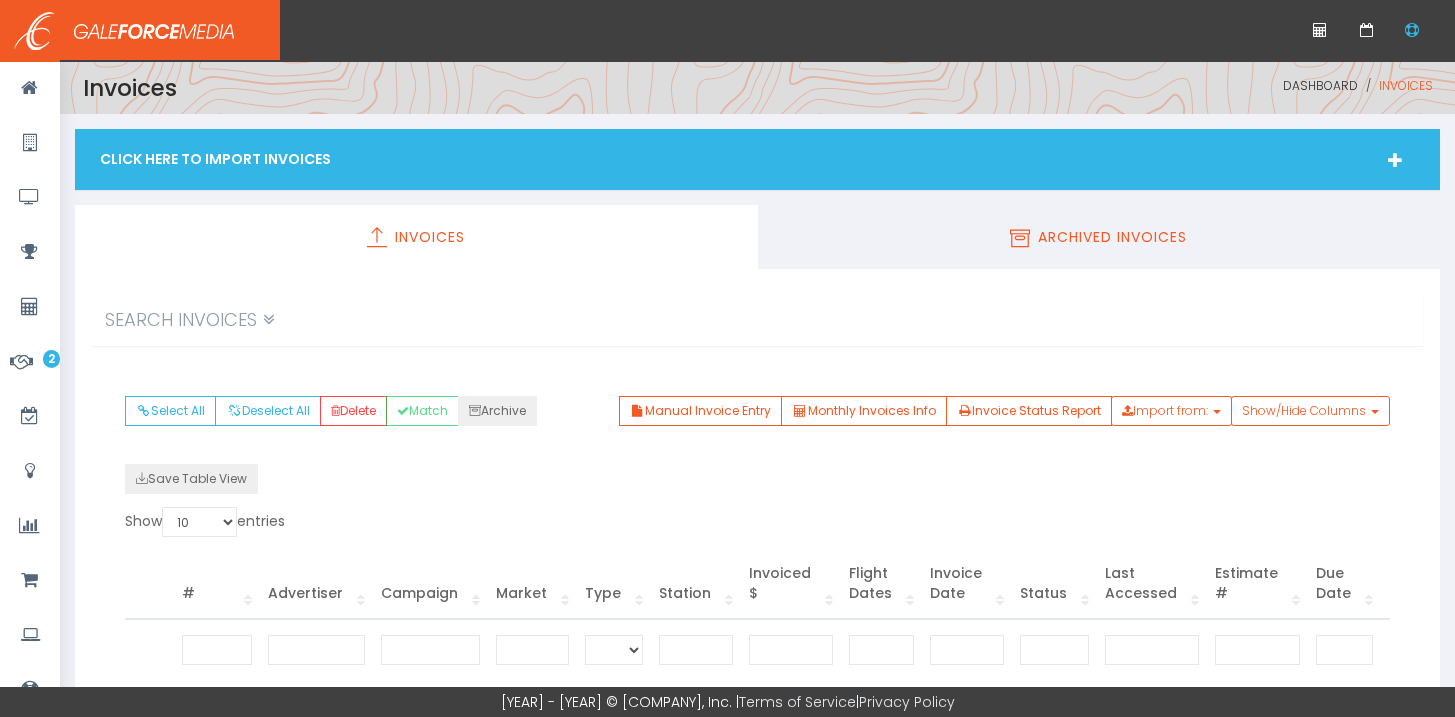 click on "Archived Invoices" at bounding box center [1099, 237] 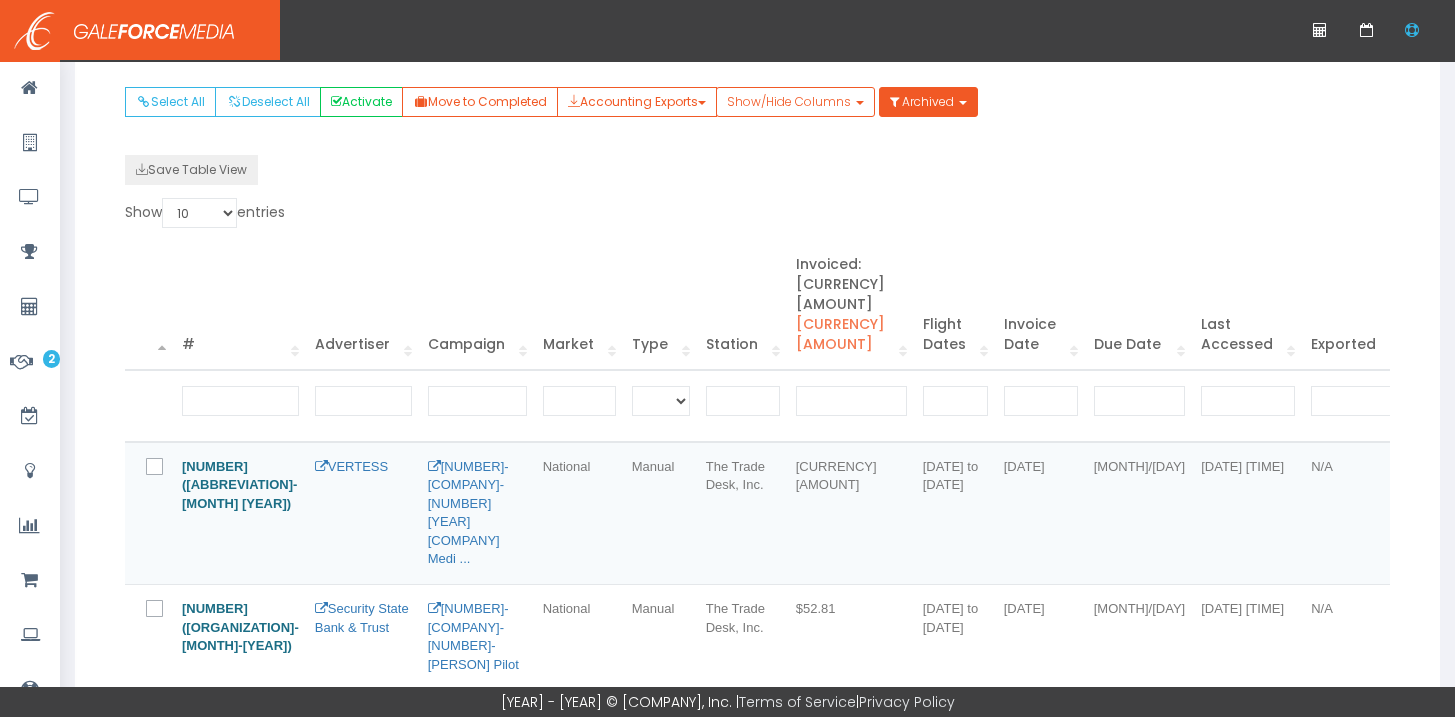 scroll, scrollTop: 342, scrollLeft: 0, axis: vertical 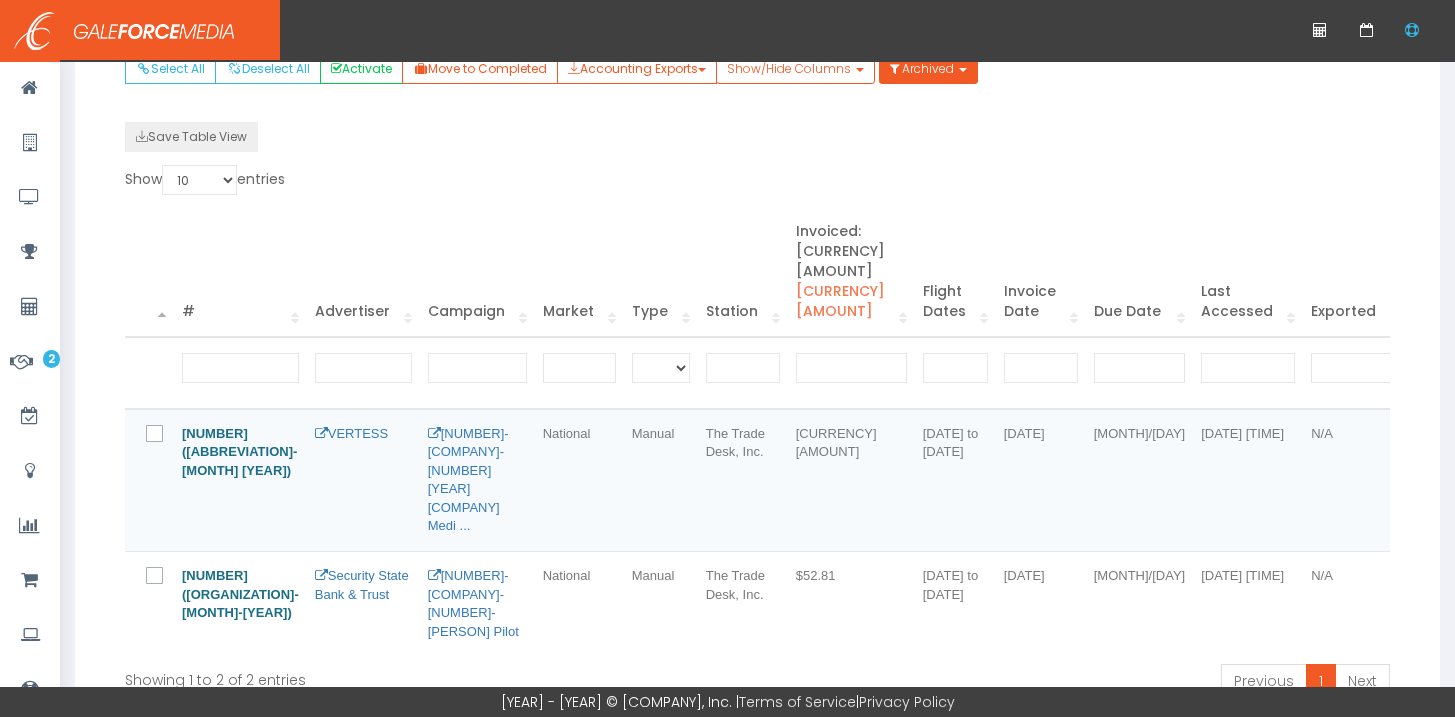 click at bounding box center [159, 583] 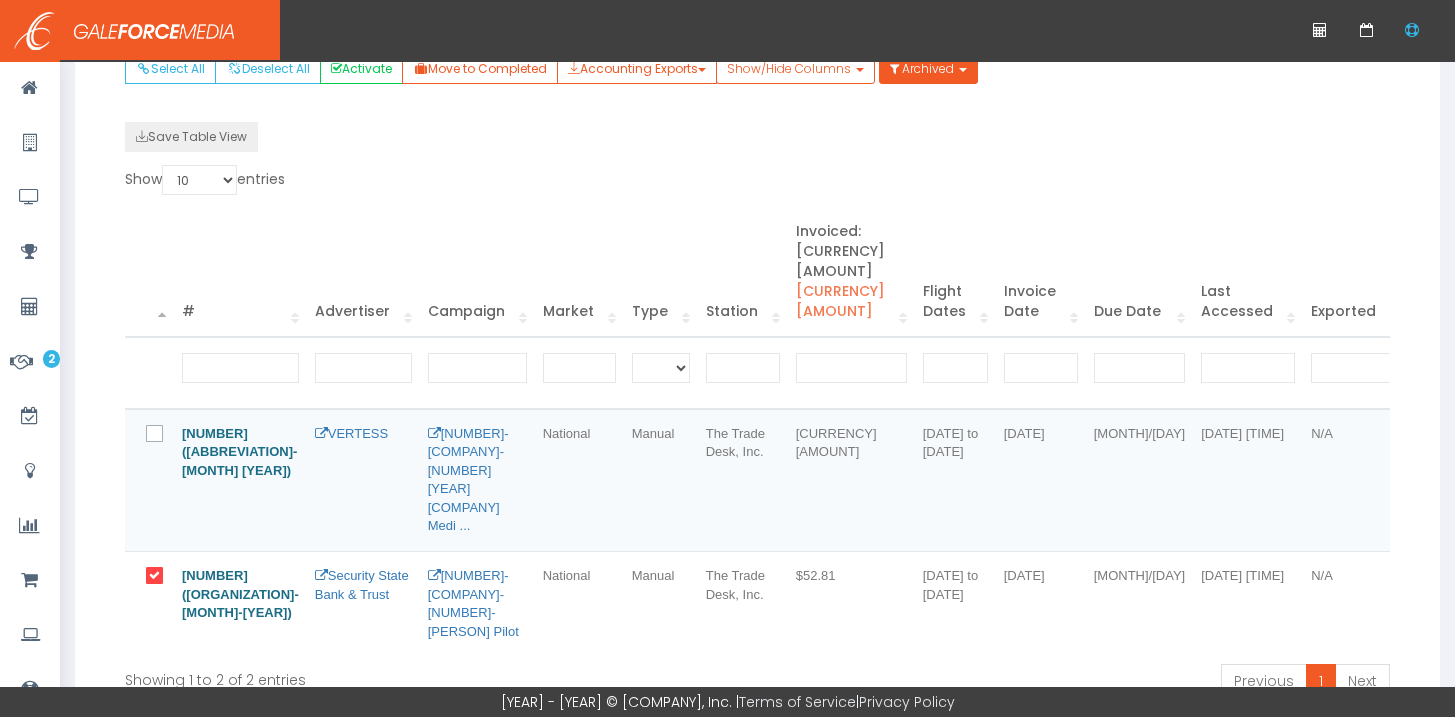 click at bounding box center [166, 435] 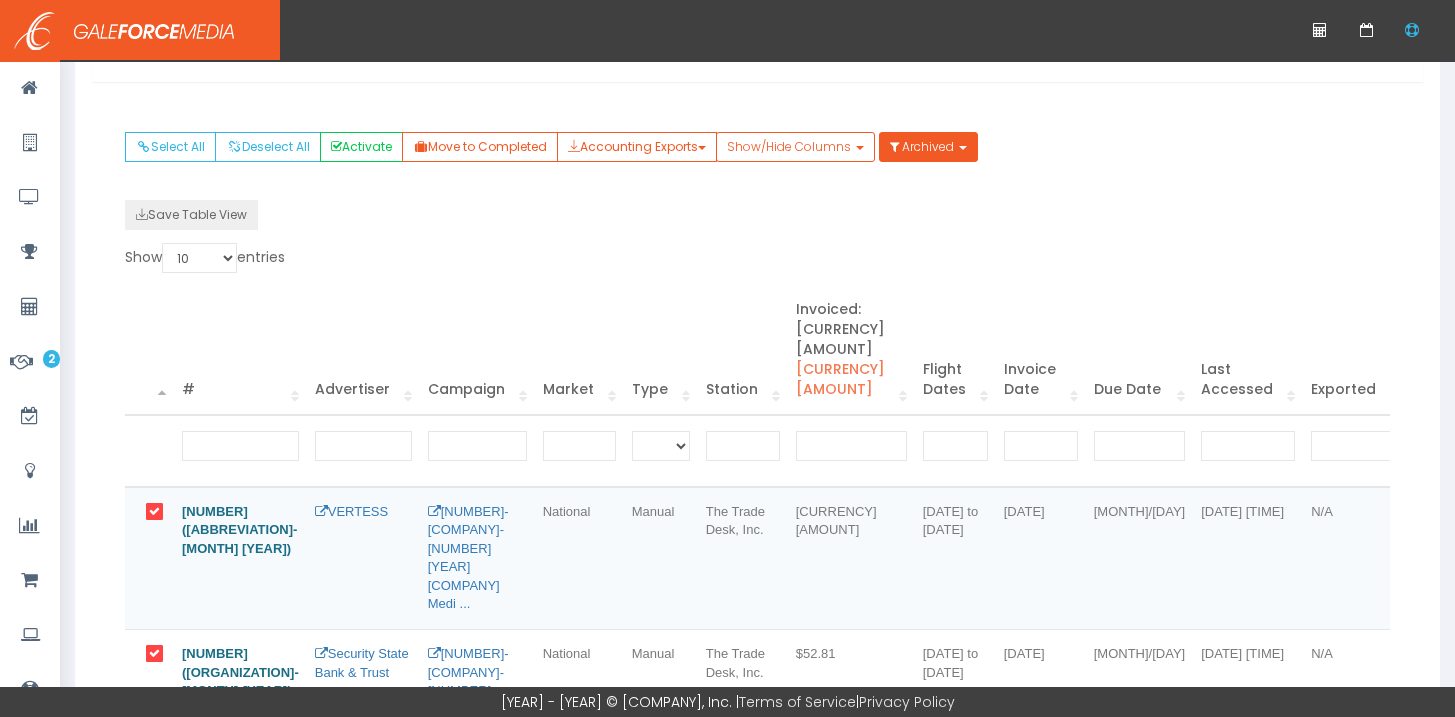 scroll, scrollTop: 262, scrollLeft: 0, axis: vertical 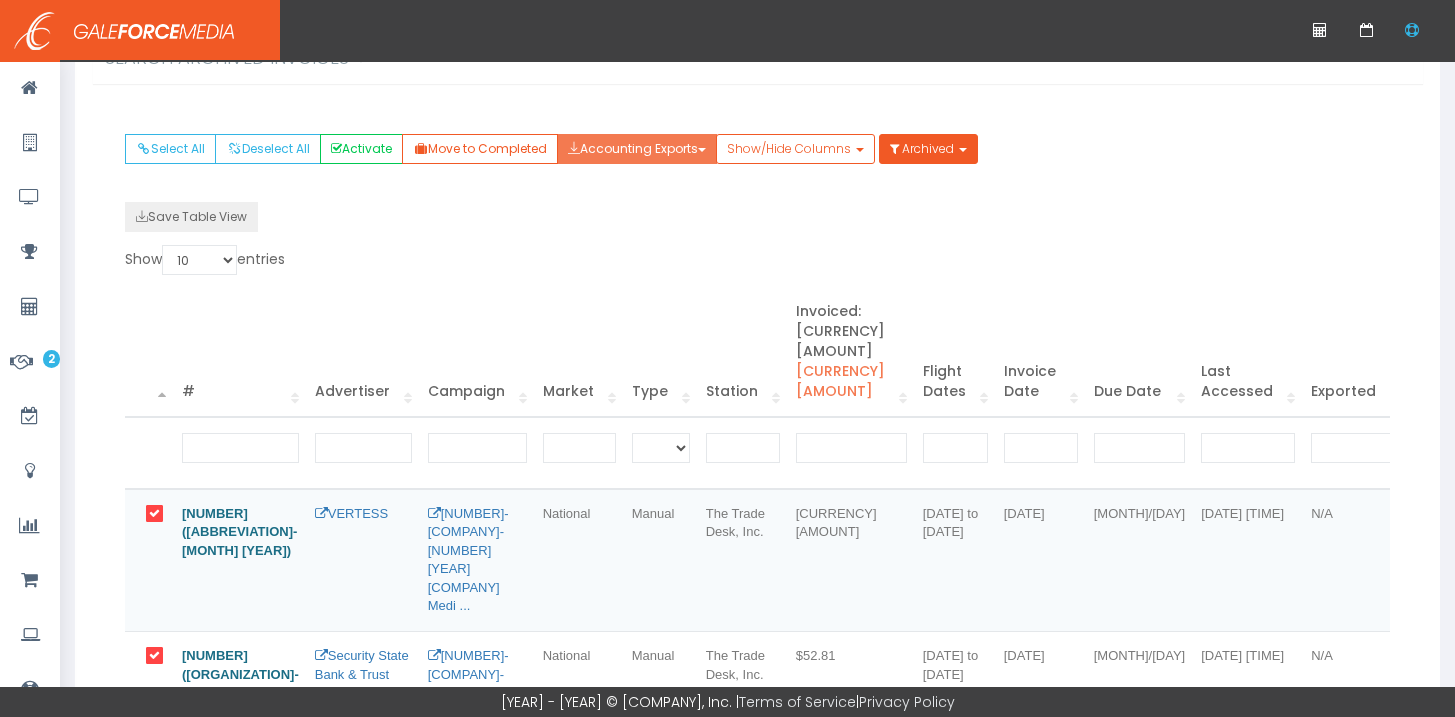 click on "Accounting Exports" at bounding box center [637, 149] 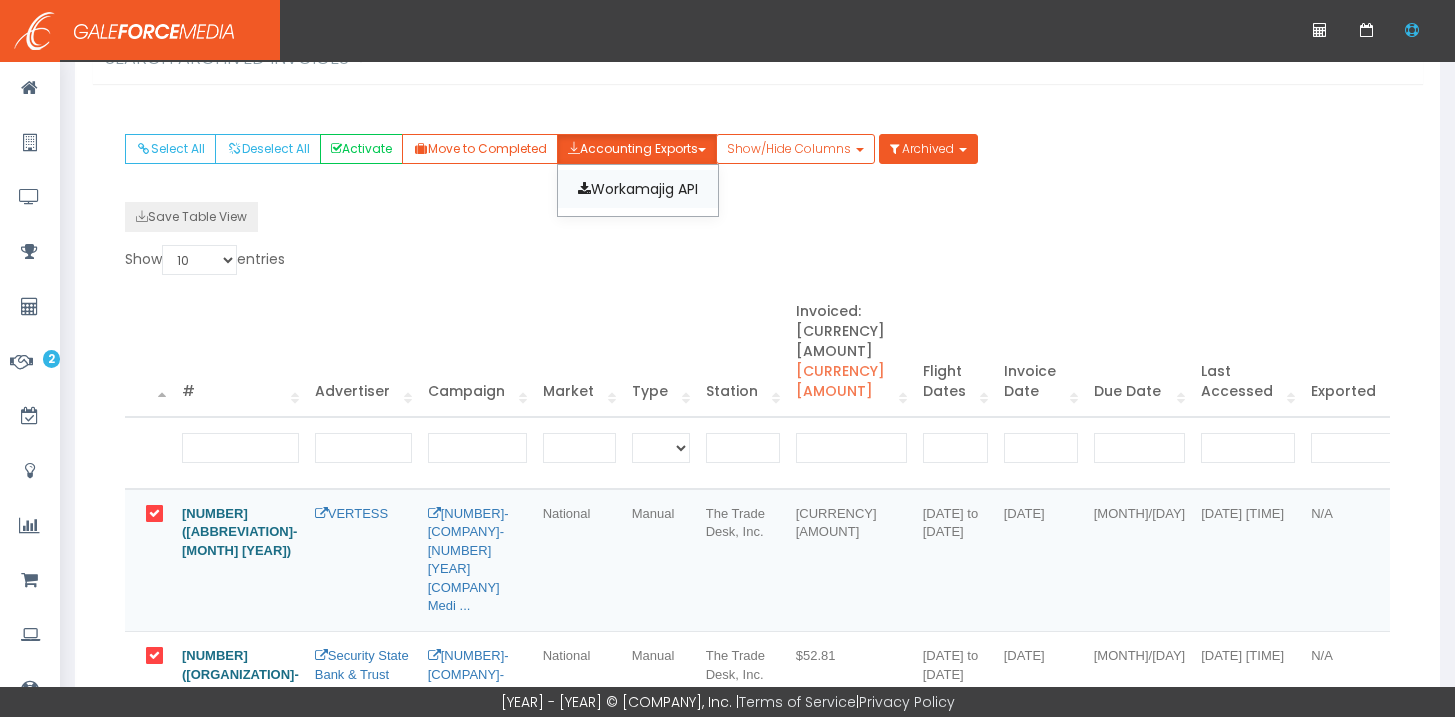 click on "Workamajig API" at bounding box center (638, 189) 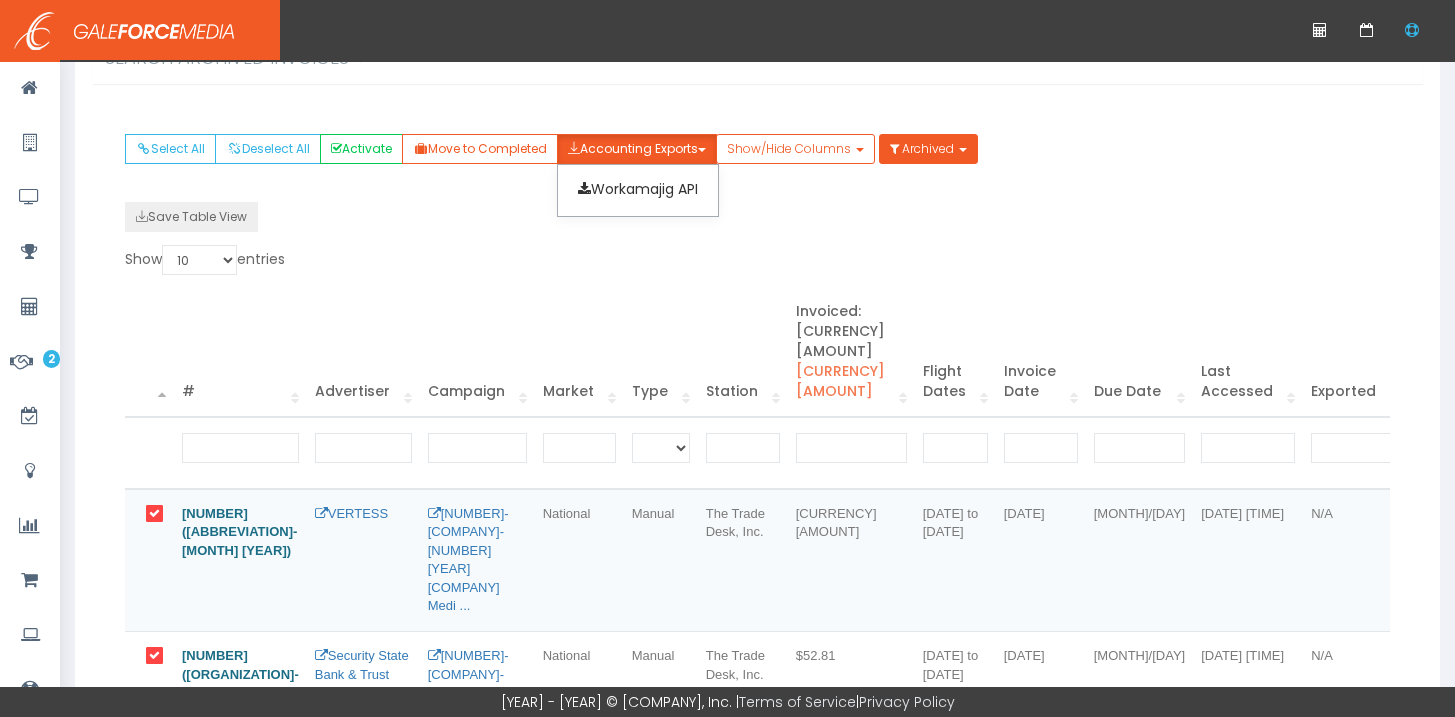 scroll, scrollTop: 0, scrollLeft: 0, axis: both 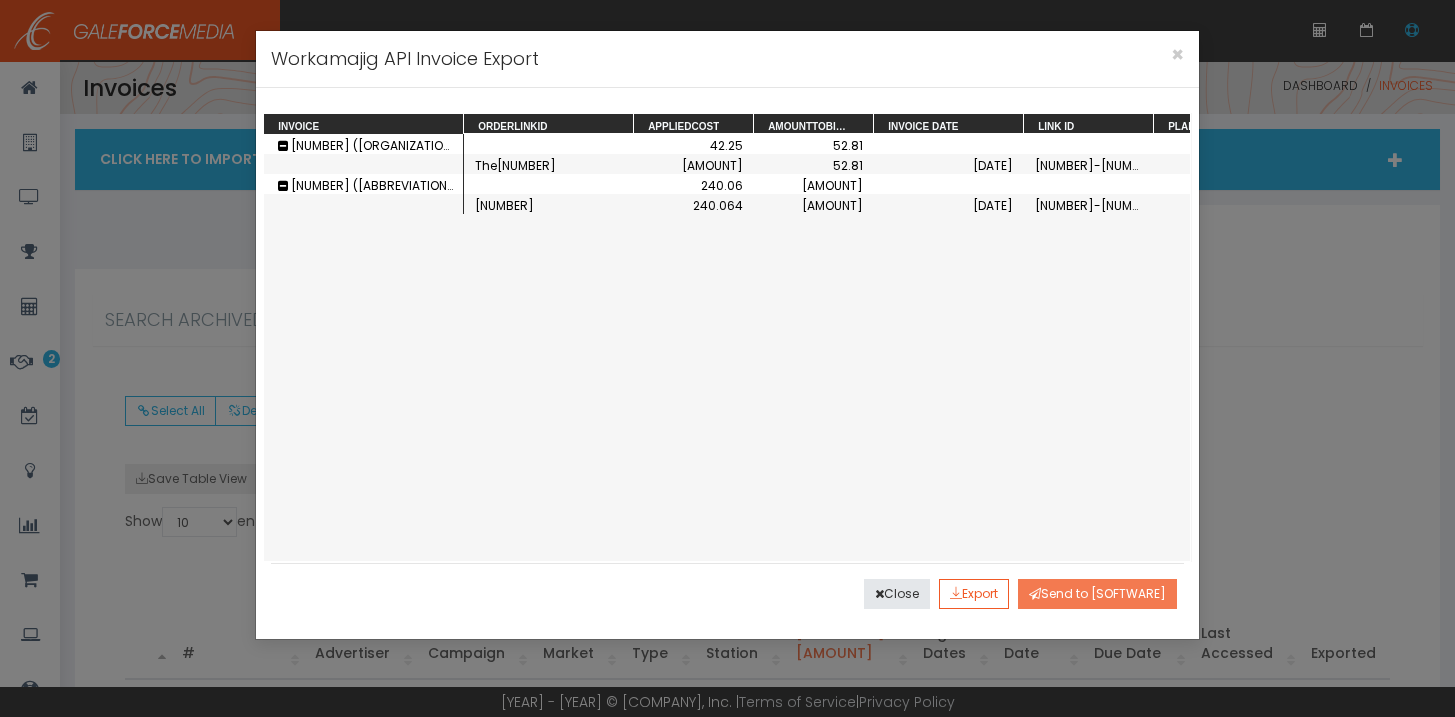 click on "Send to Workamajig" at bounding box center [1097, 594] 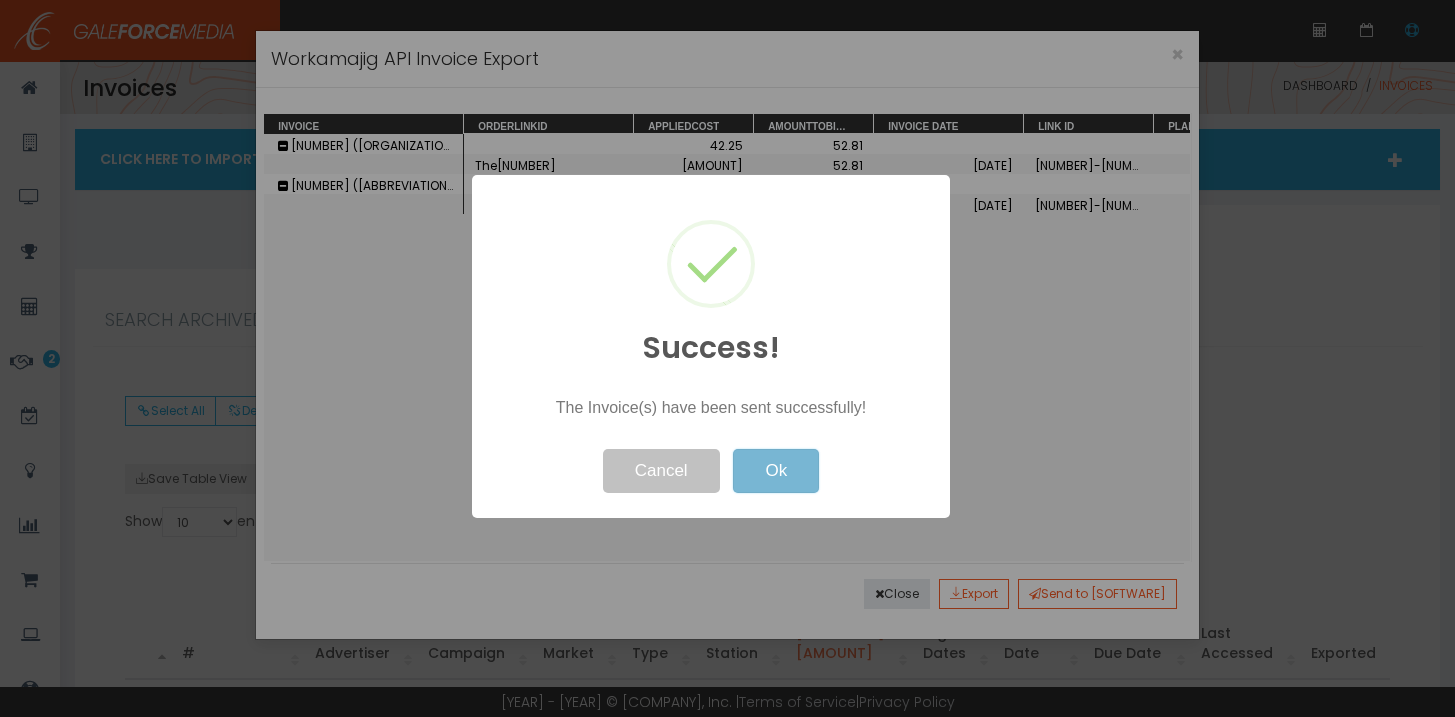click on "Ok" at bounding box center [776, 471] 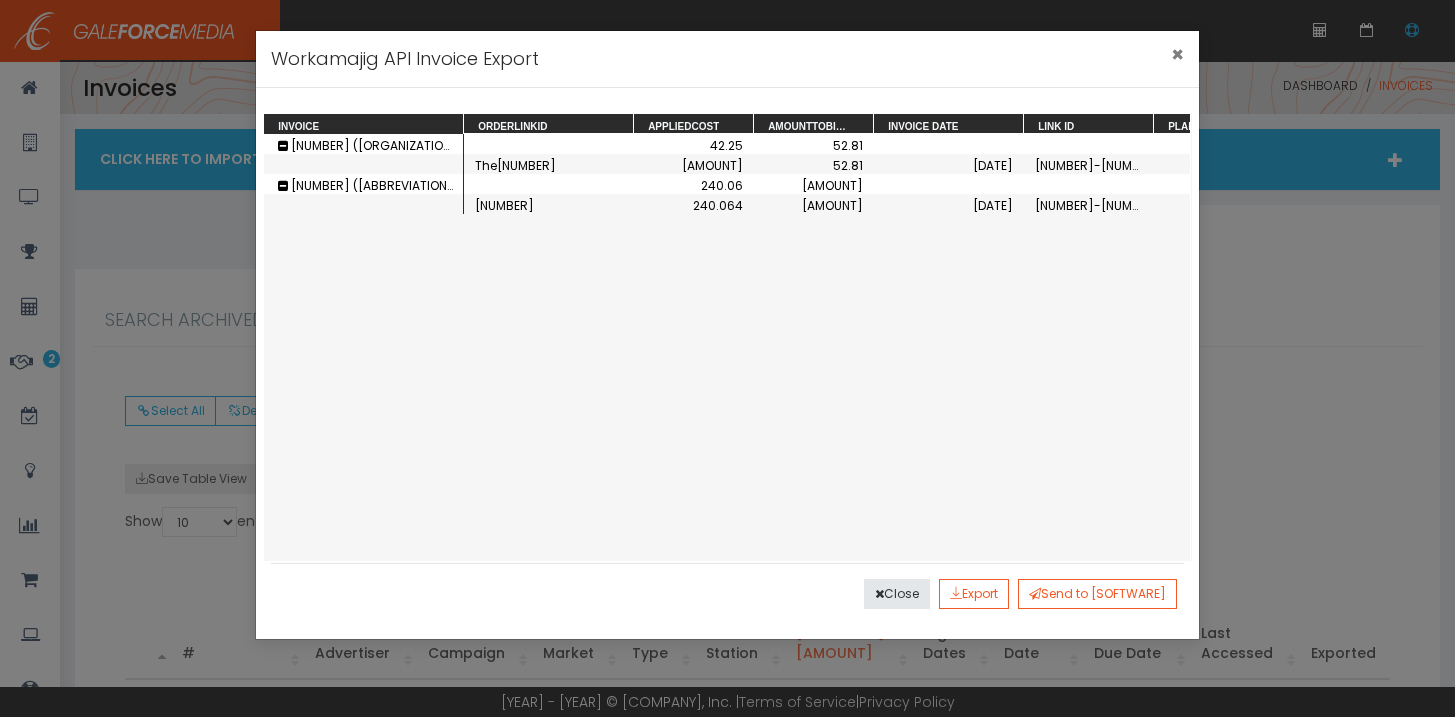 click on "×" at bounding box center [1177, 54] 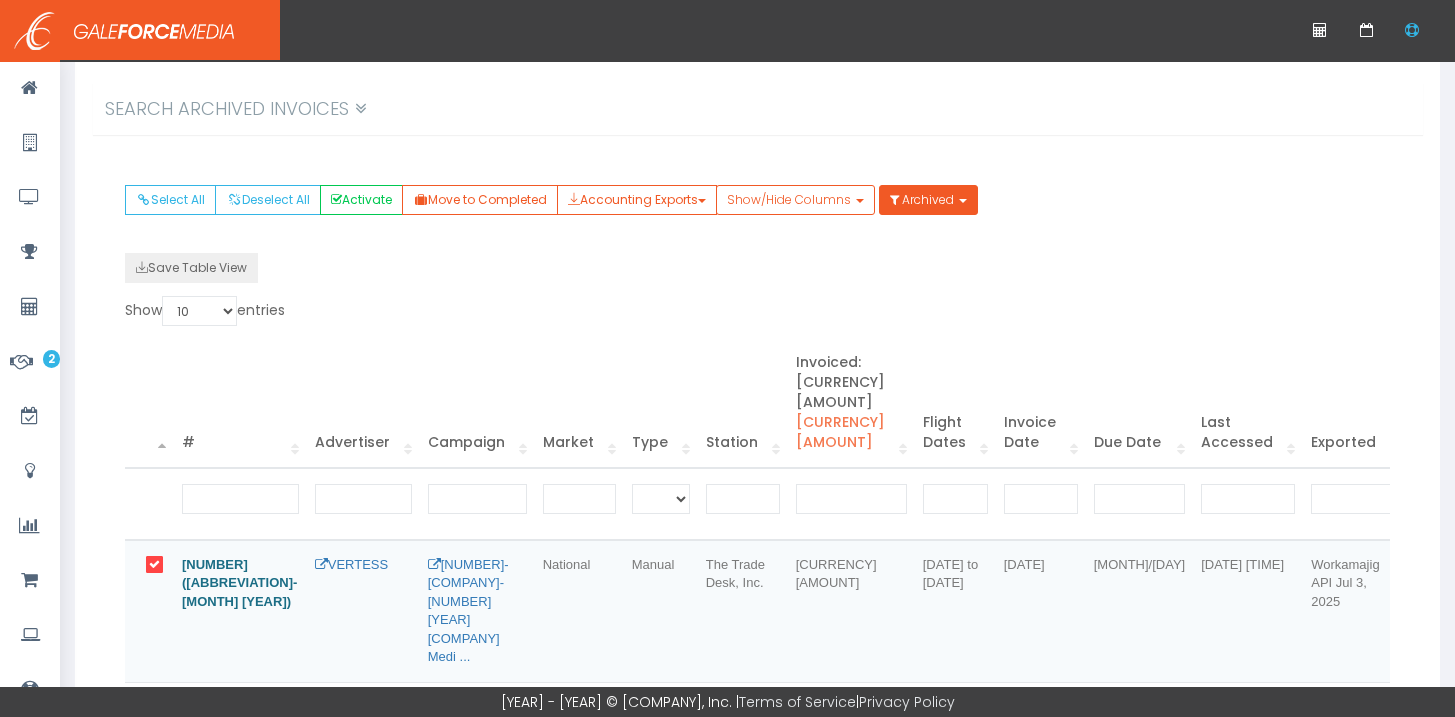scroll, scrollTop: 254, scrollLeft: 0, axis: vertical 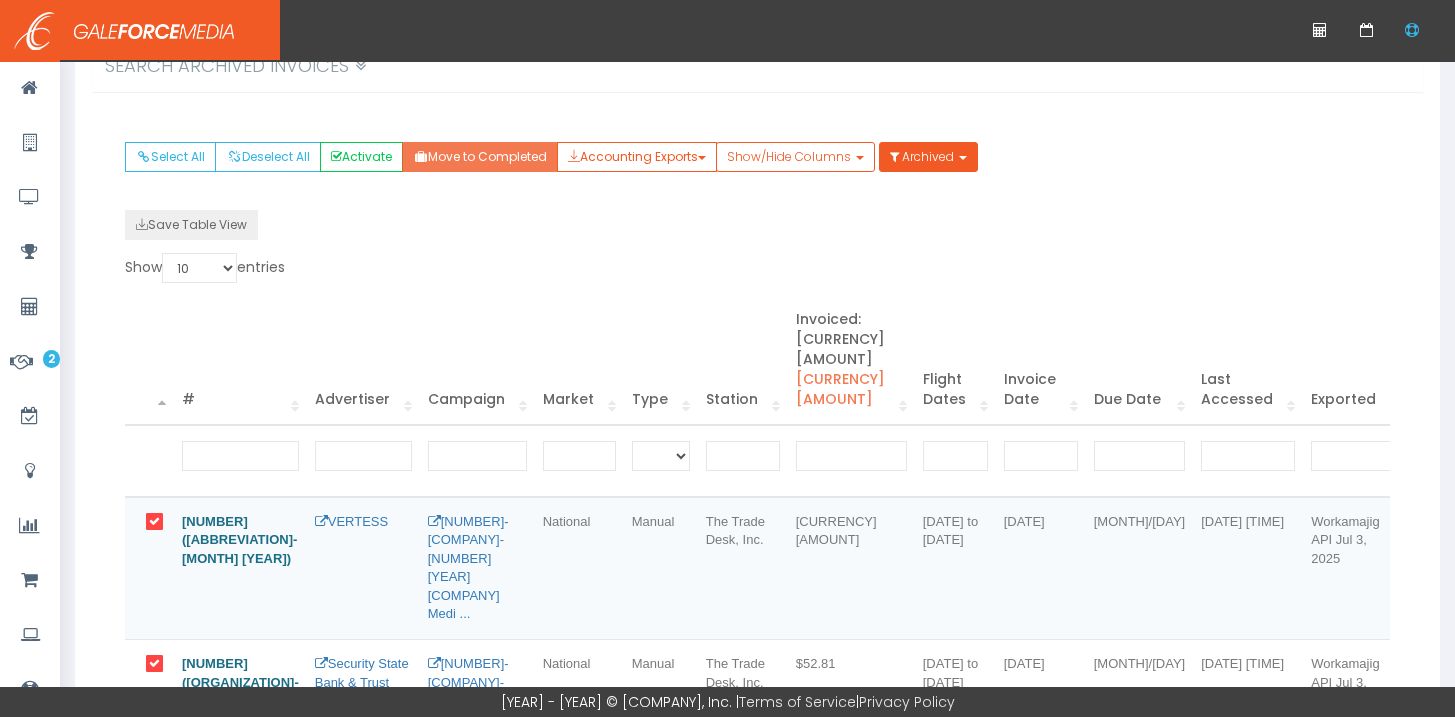 click on "Move to Completed" at bounding box center (480, 157) 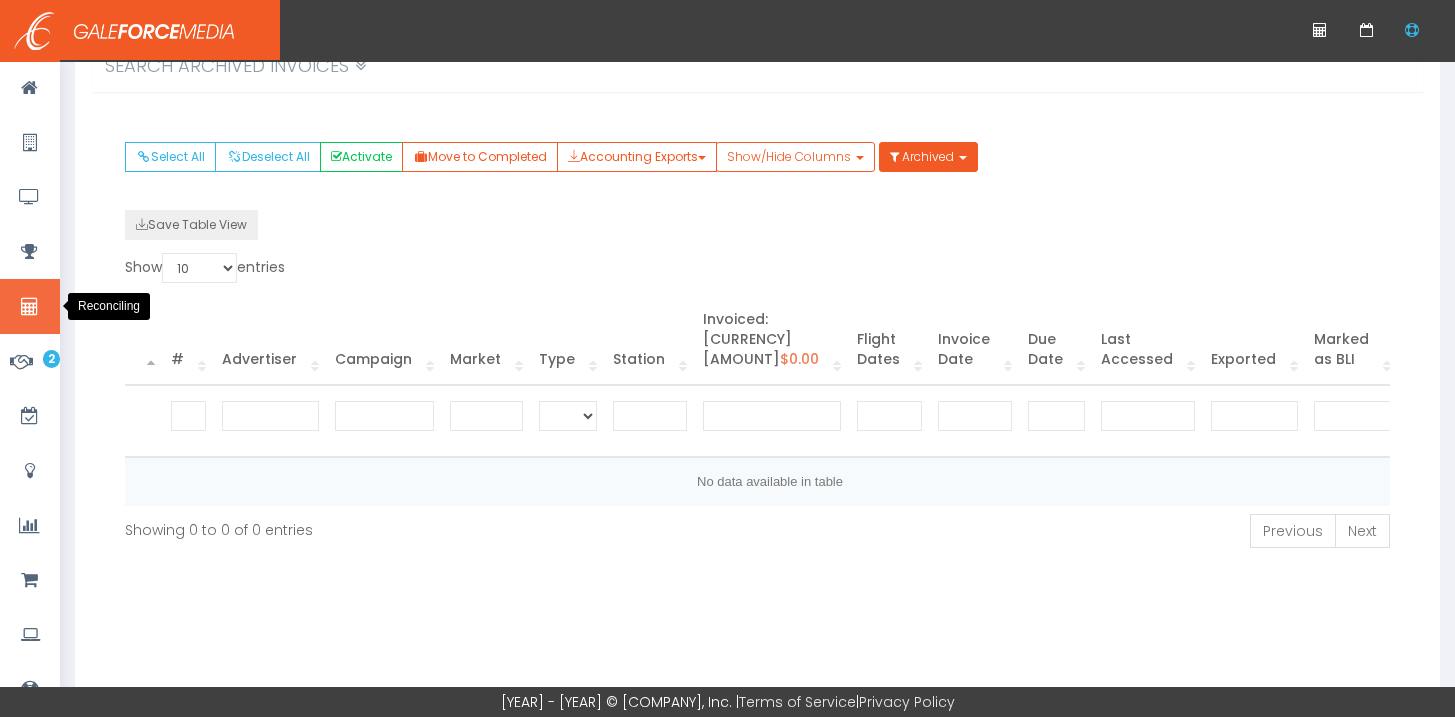 click at bounding box center (29, 307) 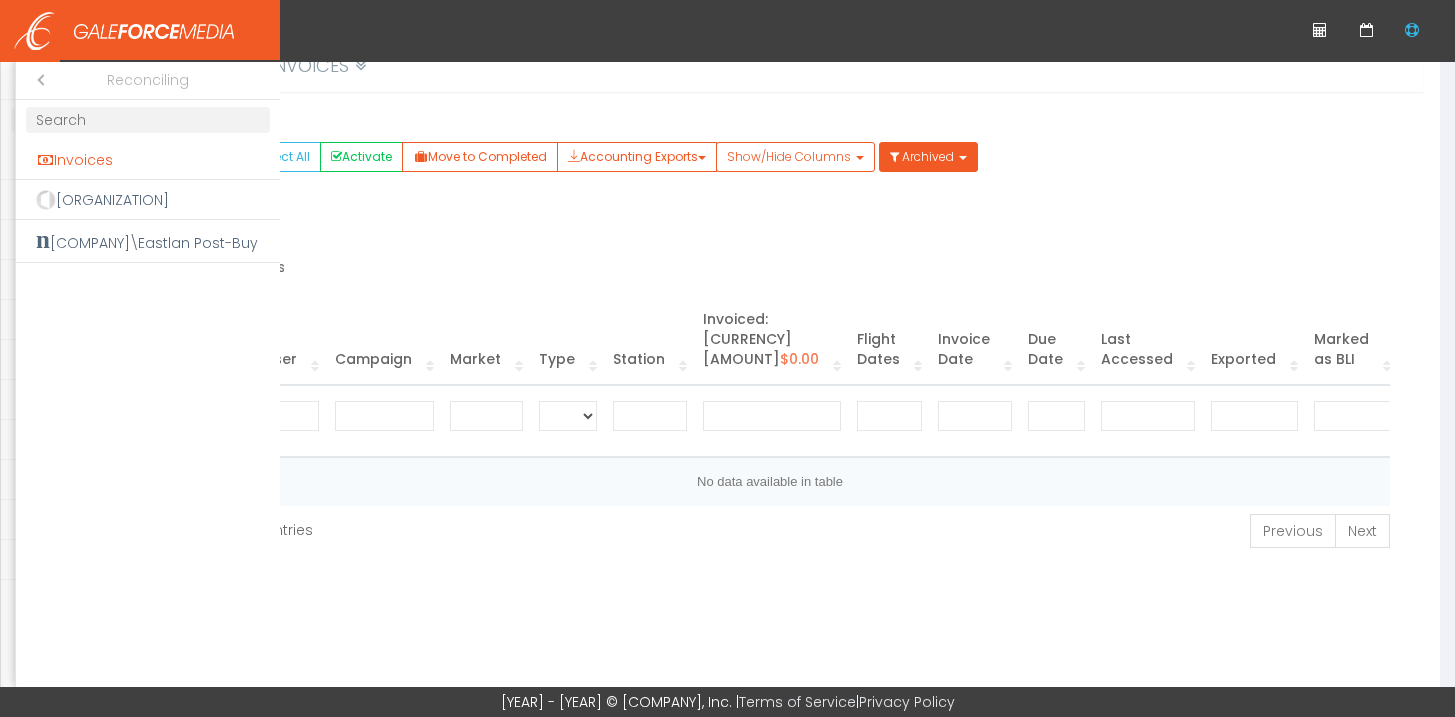 click on "Invoices" at bounding box center [148, 160] 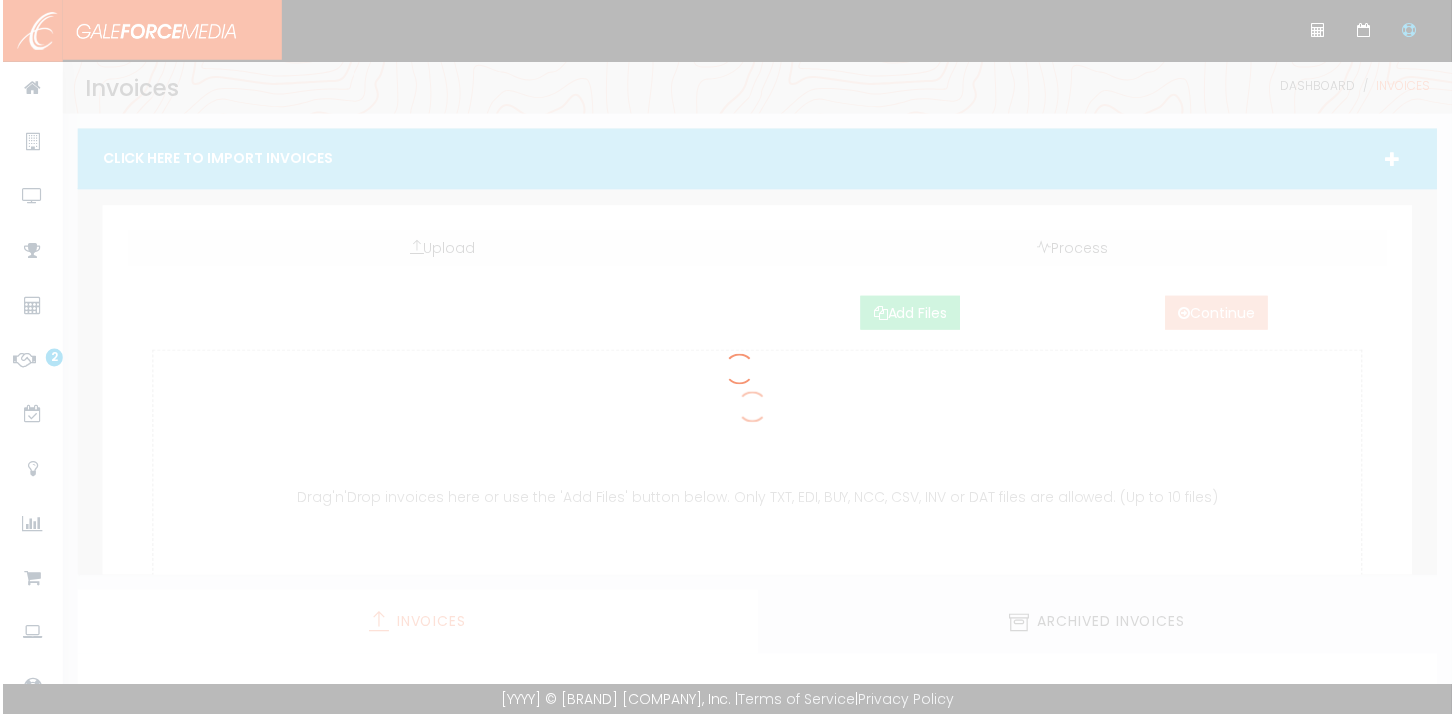 scroll, scrollTop: 0, scrollLeft: 0, axis: both 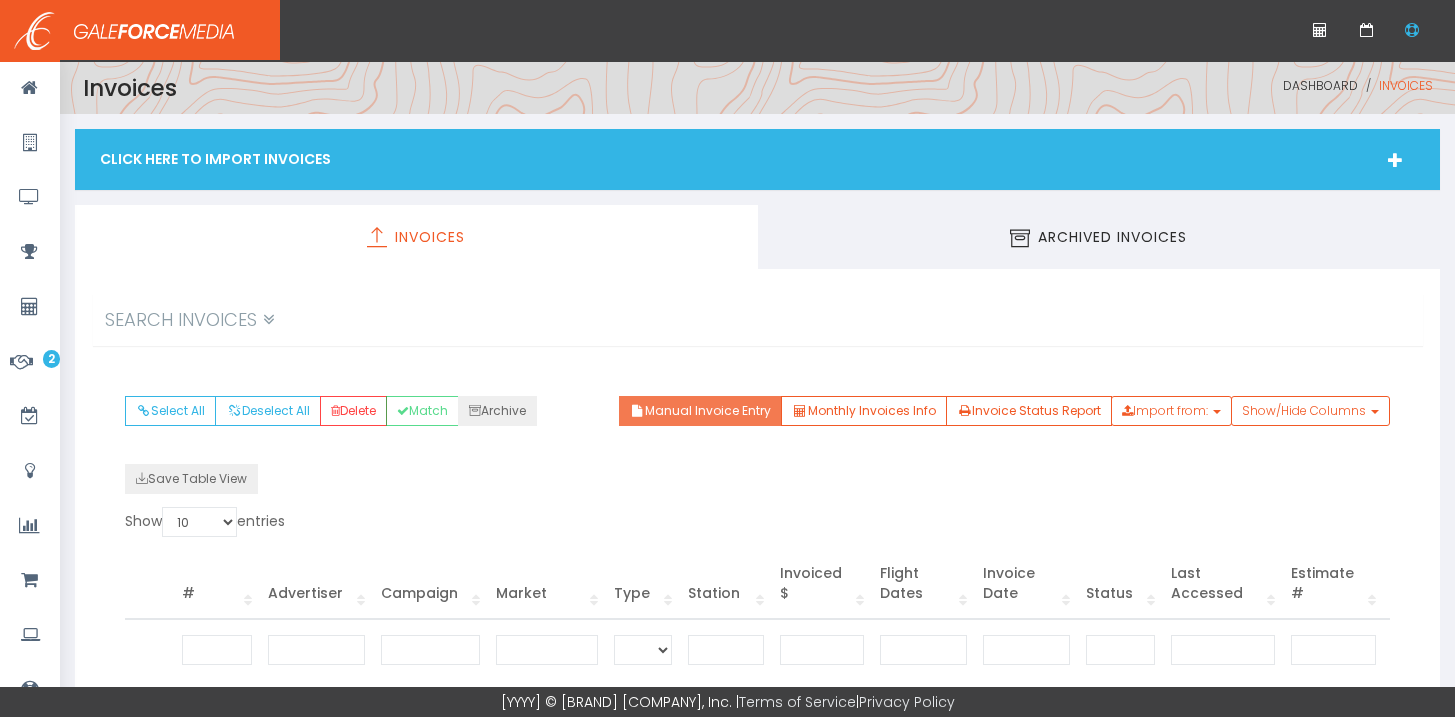click on "Manual Invoice Entry" at bounding box center [700, 411] 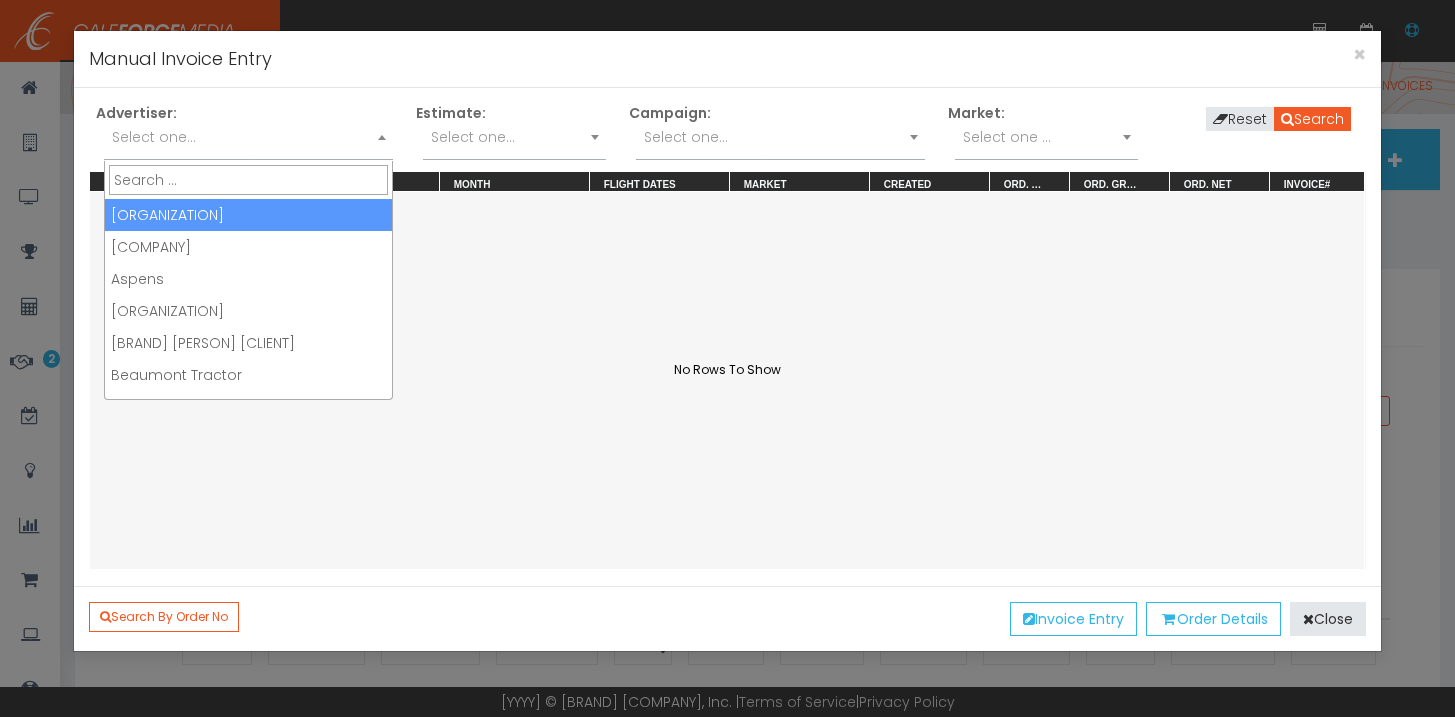 click on "Select one..." at bounding box center (248, 137) 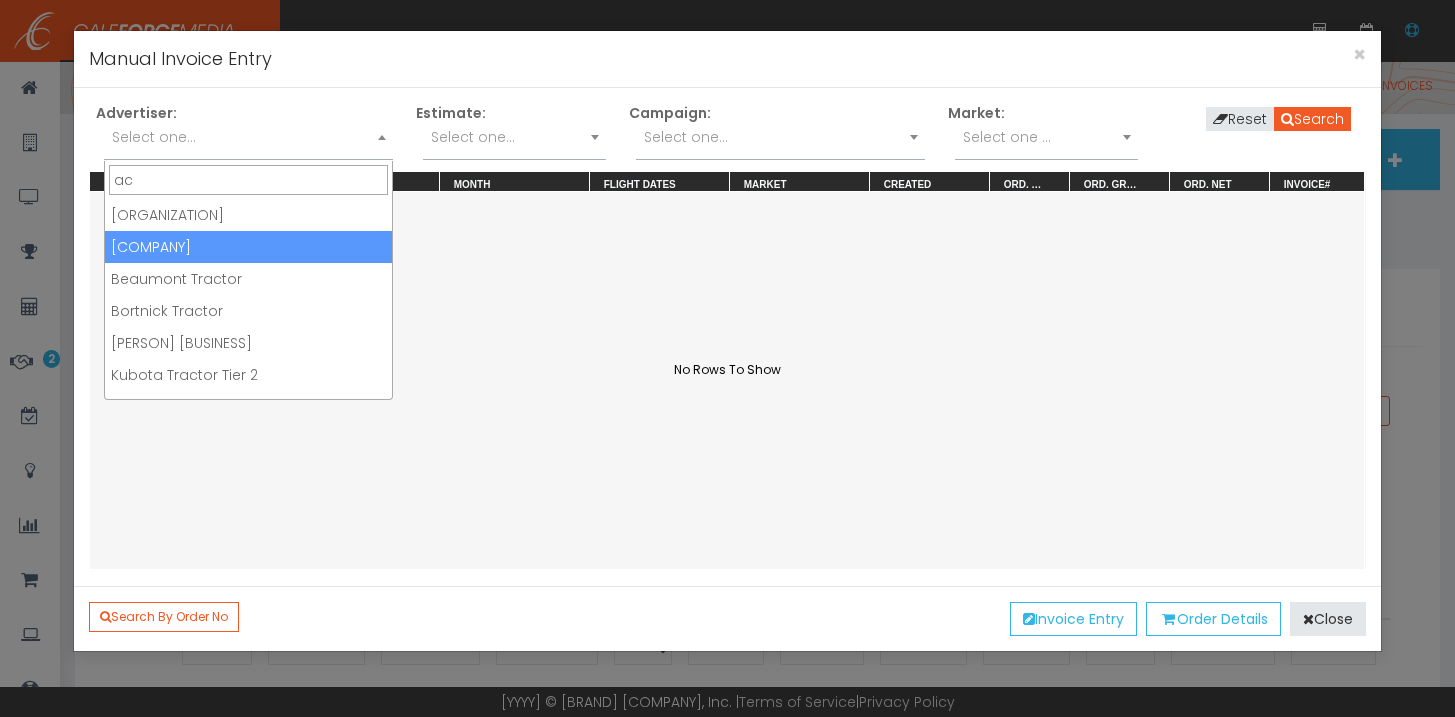 type on "ac" 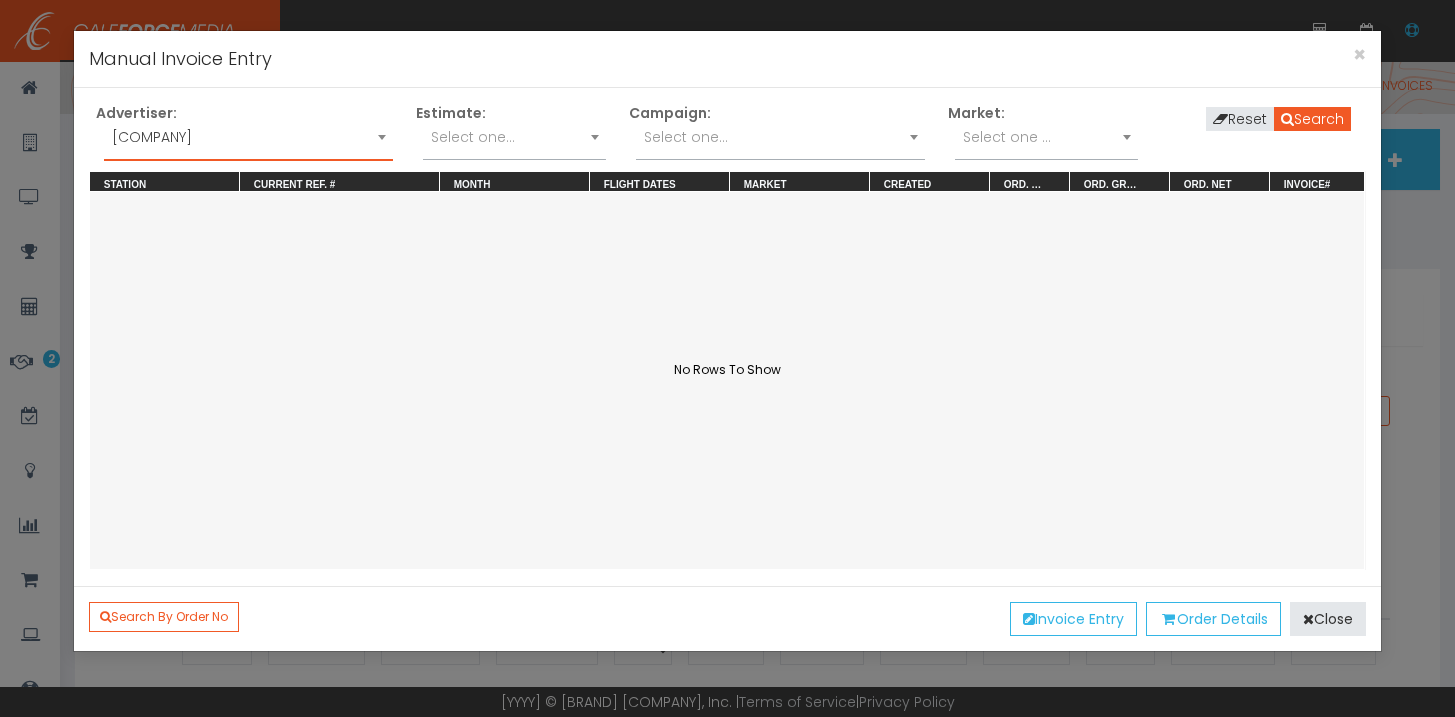 click on "Select one..." at bounding box center [686, 137] 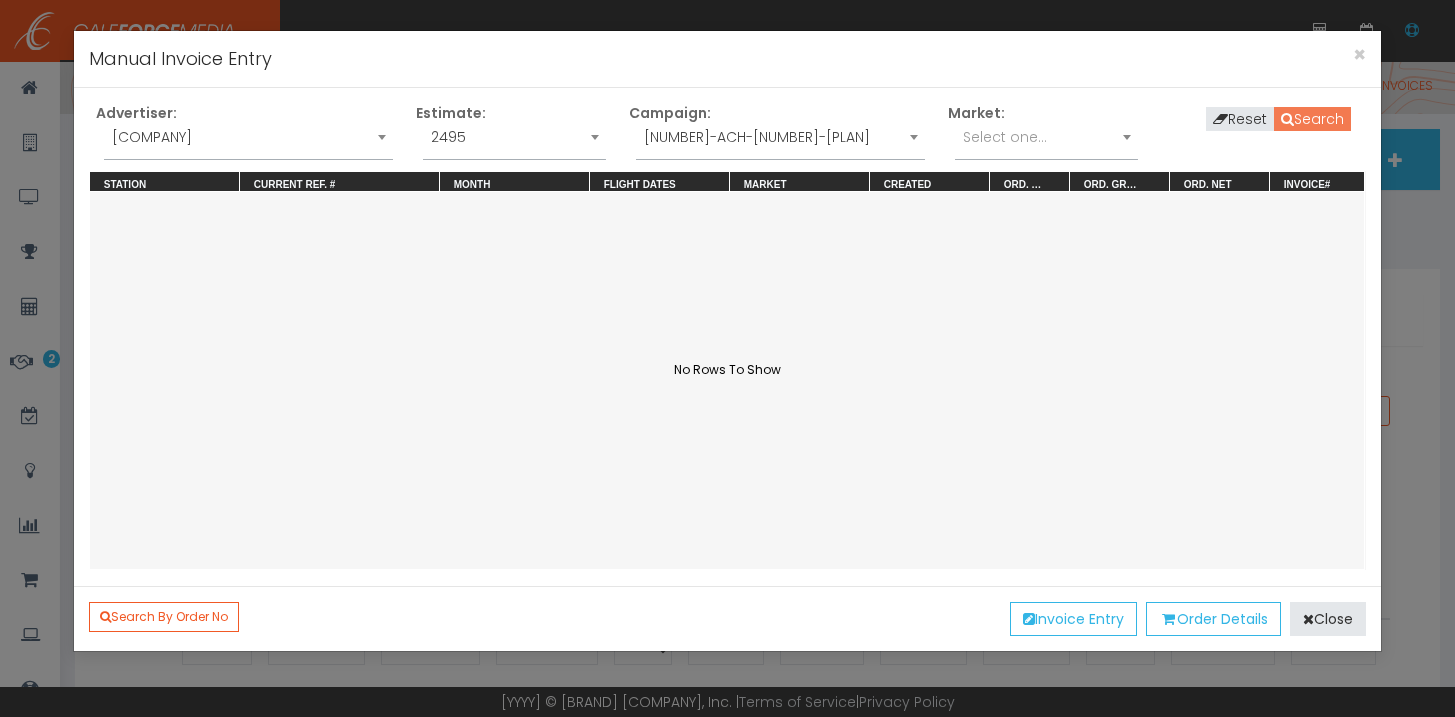 click on "Search" at bounding box center [1312, 119] 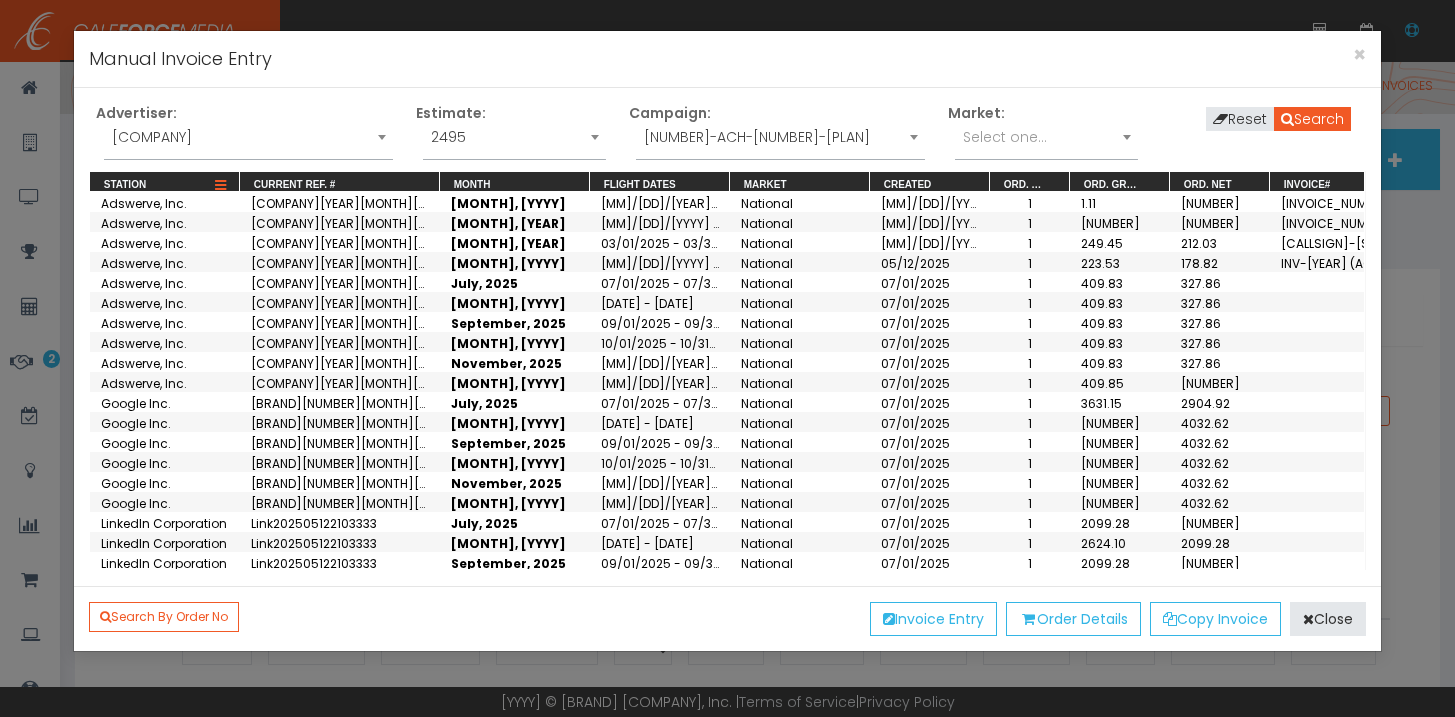 click at bounding box center [220, 186] 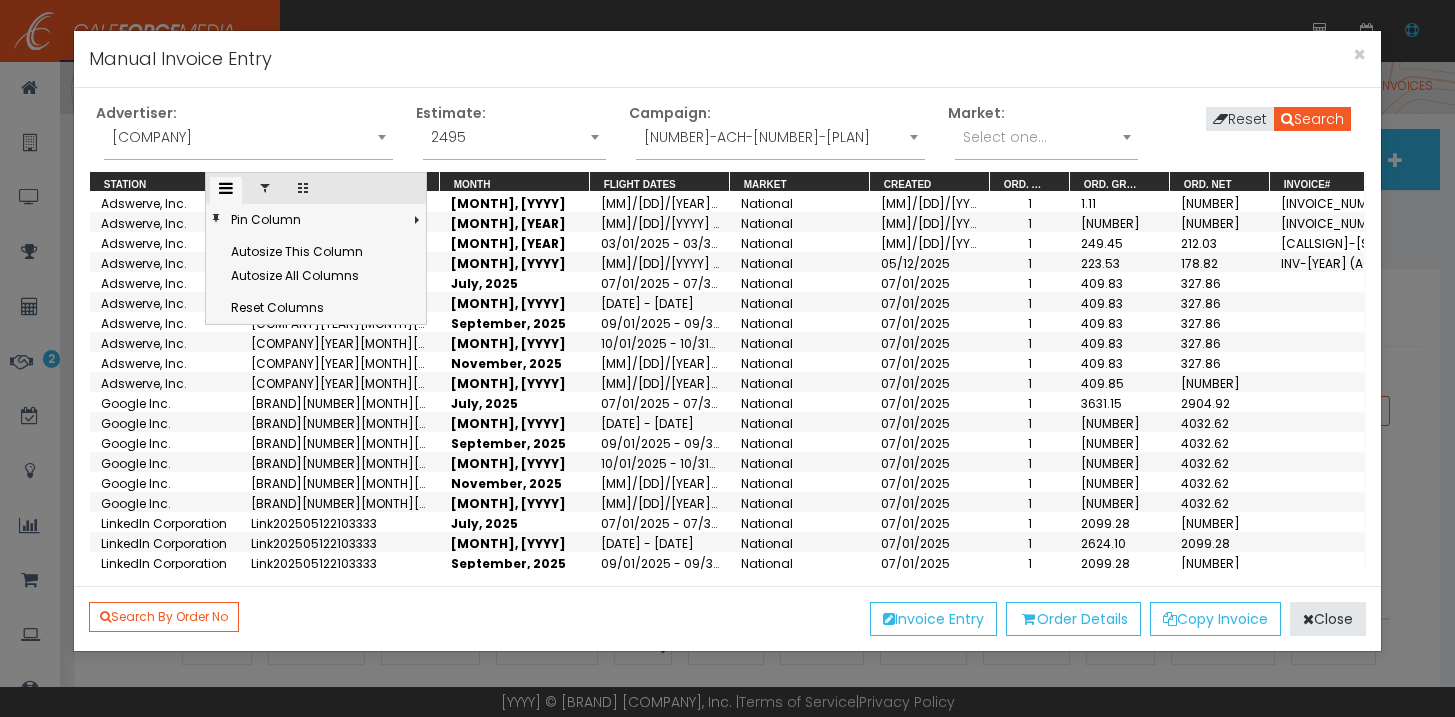 click at bounding box center (265, 188) 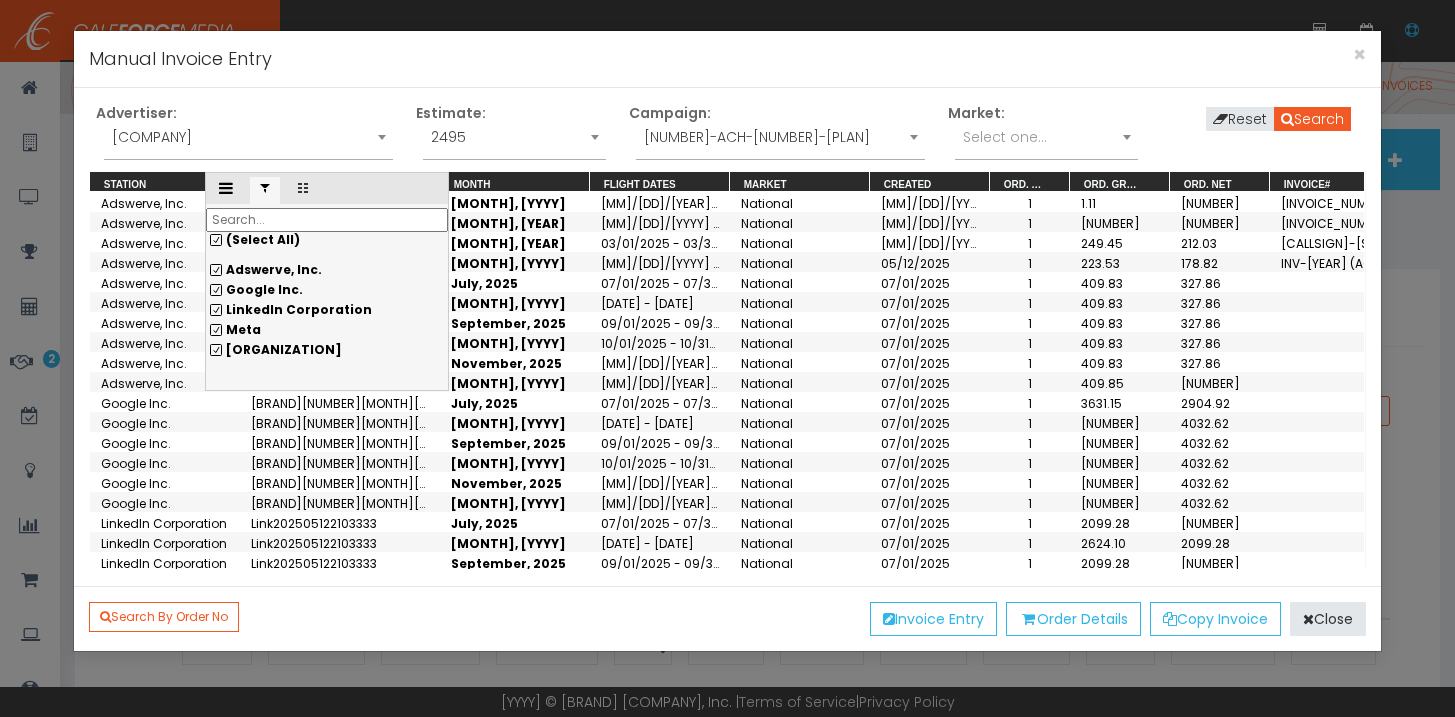 click at bounding box center [327, 220] 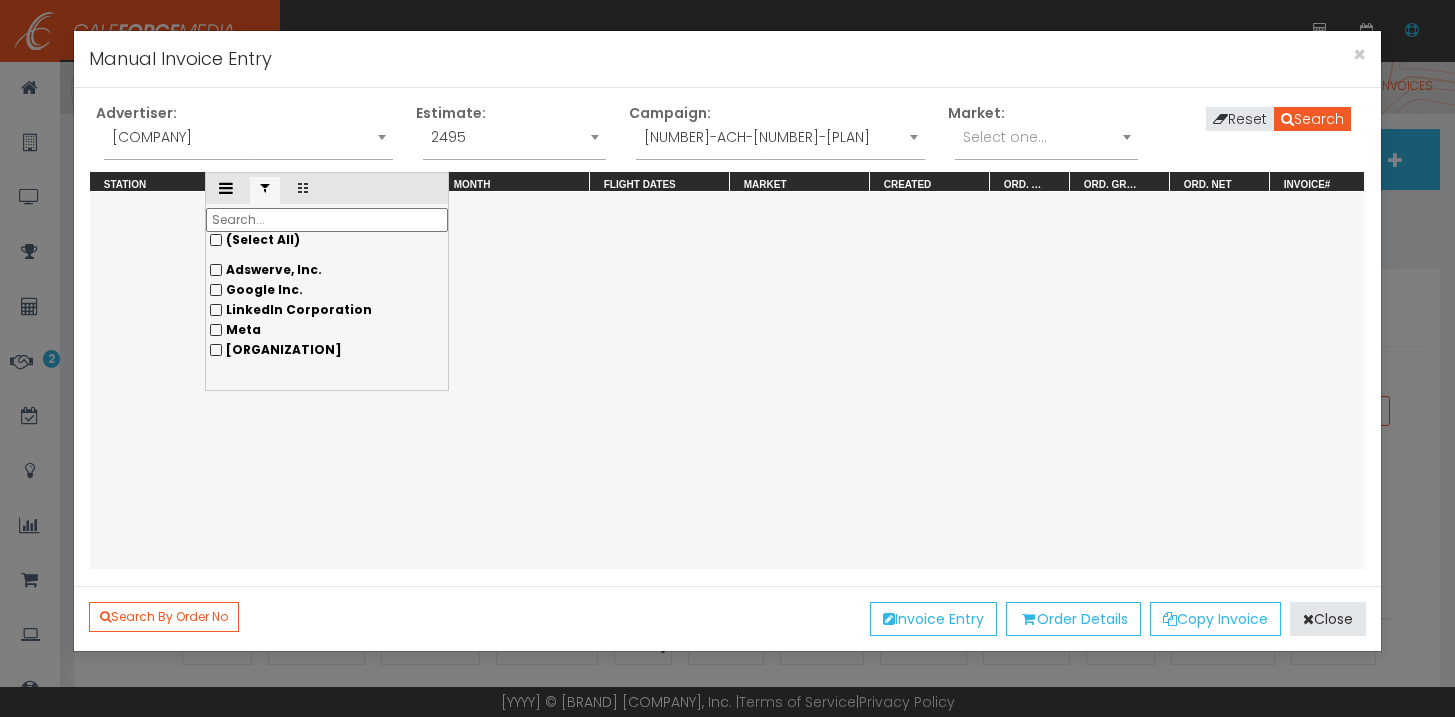 click on "[NAME]" at bounding box center (327, 270) 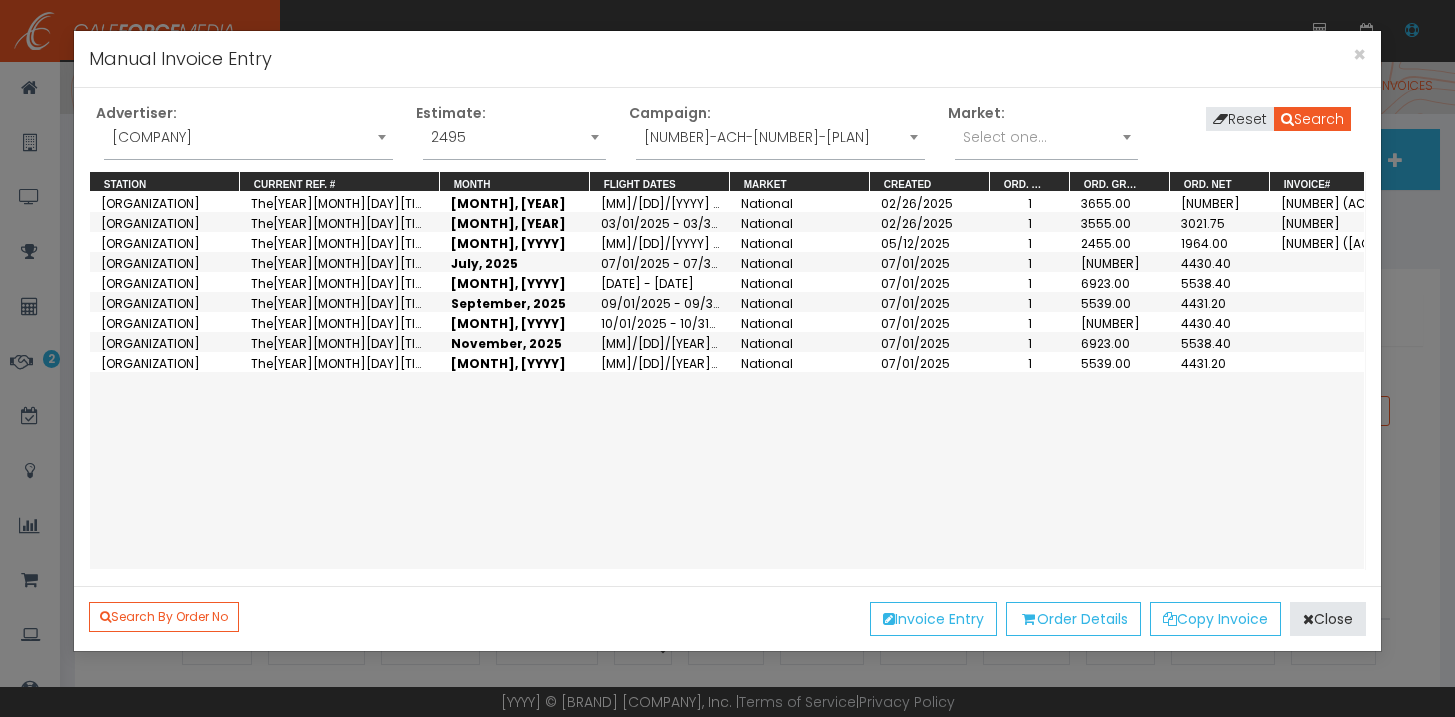 click on "The Trade Desk, Inc. The202507011544740 February, 2025 02/01/2025 - 02/28/2025 National 02/26/2025 1 3655.00 3106.75 100836196 (ACH-Feb 2025) The Trade Desk, Inc. The202507011544740 March, 2025 03/01/2025 - 03/31/2025 National 02/26/2025 1 3555.00 3021.75 100855123 The Trade Desk, Inc. The202507011544740 May, 2025 05/01/2025 - 05/31/2025 National 05/12/2025 1 2455.00 1964.00 100895704 (ACH-May 2025) The Trade Desk, Inc. The202507011544740 July, 2025 07/01/2025 - 07/31/2025 National 07/01/2025 1 5538.00 4430.40 The Trade Desk, Inc. The202507011544740 August, 2025 08/01/2025 - 08/31/2025 National 07/01/2025 1 6923.00 5538.40 The Trade Desk, Inc. The202507011544740 September, 2025 09/01/2025 - 09/30/2025 National 07/01/2025 1 5539.00 4431.20 The Trade Desk, Inc. The202507011544740 October, 2025 10/01/2025 - 10/31/2025 National 07/01/2025 1 5538.00 4430.40 The Trade Desk, Inc. The202507011544740 November, 2025 11/01/2025 - 11/30/2025 National 07/01/2025 1 6923.00 5538.40 The Trade Desk, Inc." at bounding box center (727, 380) 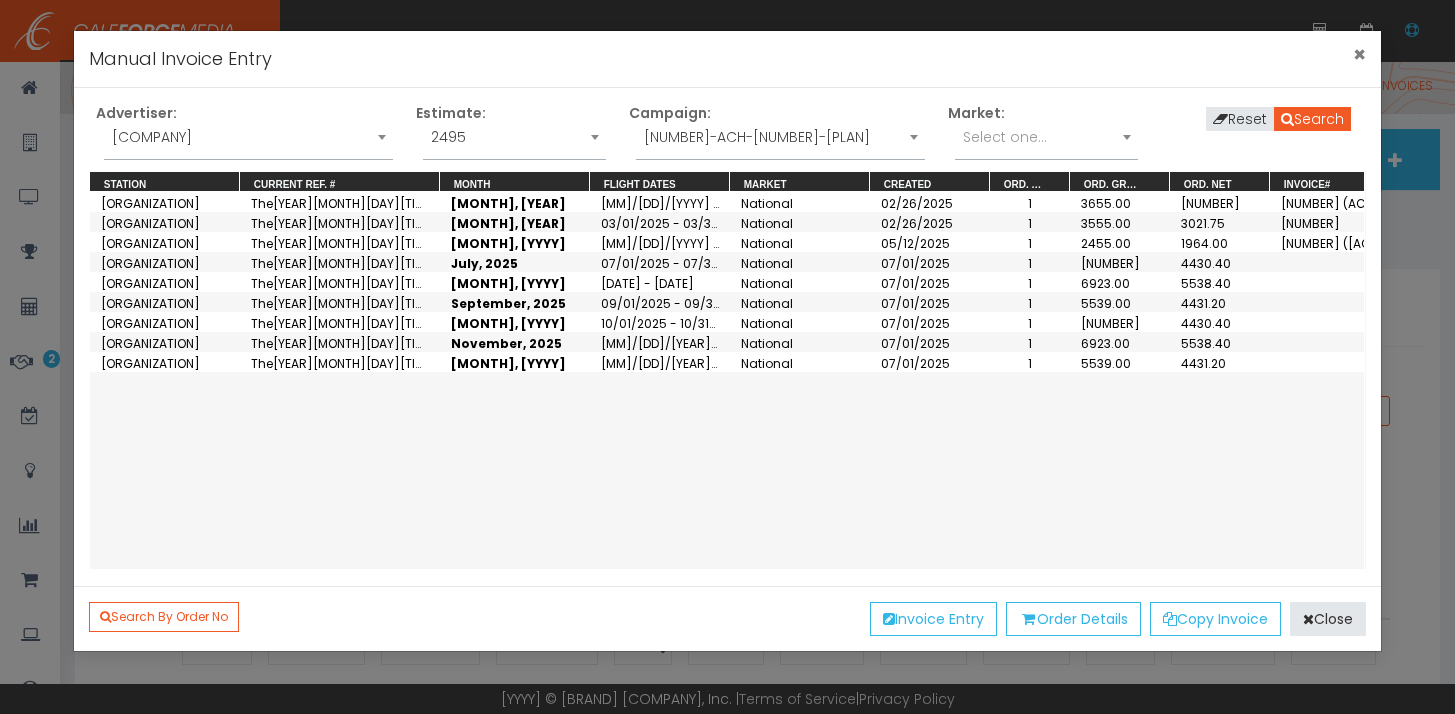 click on "×" at bounding box center [1359, 54] 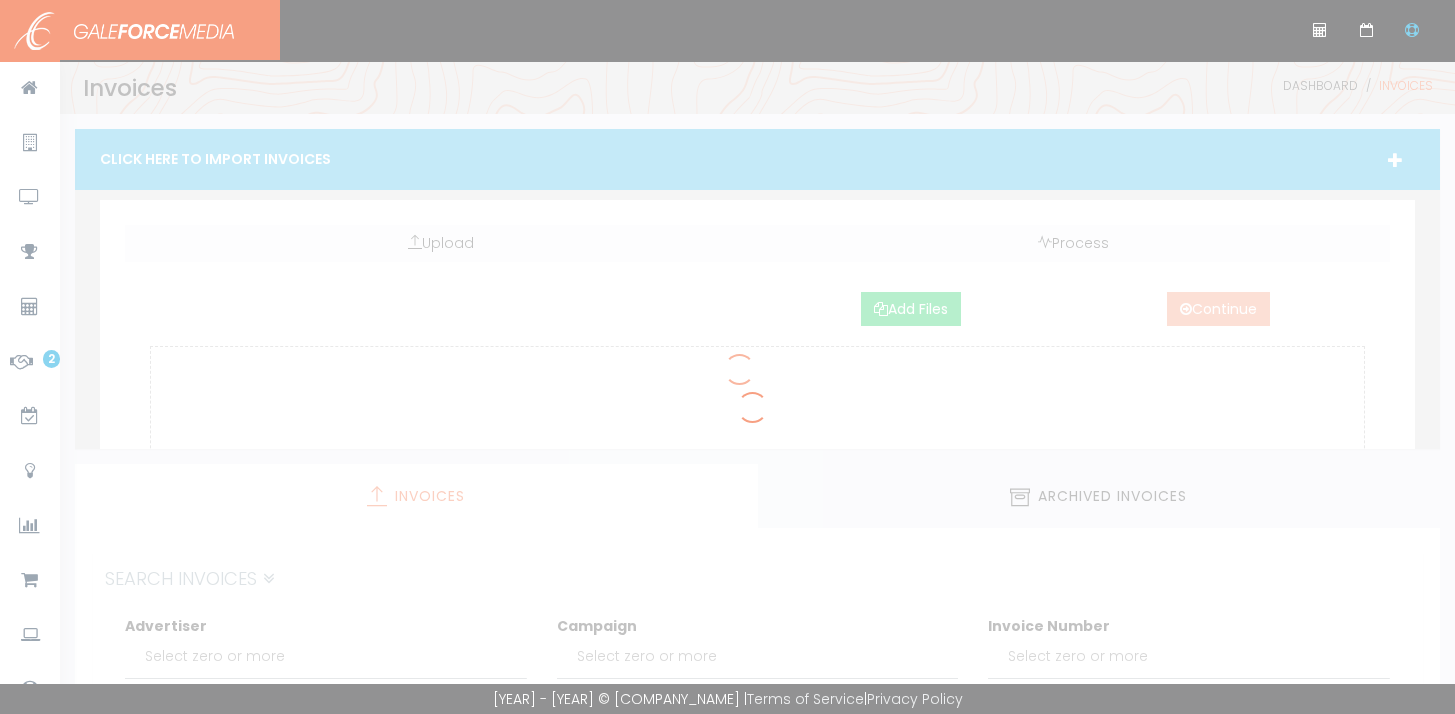 scroll, scrollTop: 0, scrollLeft: 0, axis: both 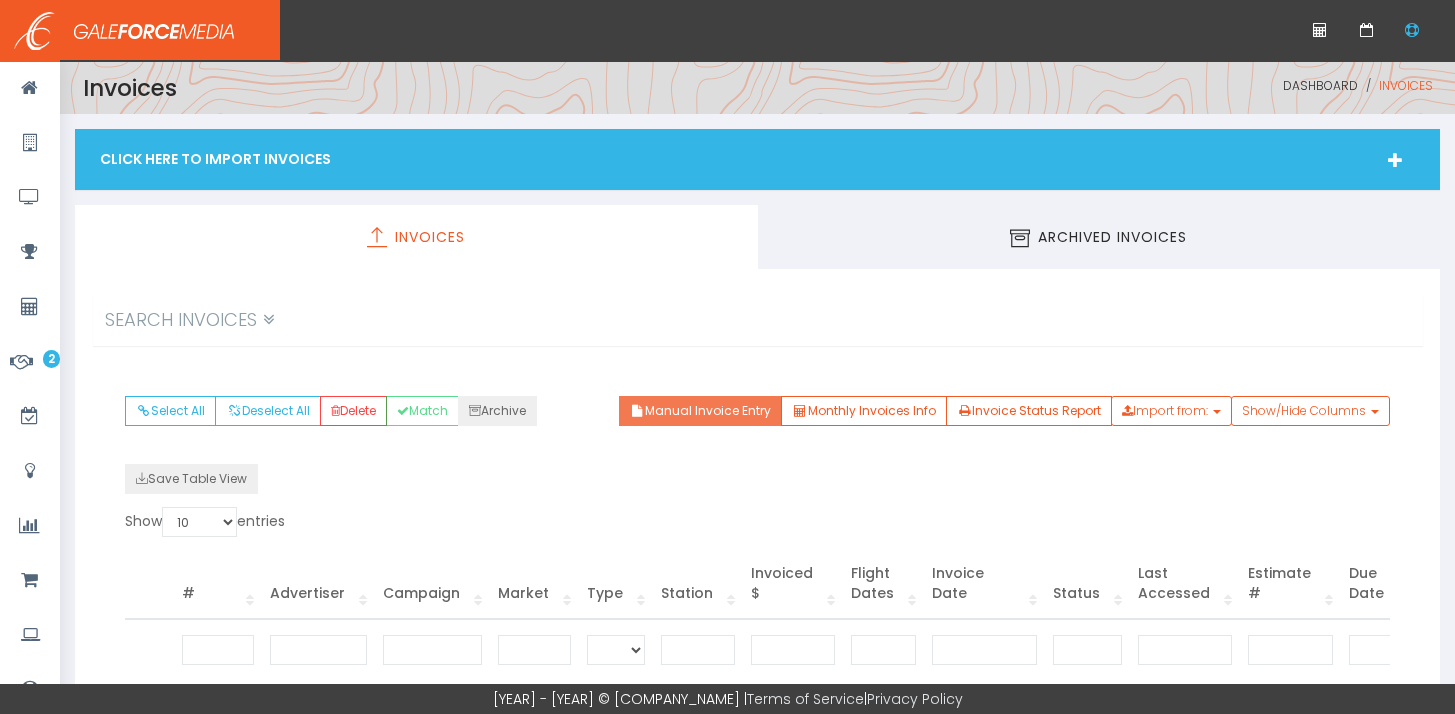 click on "Manual Invoice Entry" at bounding box center [700, 411] 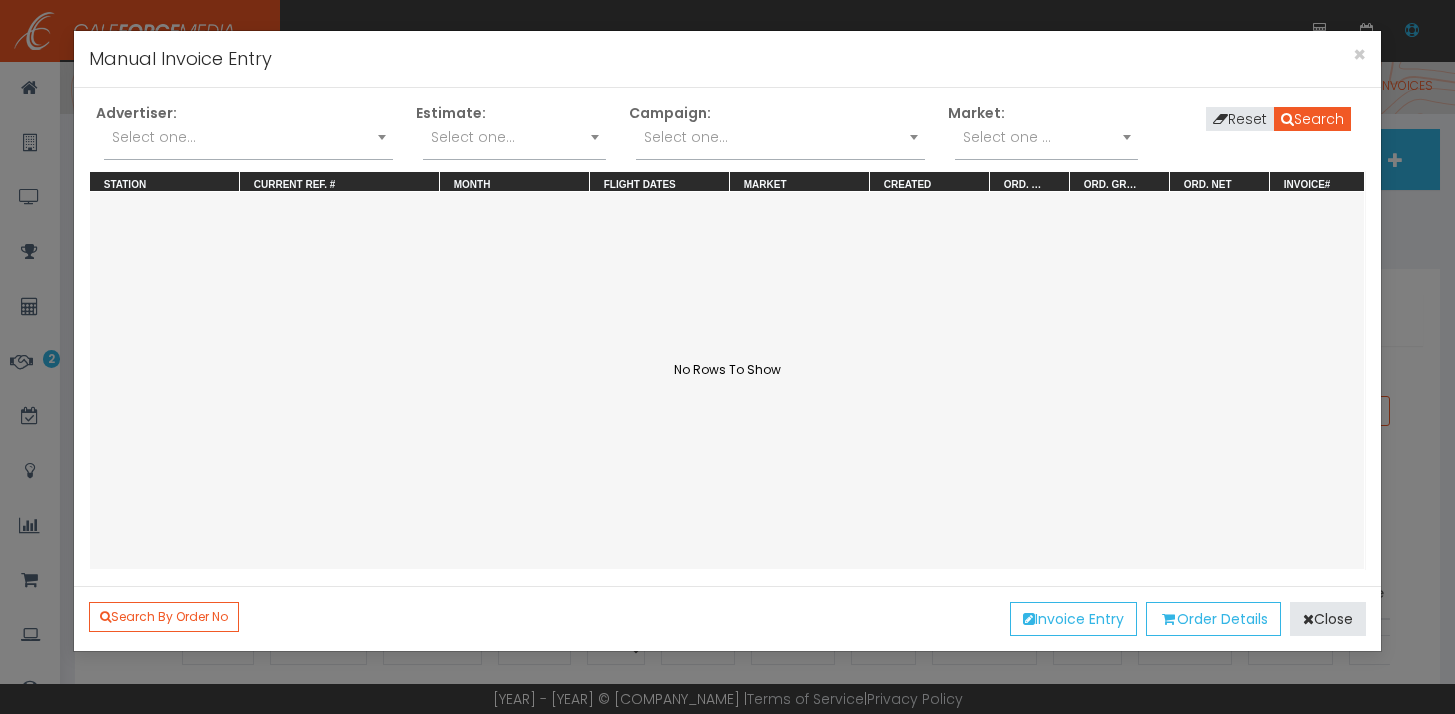 click on "Select one..." at bounding box center [248, 137] 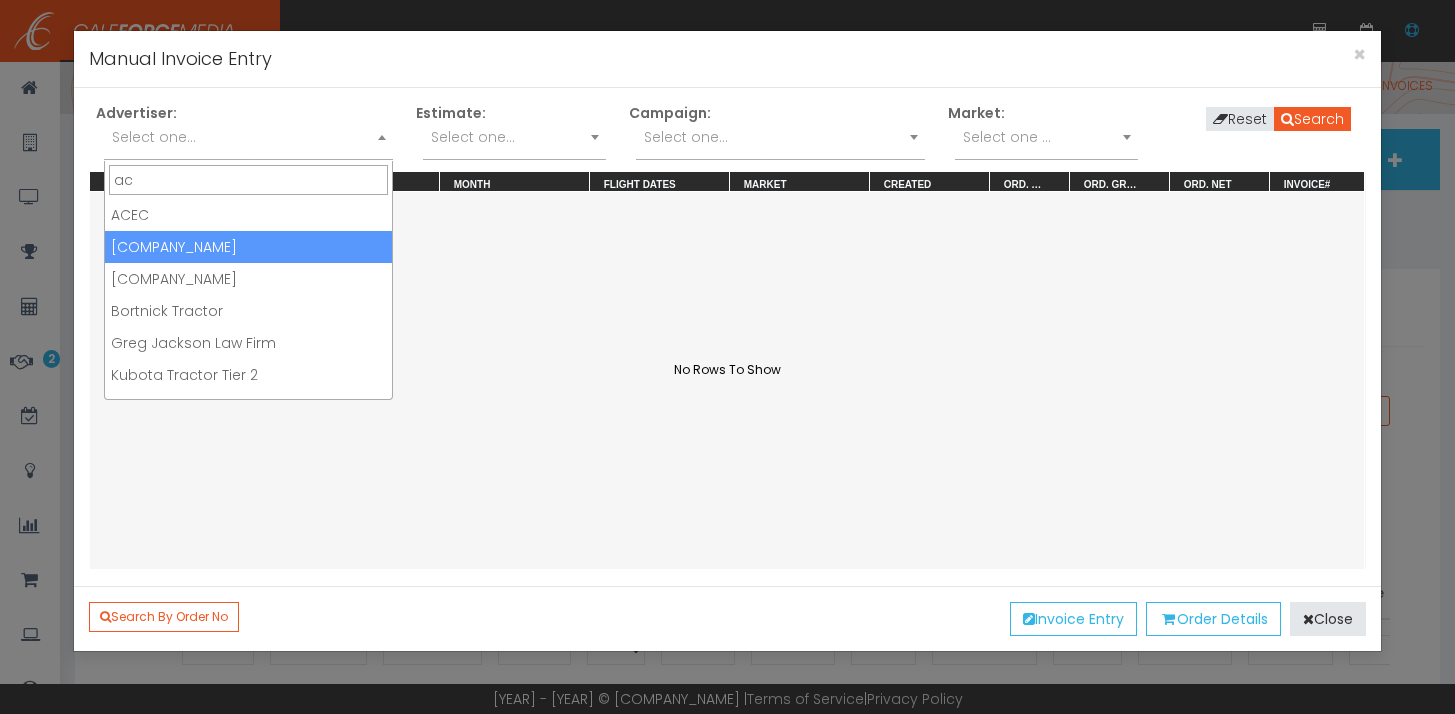 type on "ac" 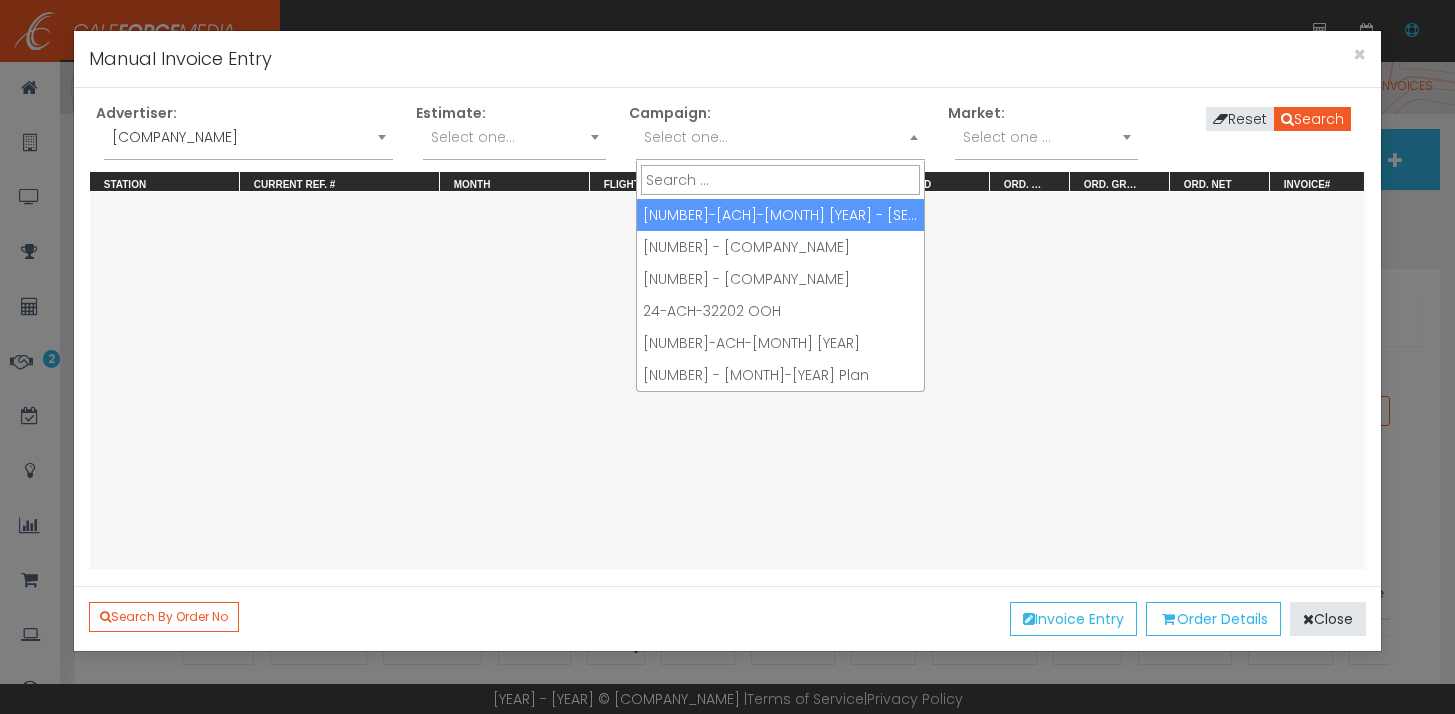 click on "Select one..." at bounding box center (780, 137) 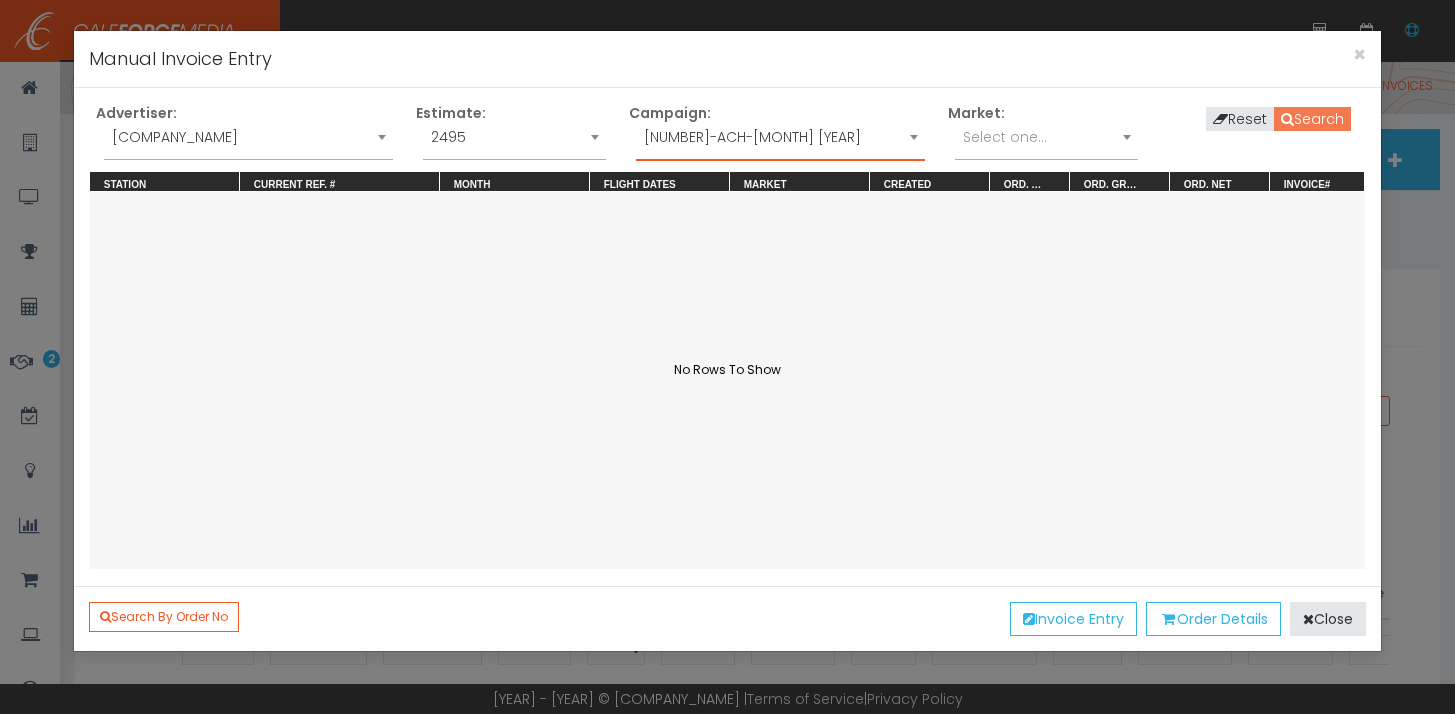 click on "Search" at bounding box center [1312, 119] 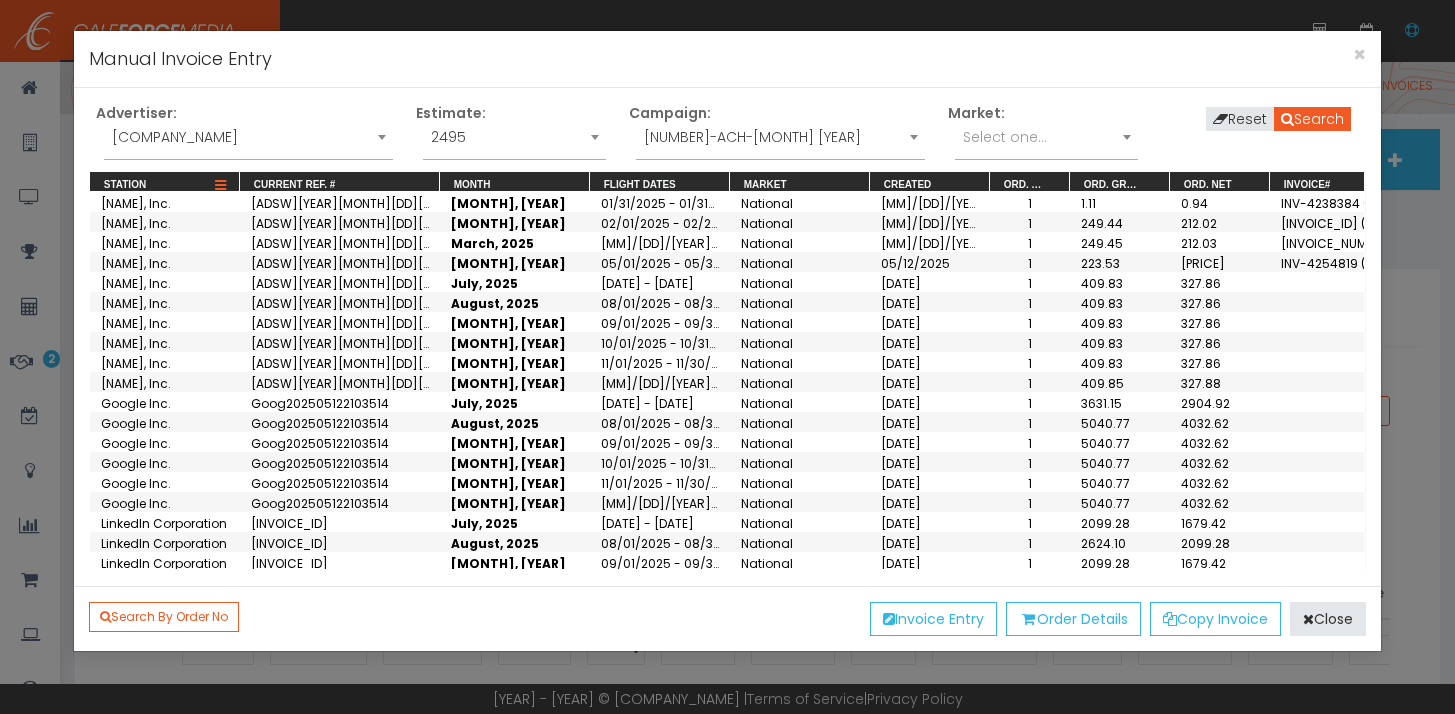 click at bounding box center (220, 186) 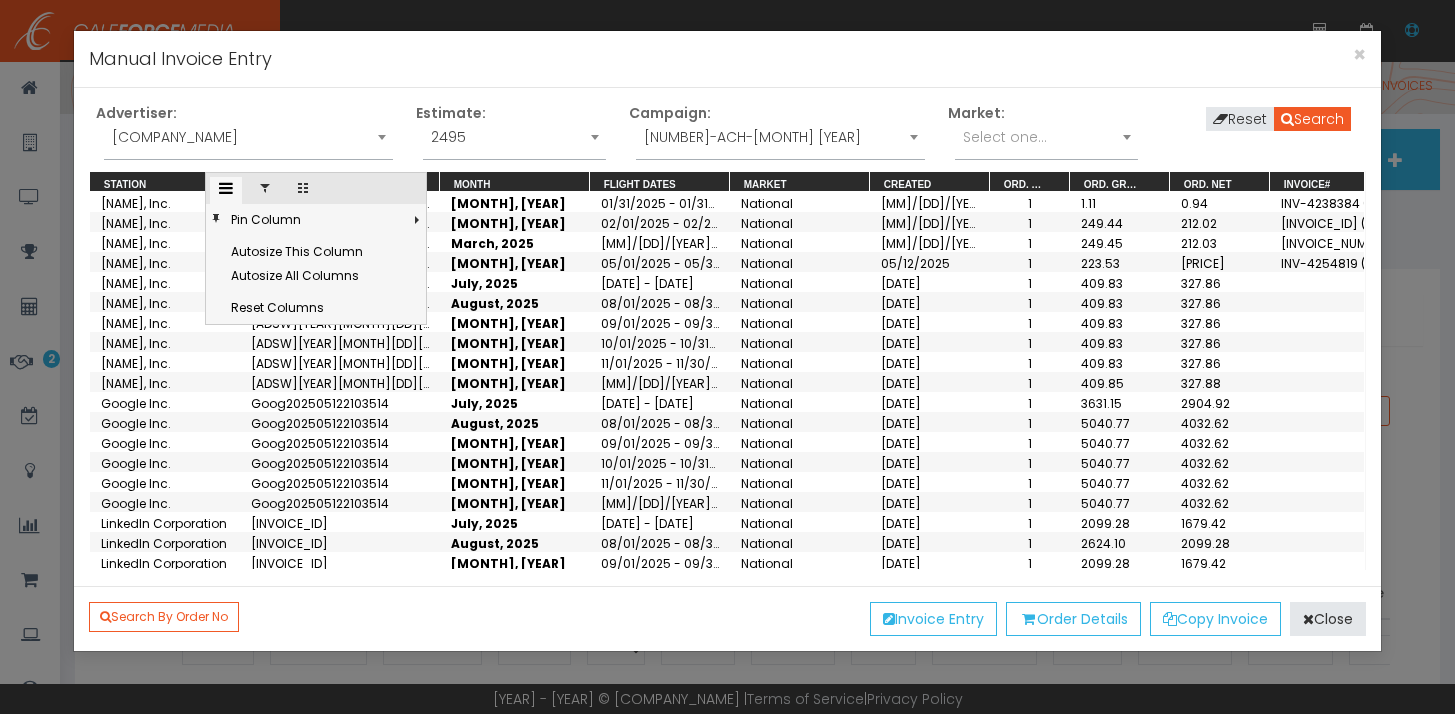 click at bounding box center [265, 188] 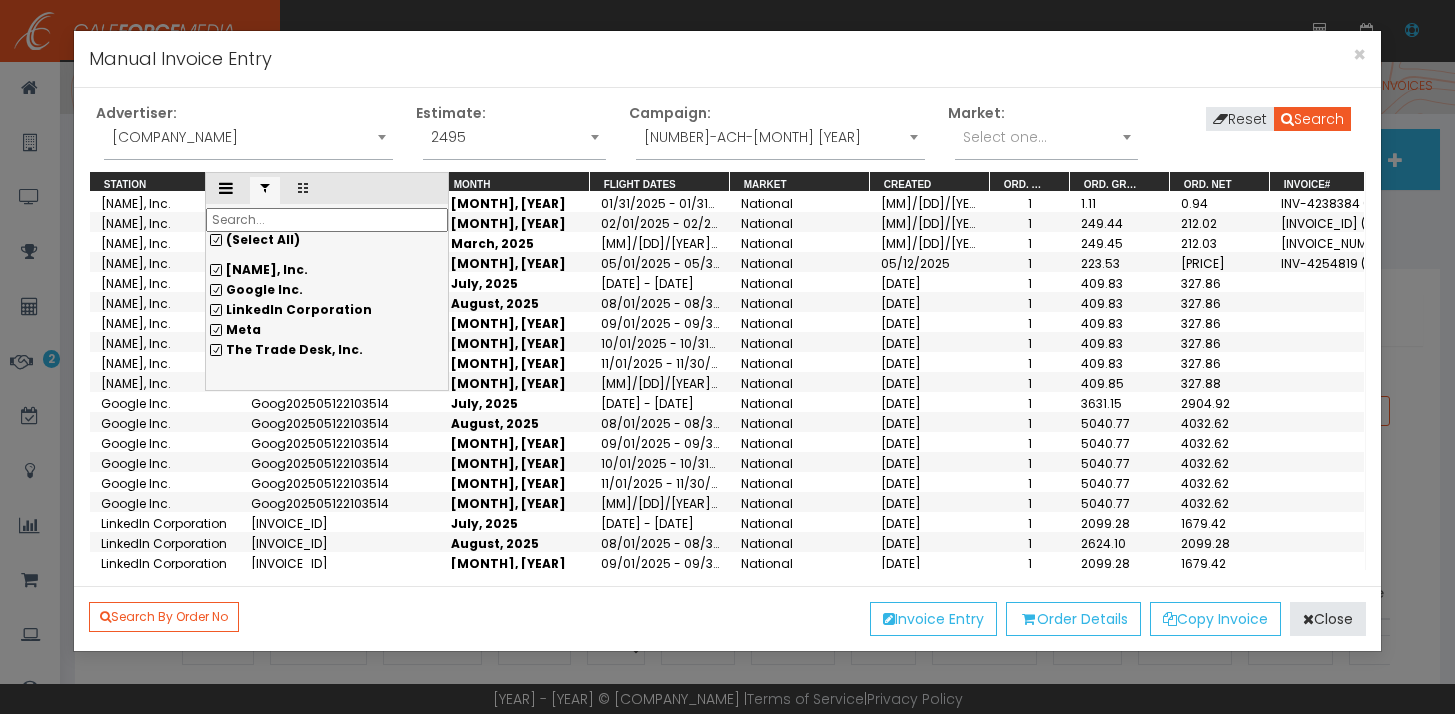 click on "(Select All)" at bounding box center [327, 240] 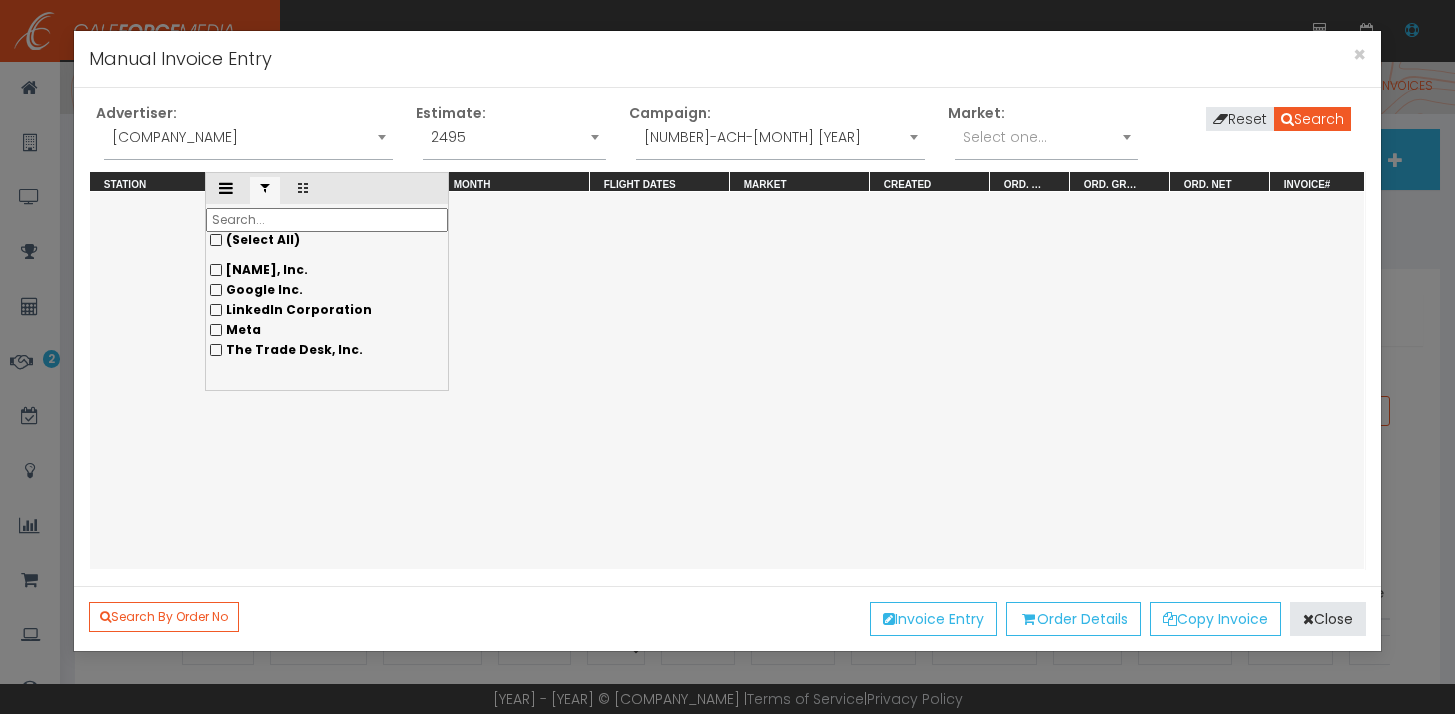 click on "[NAME]" at bounding box center [327, 270] 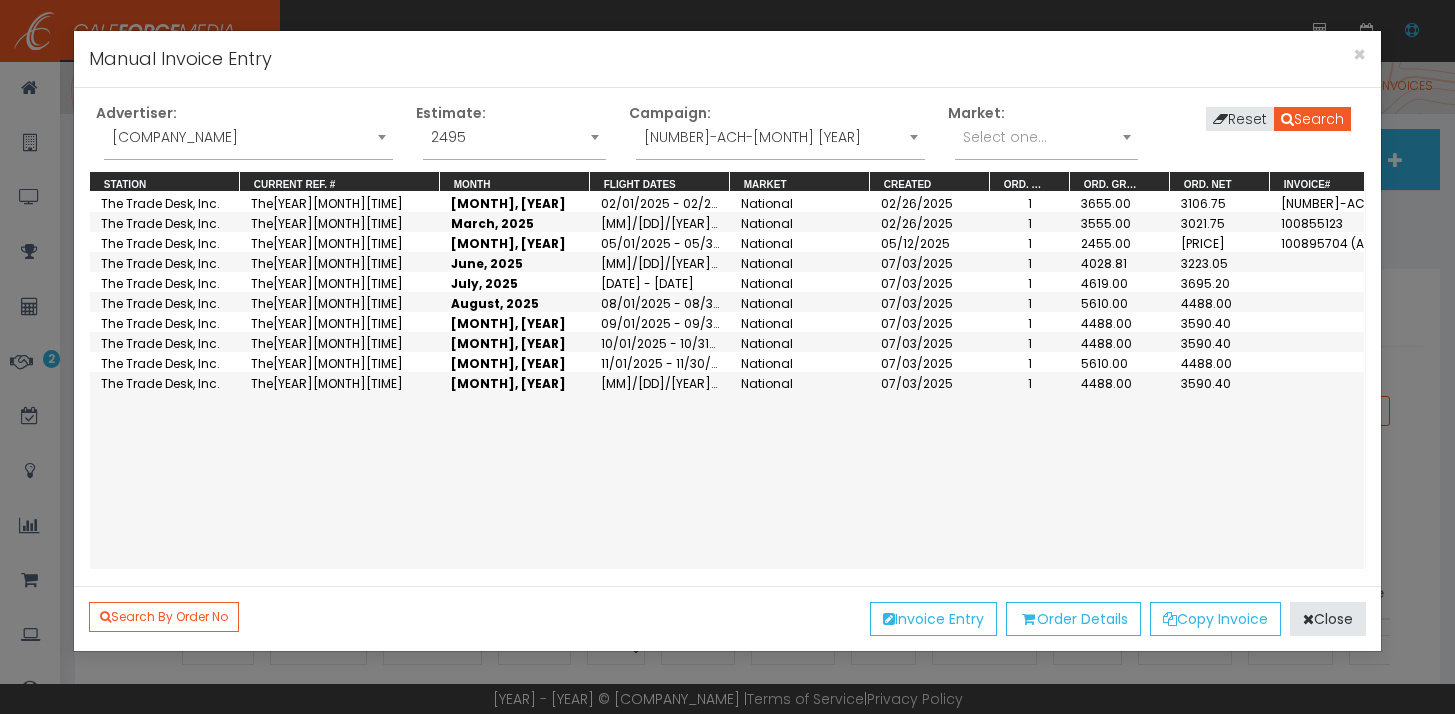 click on "The Trade Desk, Inc. The202507011544740 February, 2025 02/01/2025 - 02/28/2025 National 02/26/2025 1 3655.00 3106.75 100836196 (ACH-Feb 2025) The Trade Desk, Inc. The202507011544740 March, 2025 03/01/2025 - 03/31/2025 National 02/26/2025 1 3555.00 3021.75 100855123 The Trade Desk, Inc. The202507011544740 May, 2025 05/01/2025 - 05/31/2025 National 05/12/2025 1 2455.00 1964.00 100895704 (ACH-May 2025) The Trade Desk, Inc. The202507011544740 June, 2025 06/01/2025 - 06/30/2025 National 07/03/2025 1 4028.81 3223.05 The Trade Desk, Inc. The202507011544740 July, 2025 07/01/2025 - 07/31/2025 National 07/03/2025 1 4619.00 3695.20 The Trade Desk, Inc. The202507011544740 August, 2025 08/01/2025 - 08/31/2025 National 07/03/2025 1 5610.00 4488.00 The Trade Desk, Inc. The202507011544740 September, 2025 09/01/2025 - 09/30/2025 National 07/03/2025 1 4488.00 3590.40 The Trade Desk, Inc. The202507011544740 October, 2025 10/01/2025 - 10/31/2025 National 07/03/2025 1 4488.00 3590.40 The Trade Desk, Inc. 1 1" at bounding box center [727, 380] 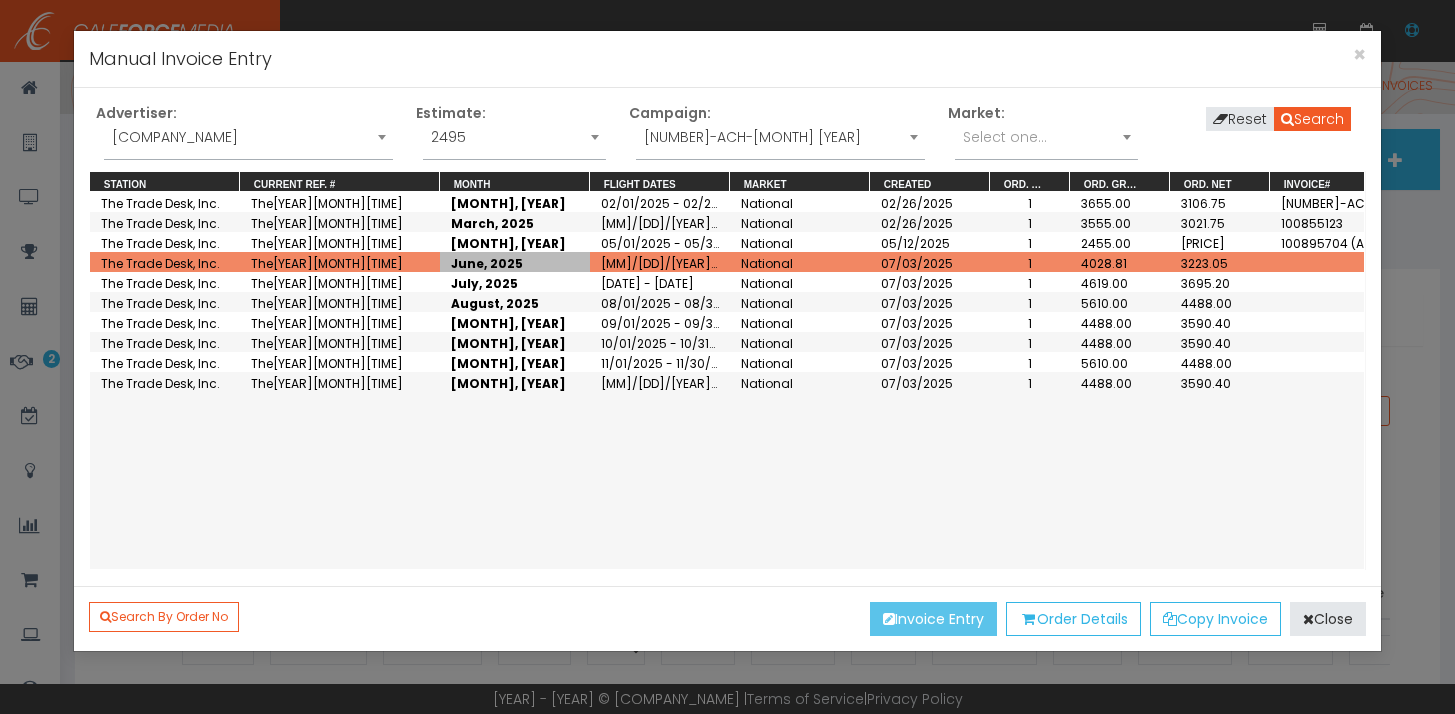 click on "Invoice Entry" at bounding box center [933, 619] 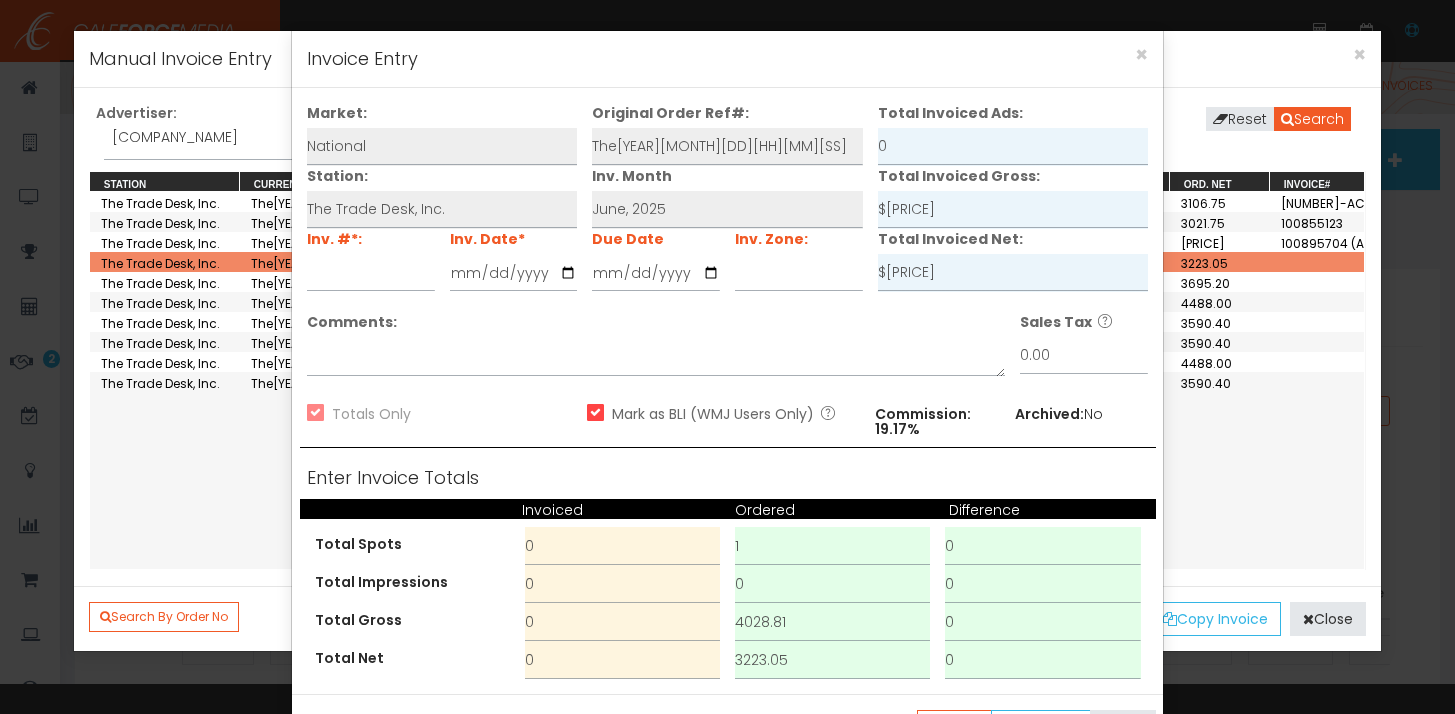 scroll, scrollTop: 9, scrollLeft: 0, axis: vertical 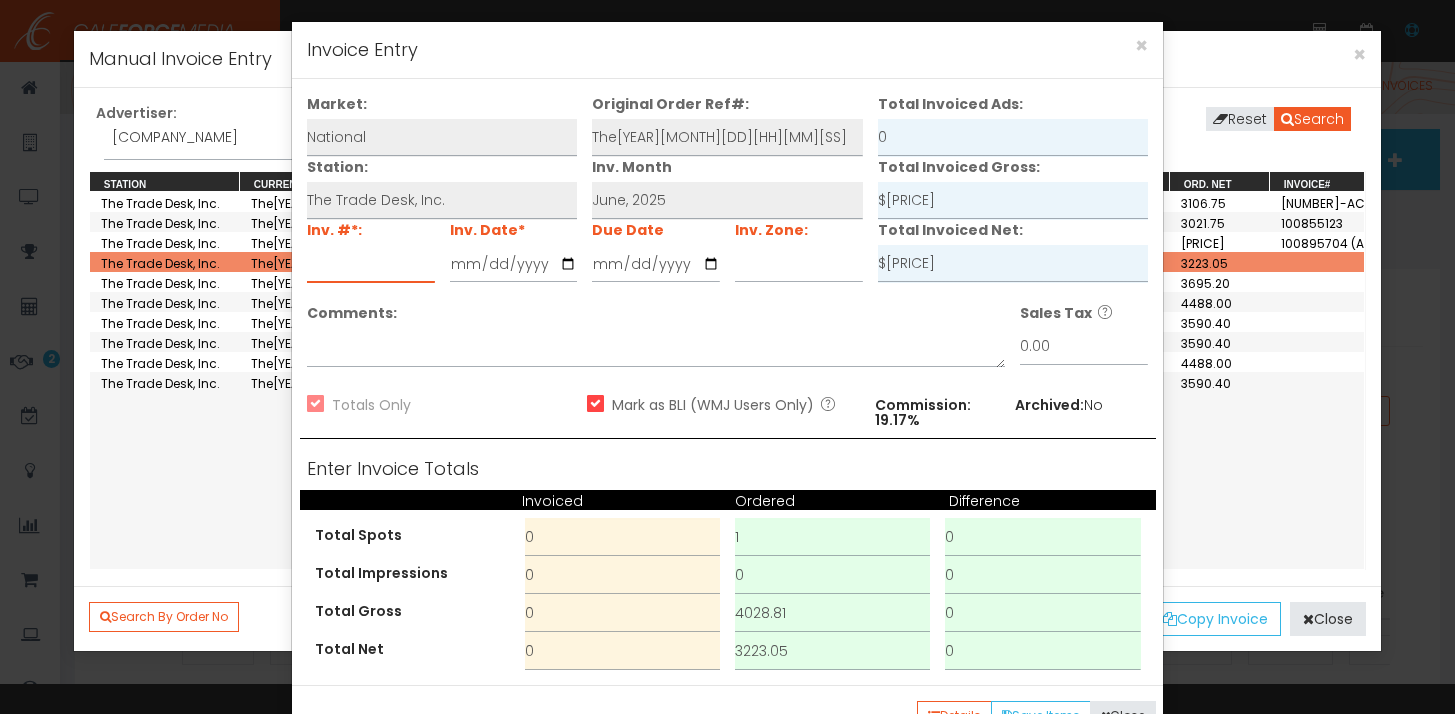 paste on "100917606" 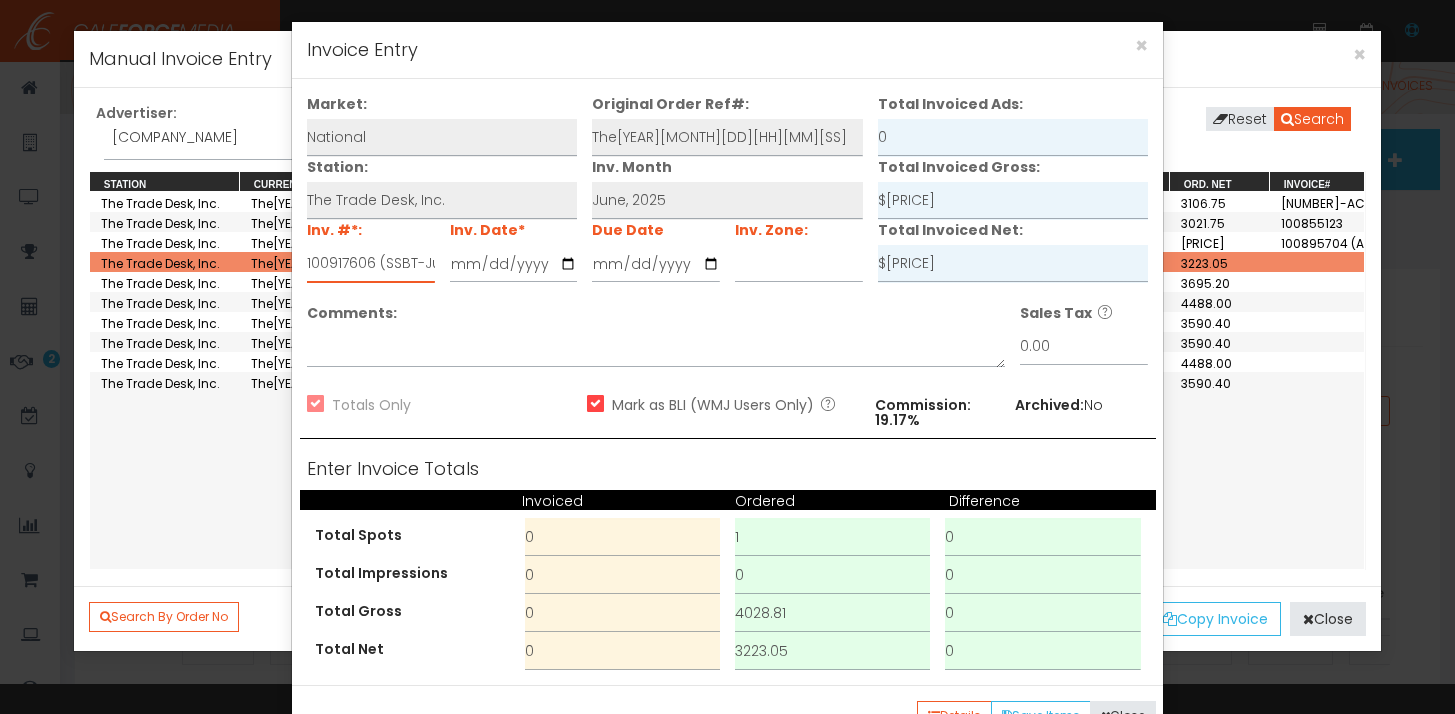 drag, startPoint x: 417, startPoint y: 263, endPoint x: 386, endPoint y: 264, distance: 31.016125 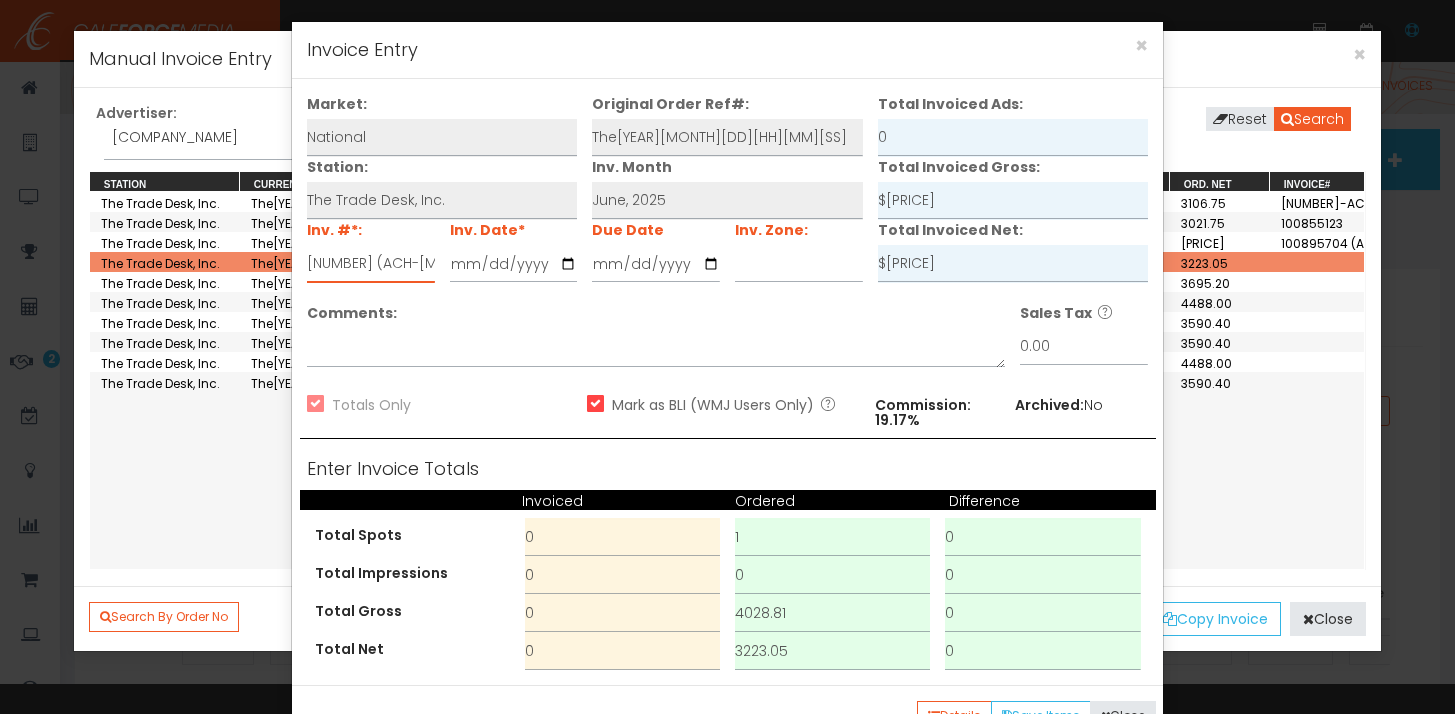 type on "[NUMBER]" 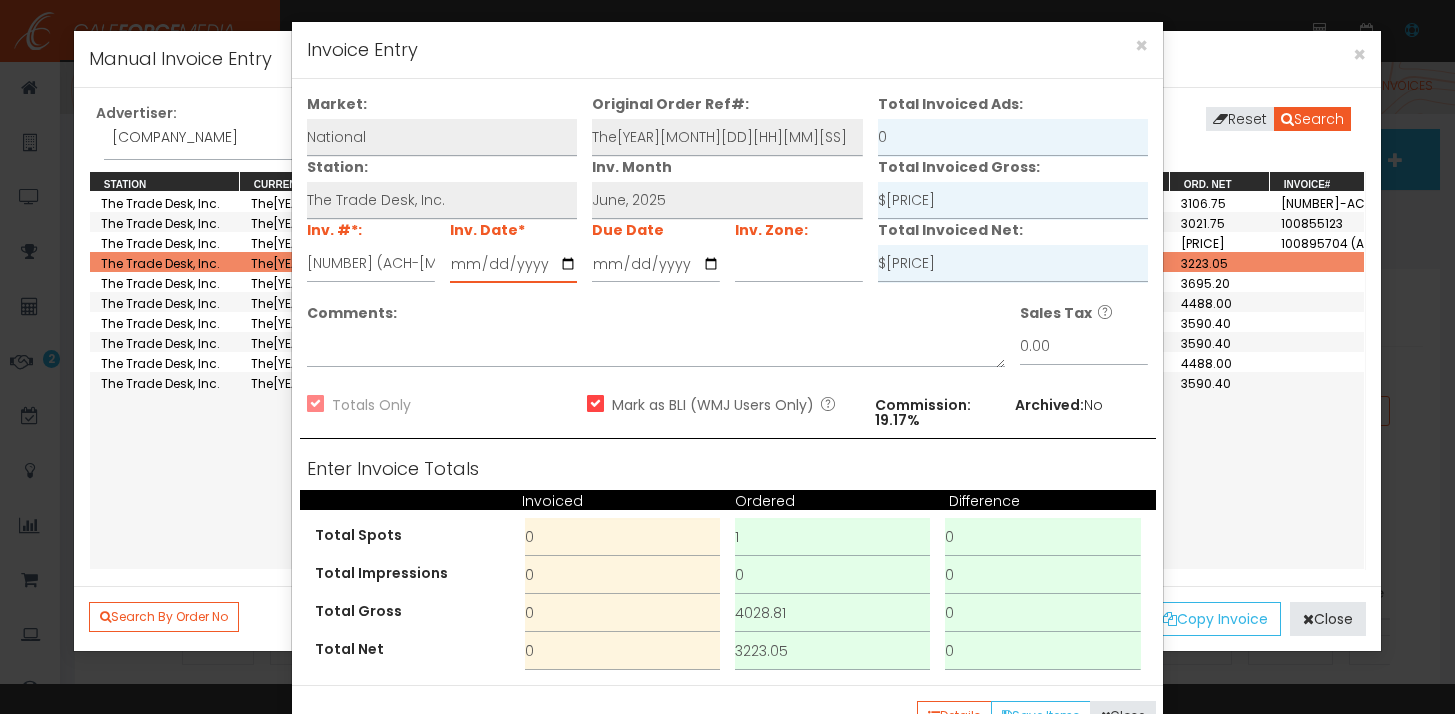 type on "2025-06-30" 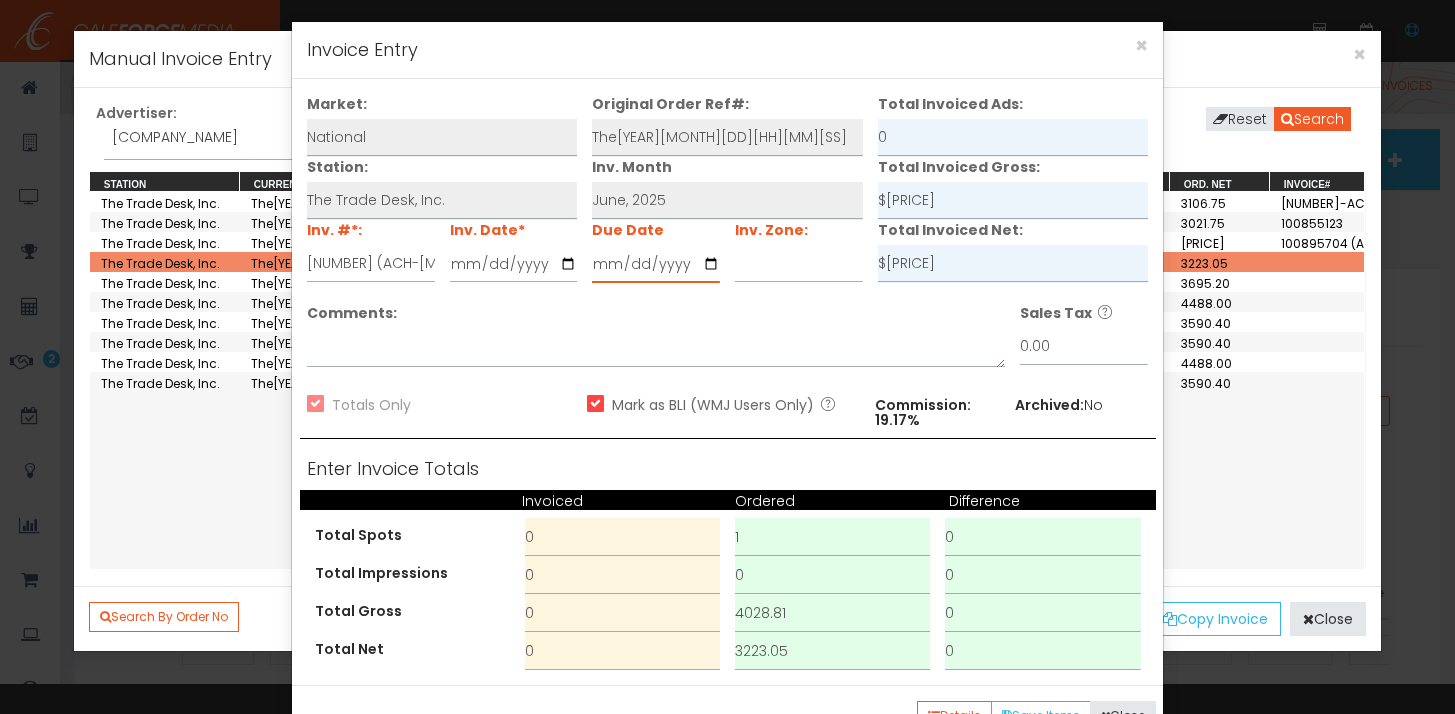 type on "2025-07-30" 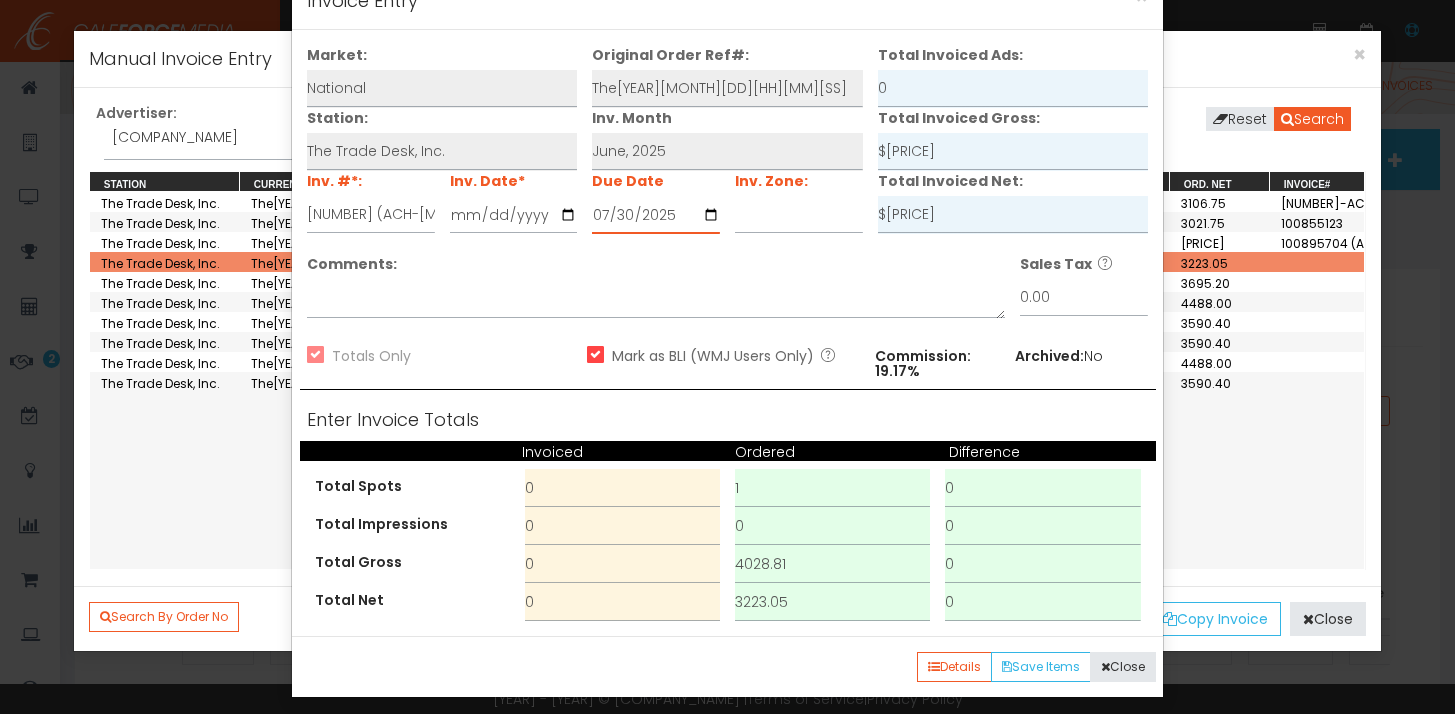 scroll, scrollTop: 72, scrollLeft: 0, axis: vertical 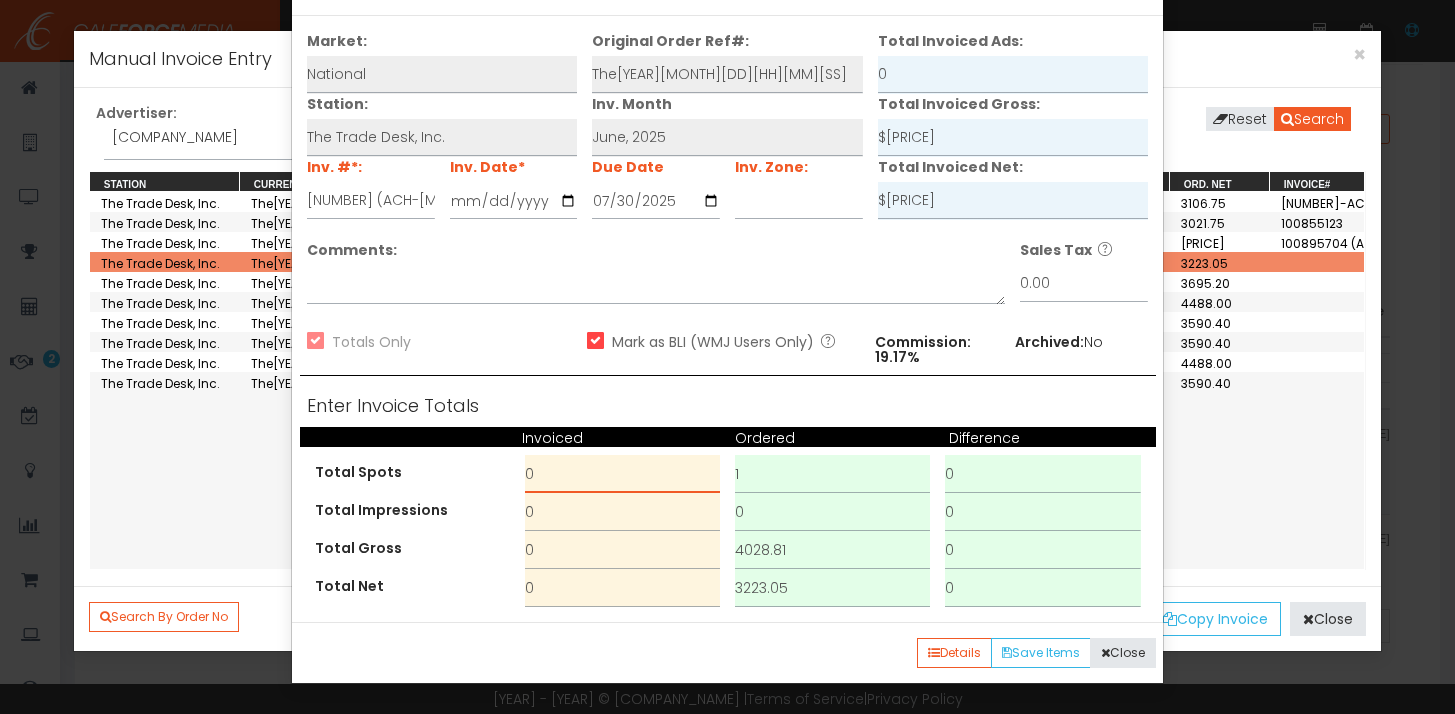 drag, startPoint x: 525, startPoint y: 474, endPoint x: 508, endPoint y: 469, distance: 17.720045 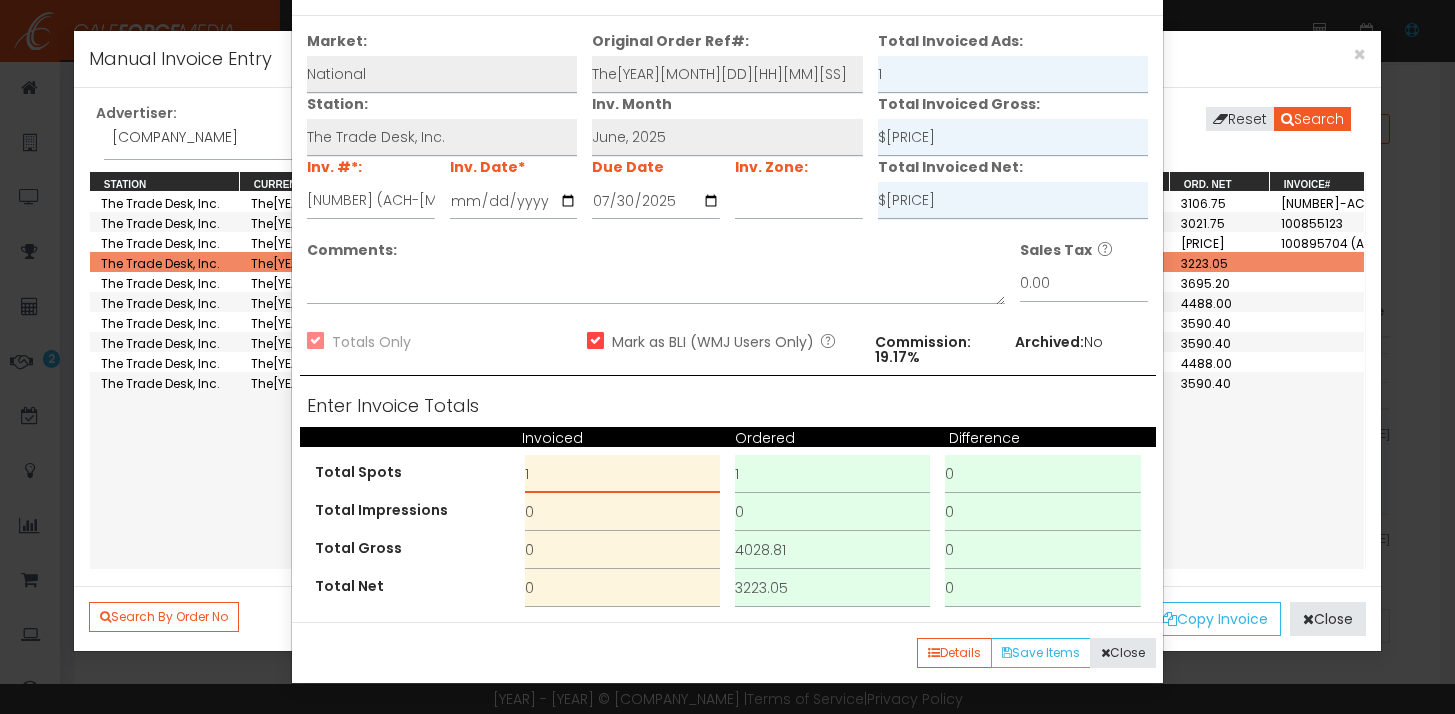 type on "1" 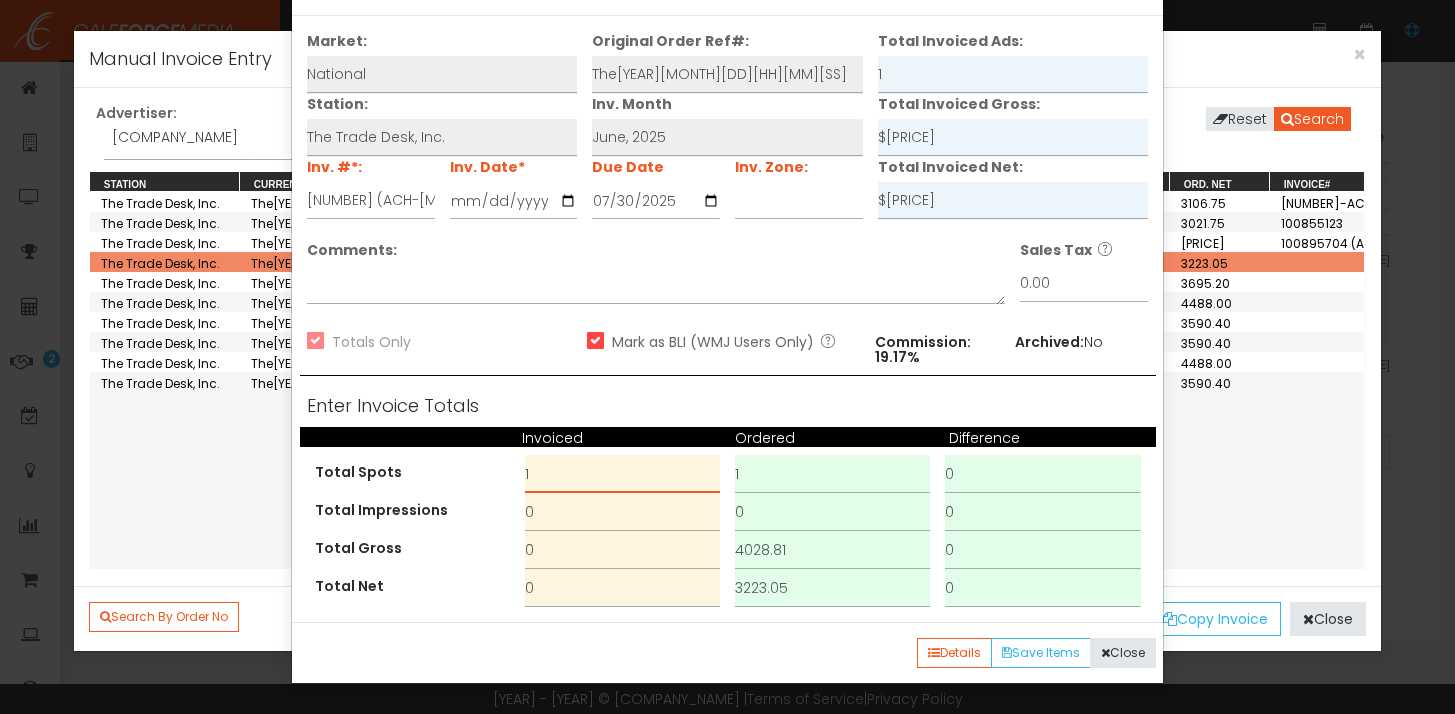scroll, scrollTop: 458, scrollLeft: 0, axis: vertical 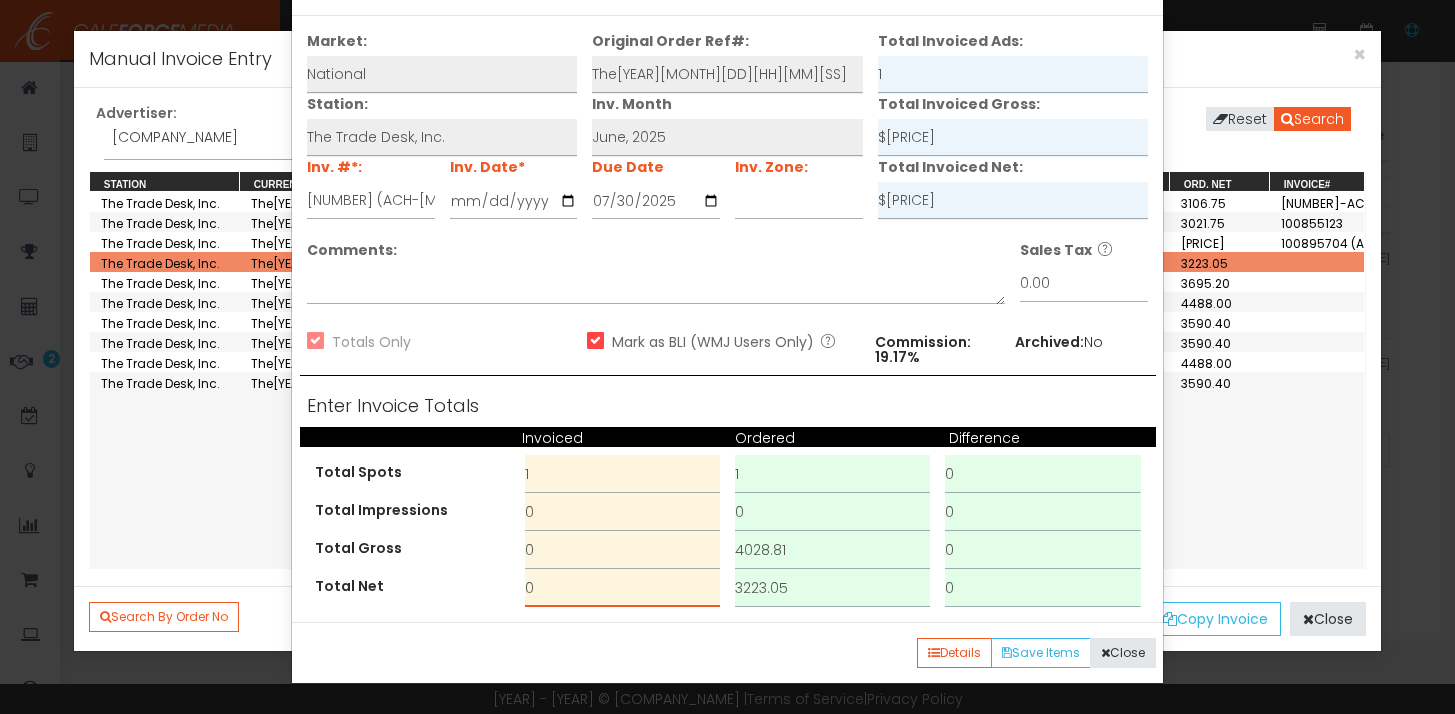 drag, startPoint x: 559, startPoint y: 589, endPoint x: 438, endPoint y: 571, distance: 122.33152 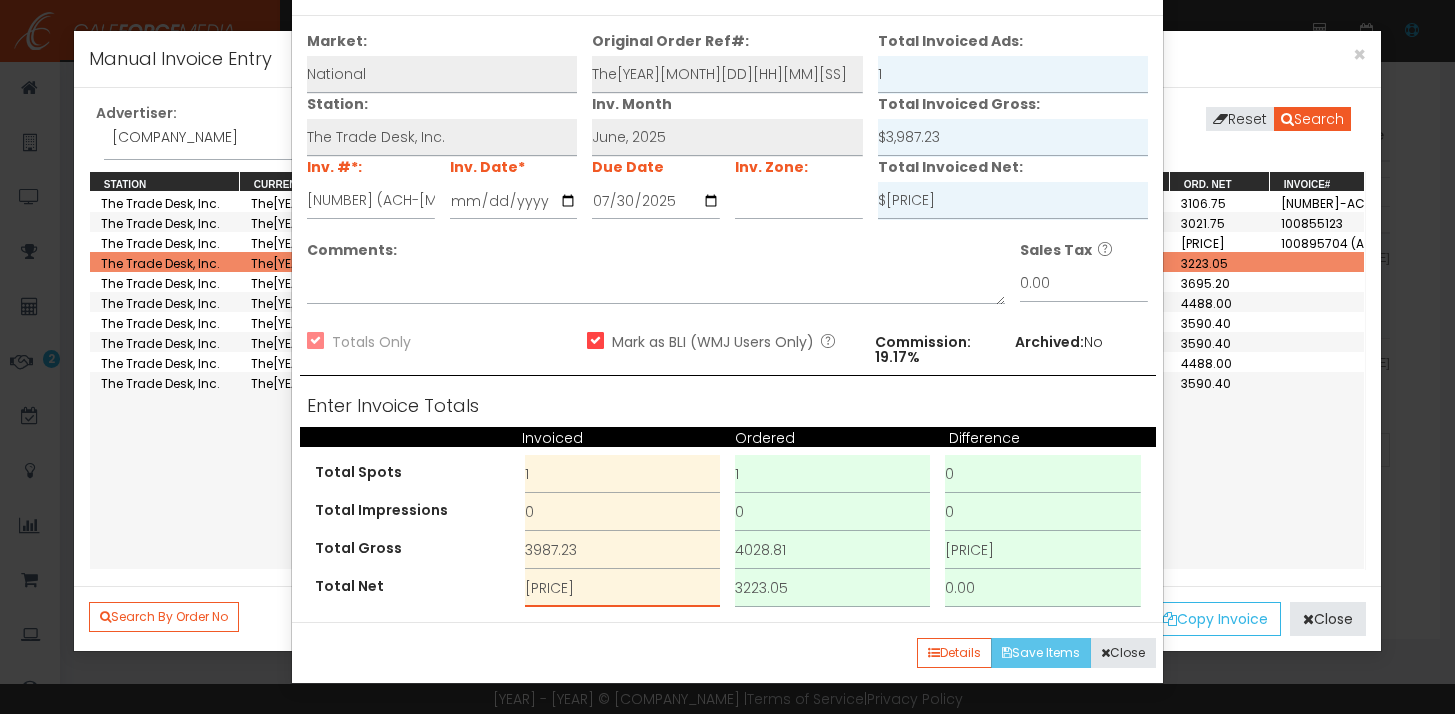 type on "3,223.05" 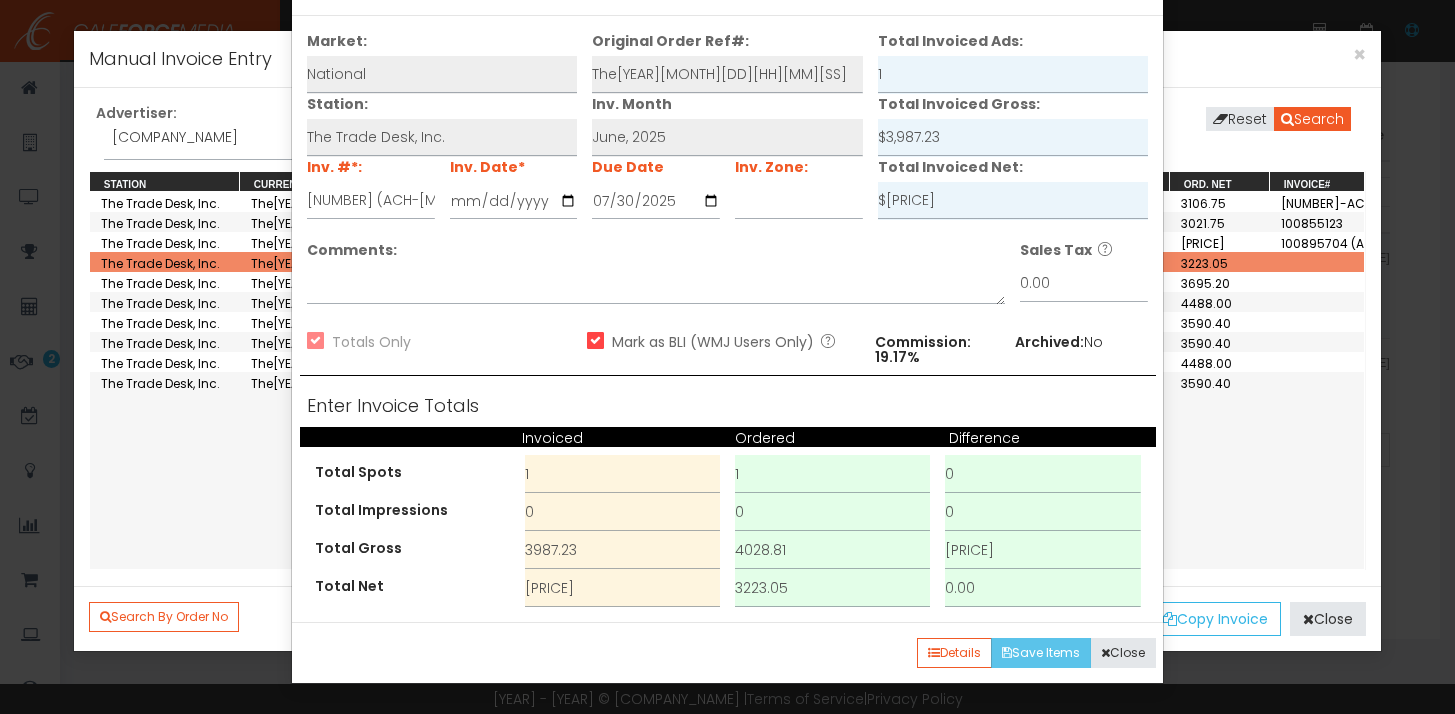 click on "Save Items" at bounding box center [1041, 653] 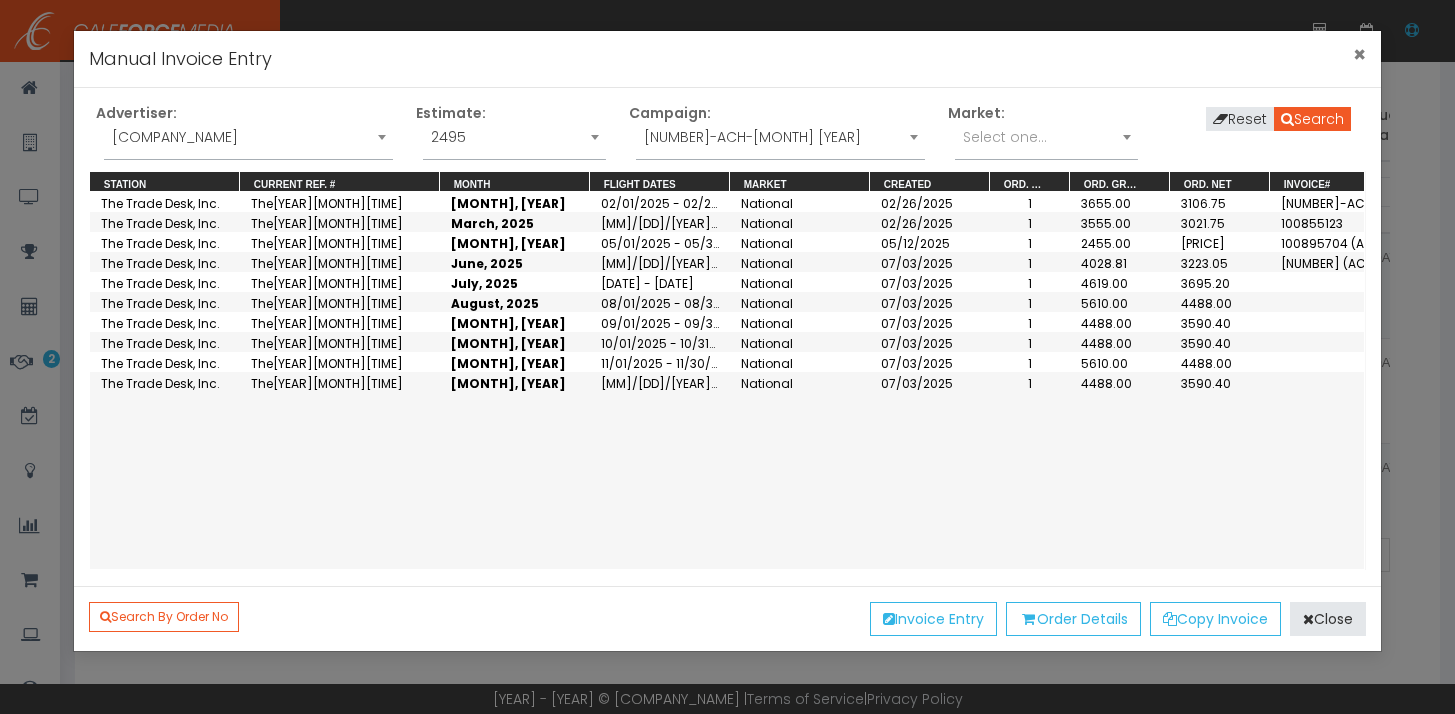 click on "×" at bounding box center [1359, 54] 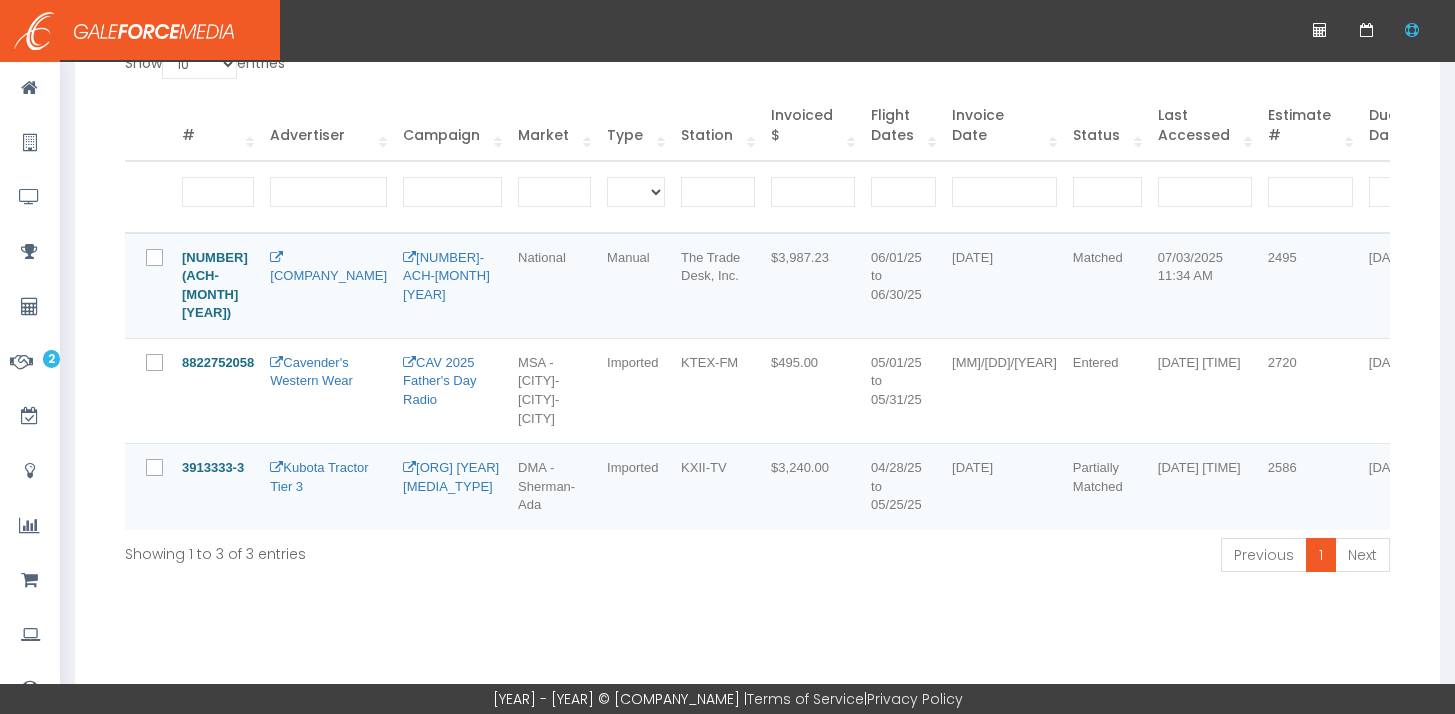 click at bounding box center [166, 259] 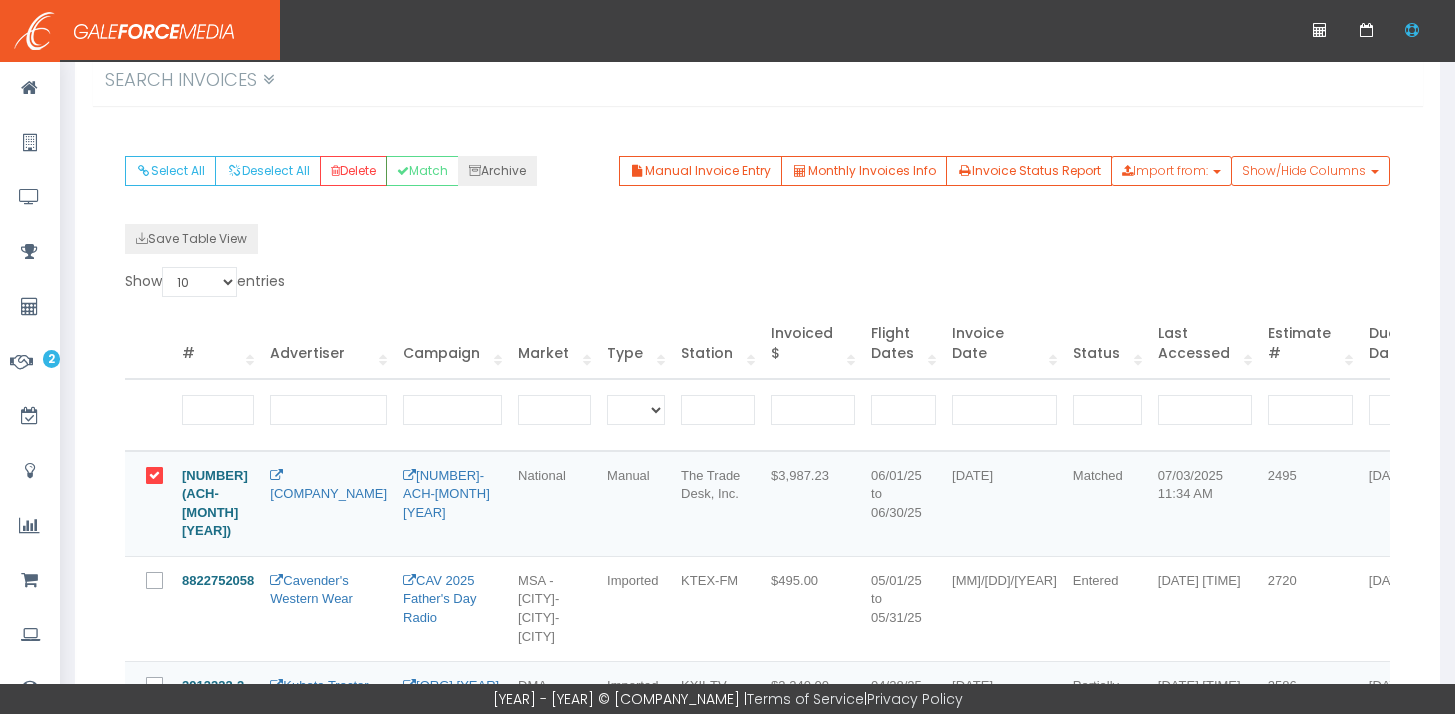 scroll, scrollTop: 237, scrollLeft: 0, axis: vertical 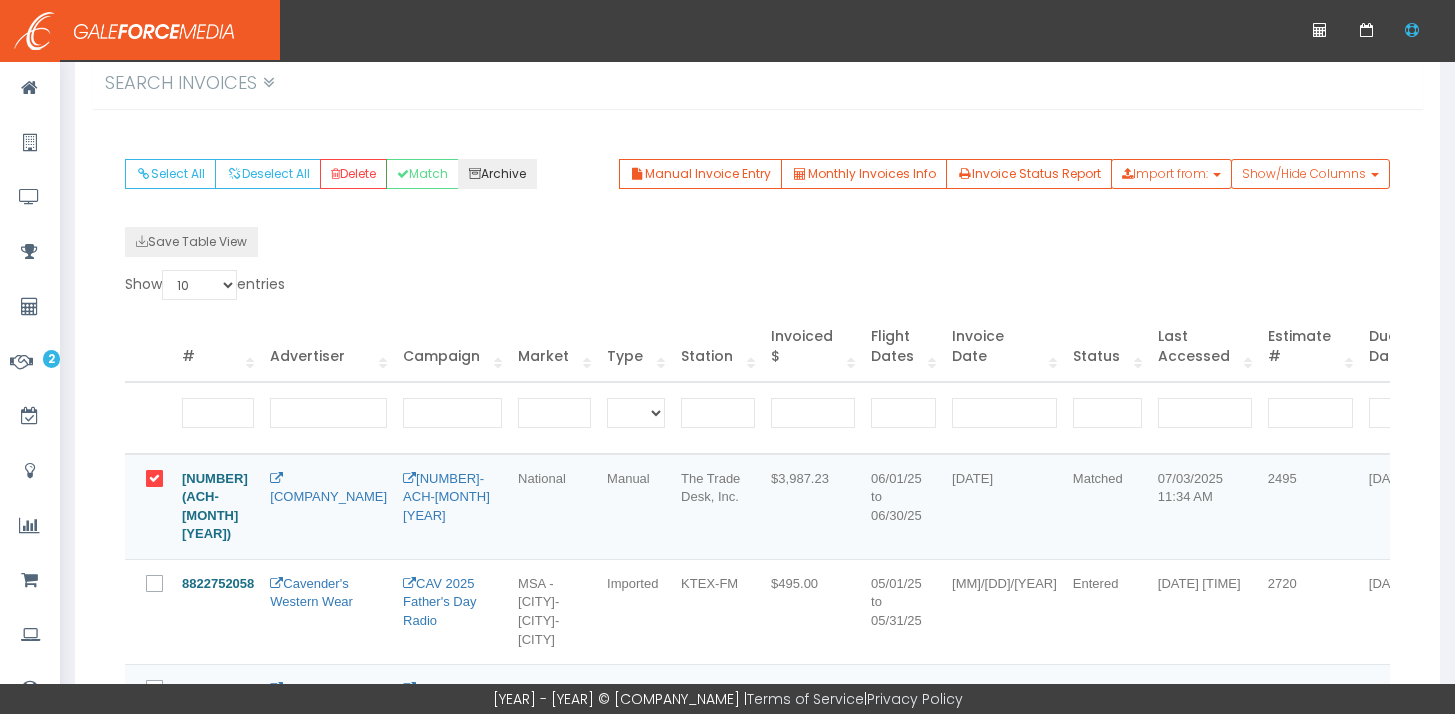 click on "Archive" at bounding box center (497, 174) 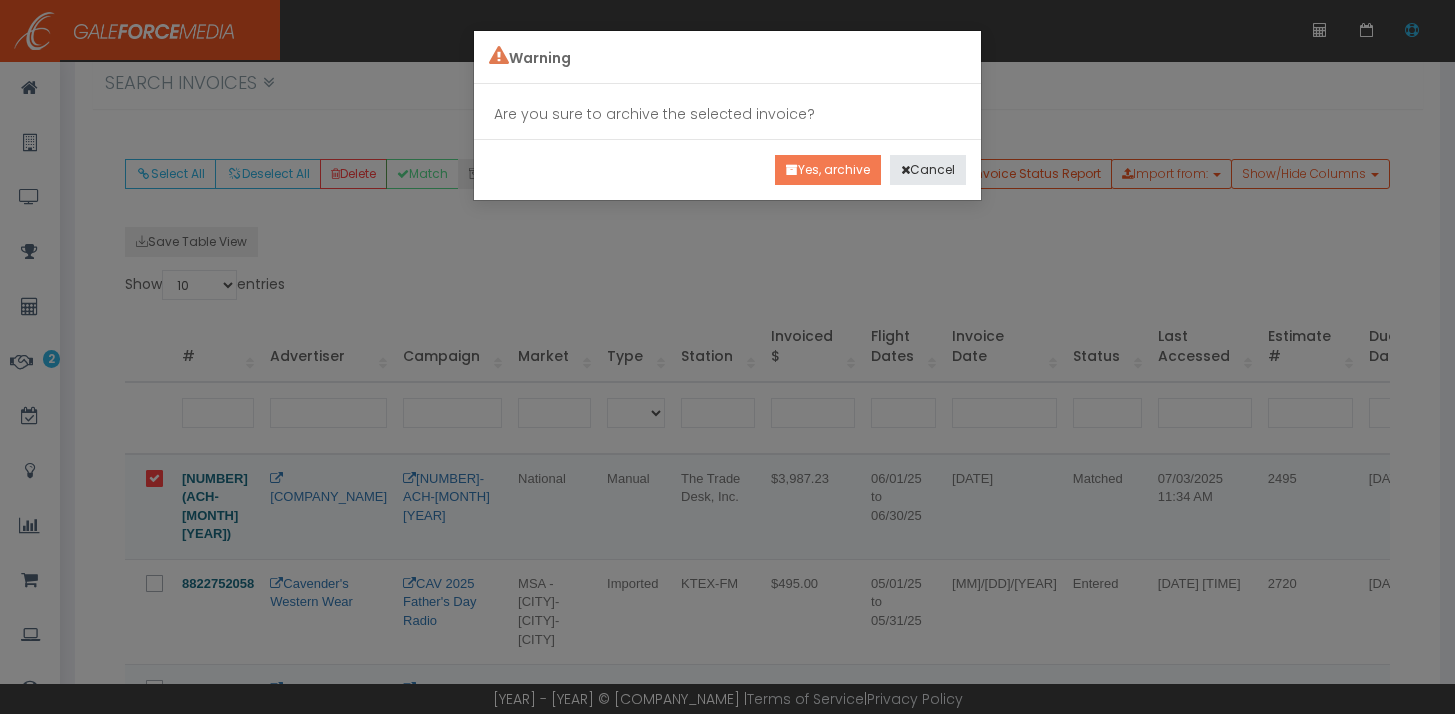 click on "Yes, archive" at bounding box center (828, 170) 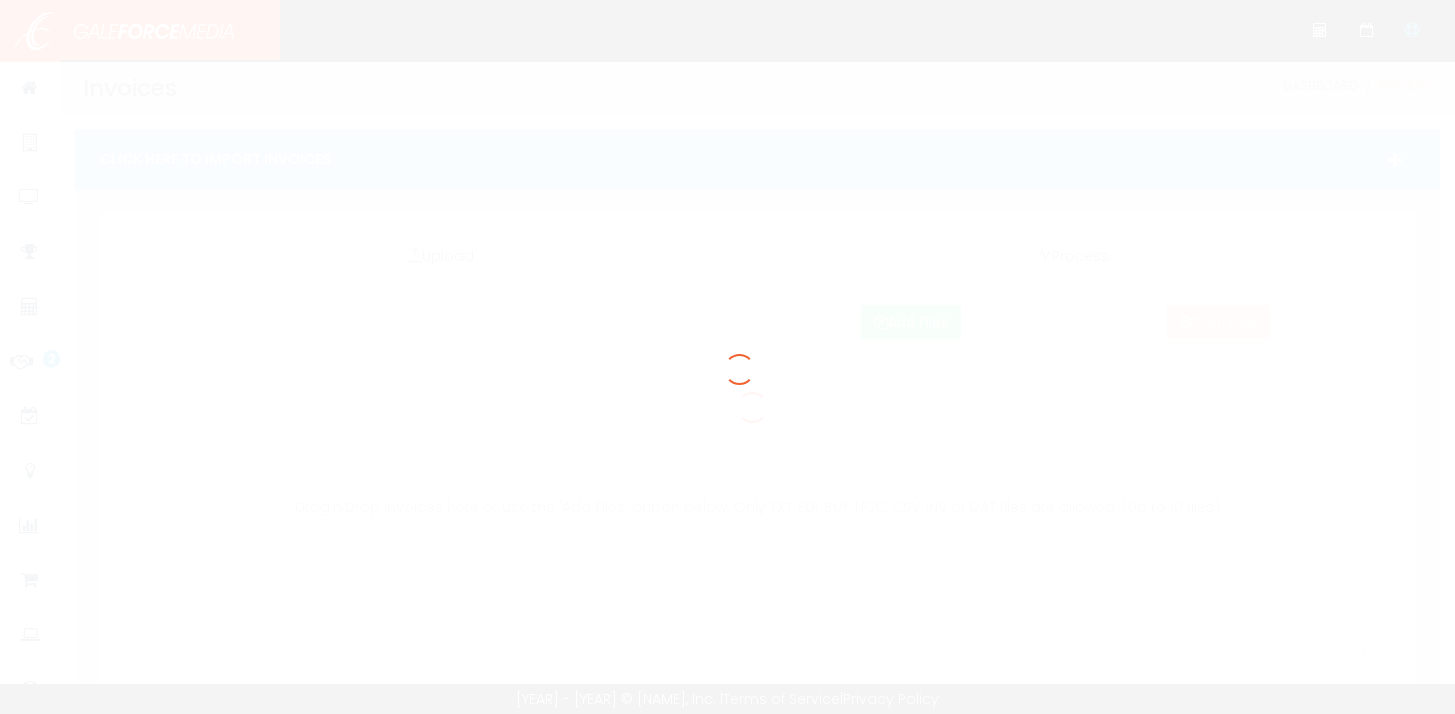 scroll, scrollTop: 0, scrollLeft: 0, axis: both 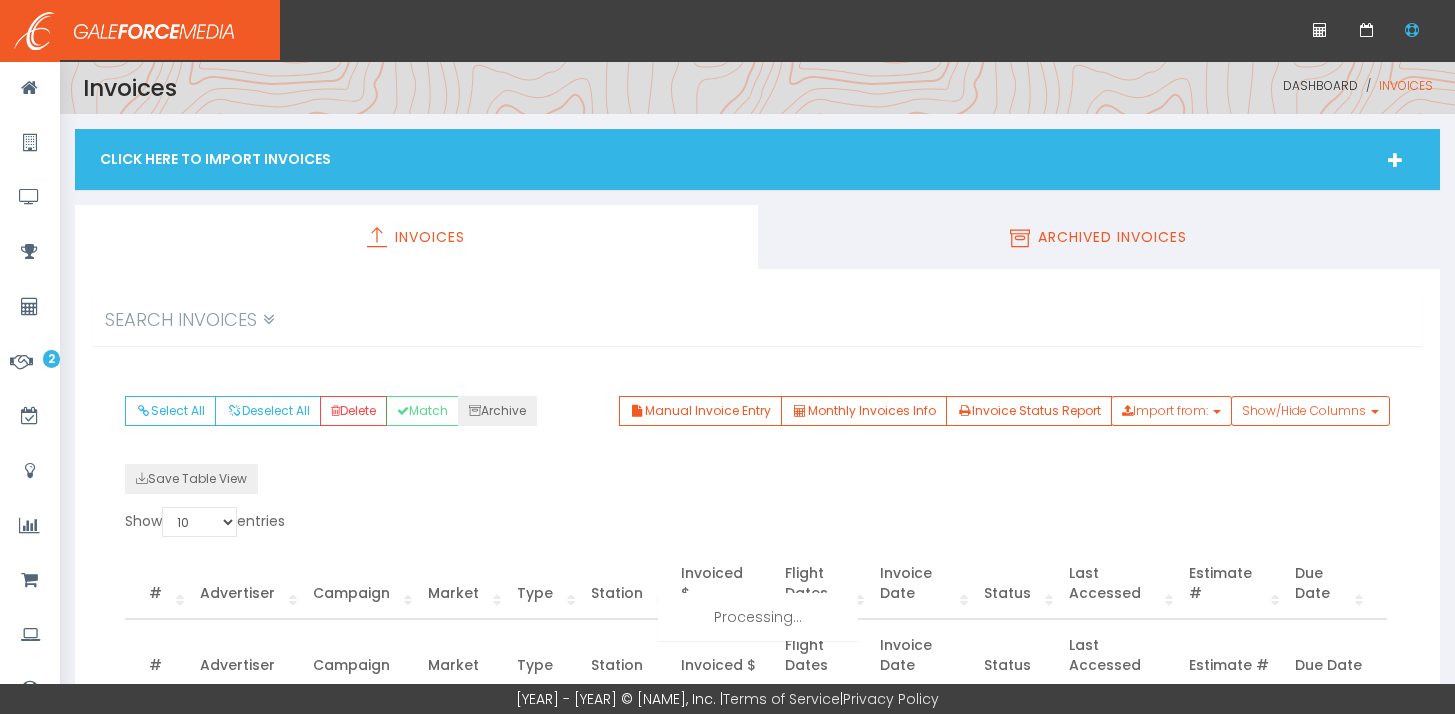 click on "Archived Invoices" at bounding box center [1099, 237] 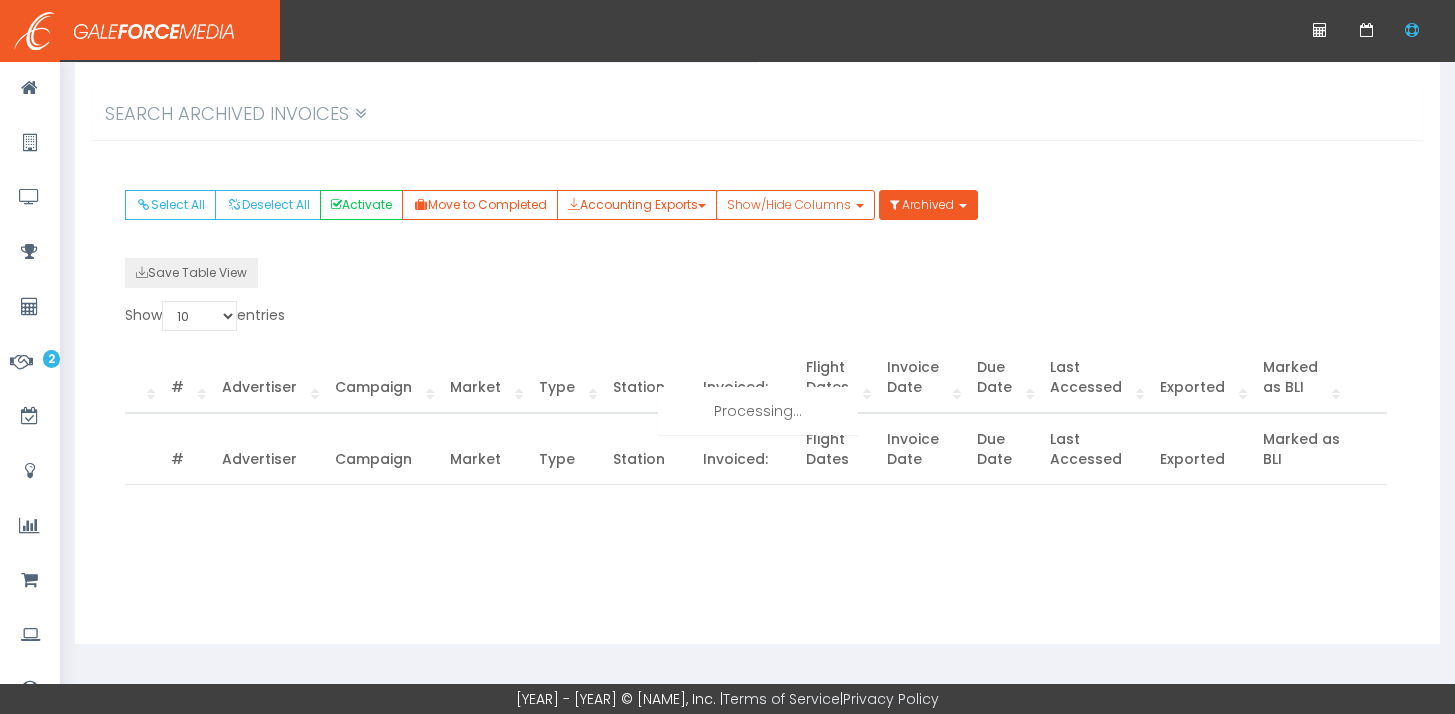 scroll, scrollTop: 210, scrollLeft: 0, axis: vertical 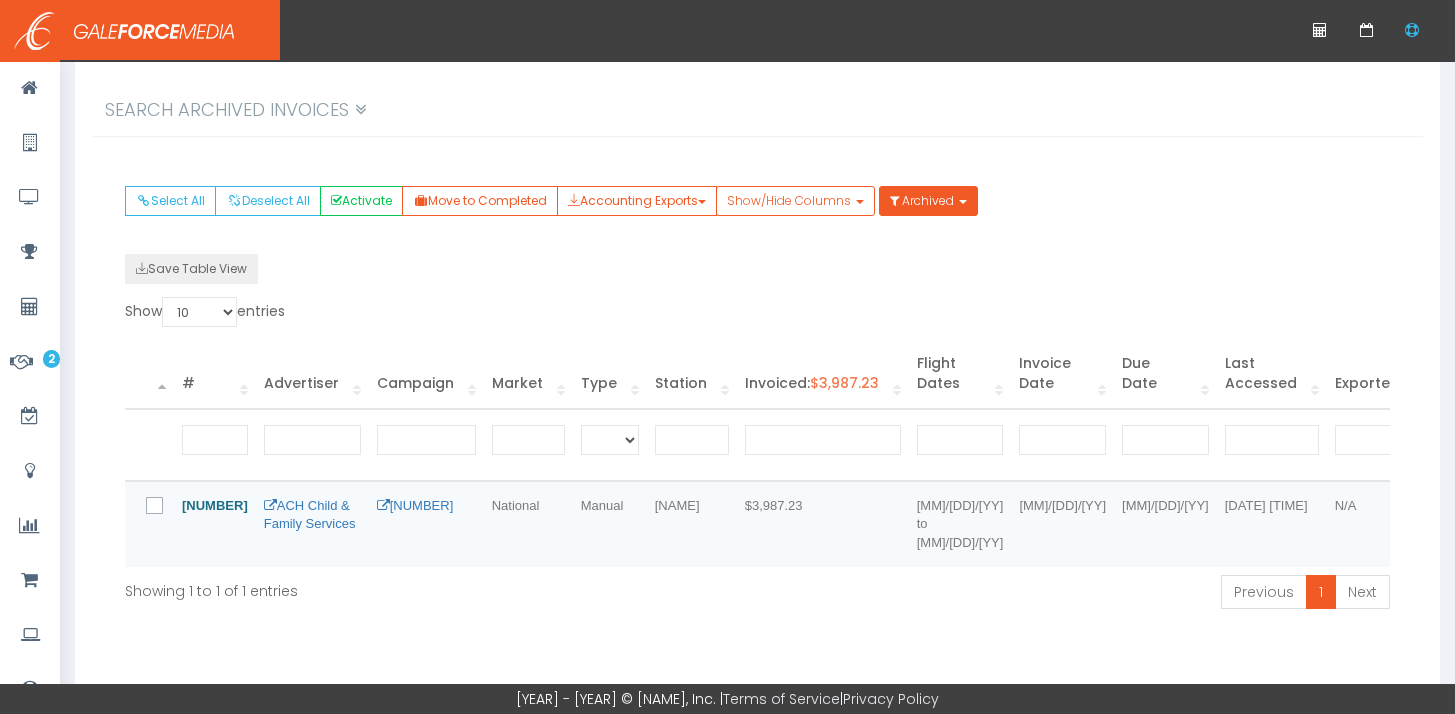 click at bounding box center (159, 513) 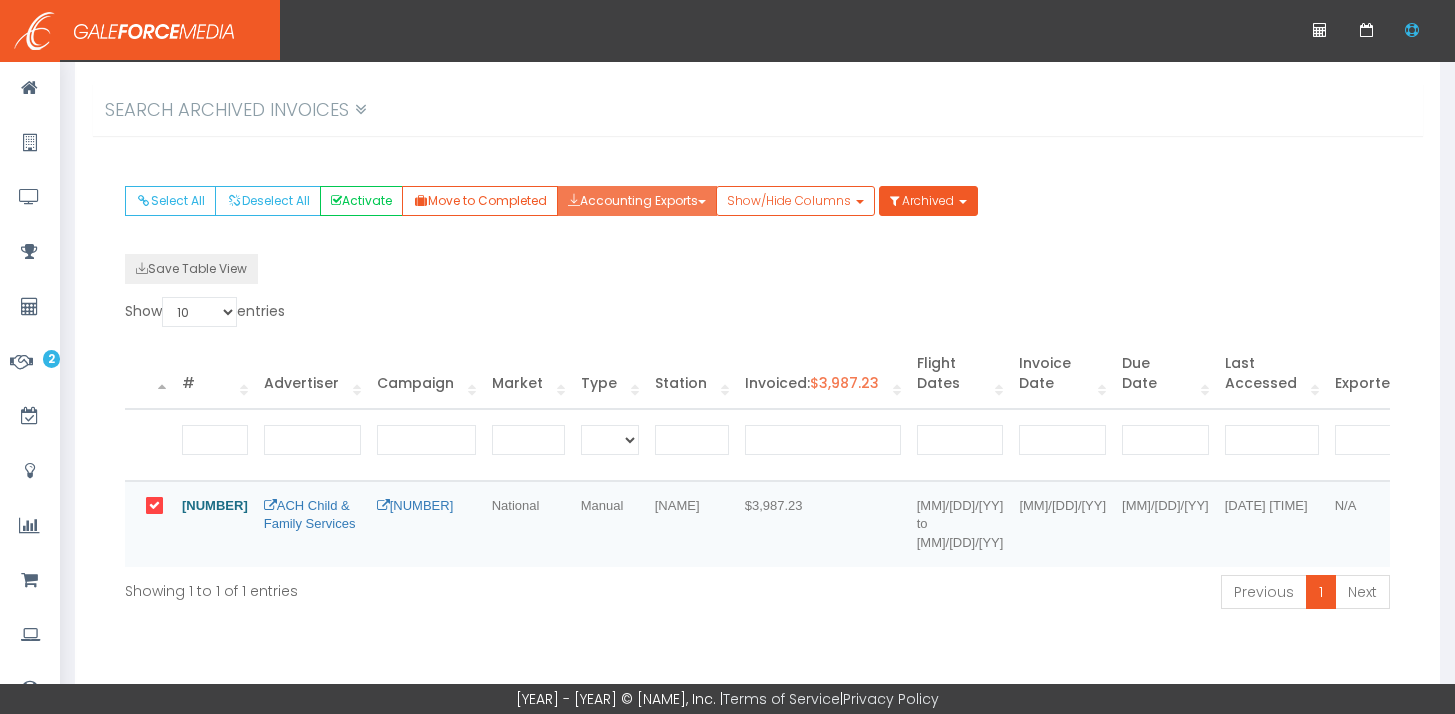 click on "Accounting Exports" at bounding box center [637, 201] 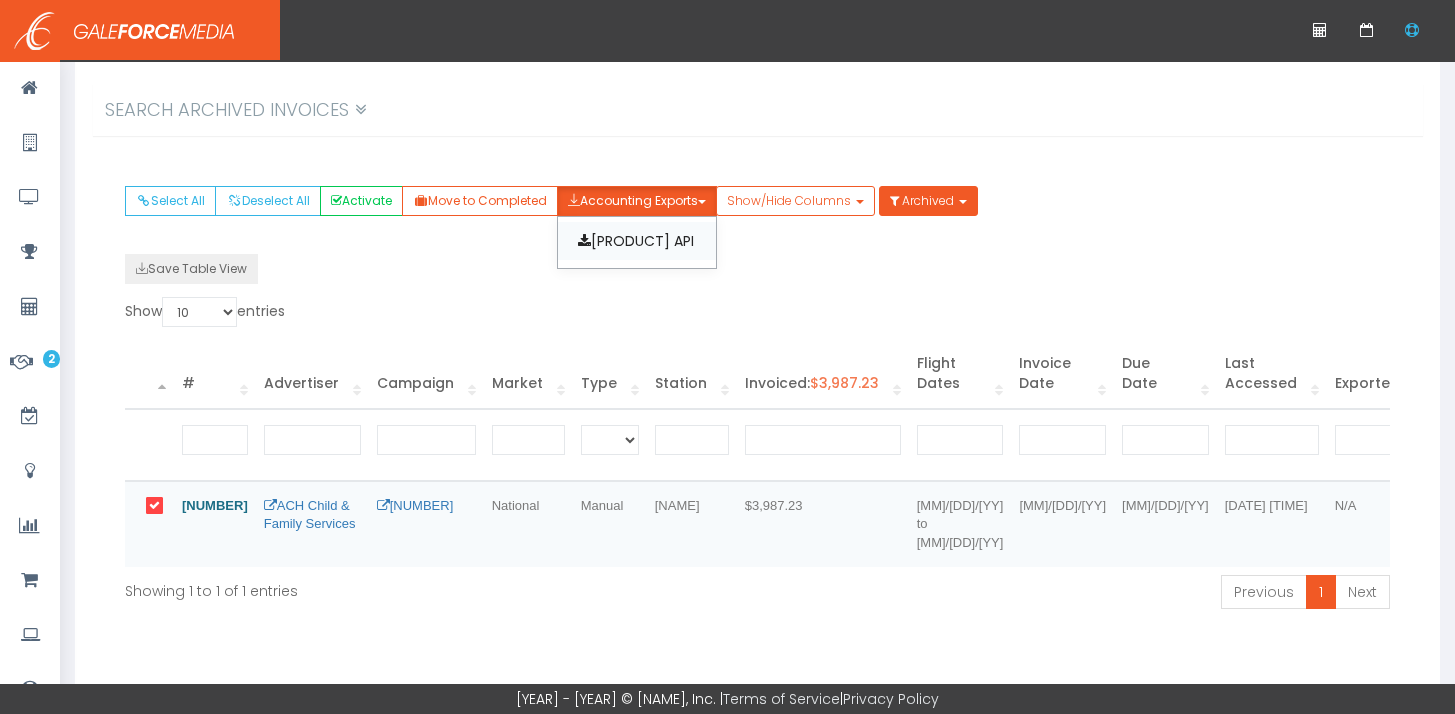 click on "[PRODUCT] API" at bounding box center (637, 241) 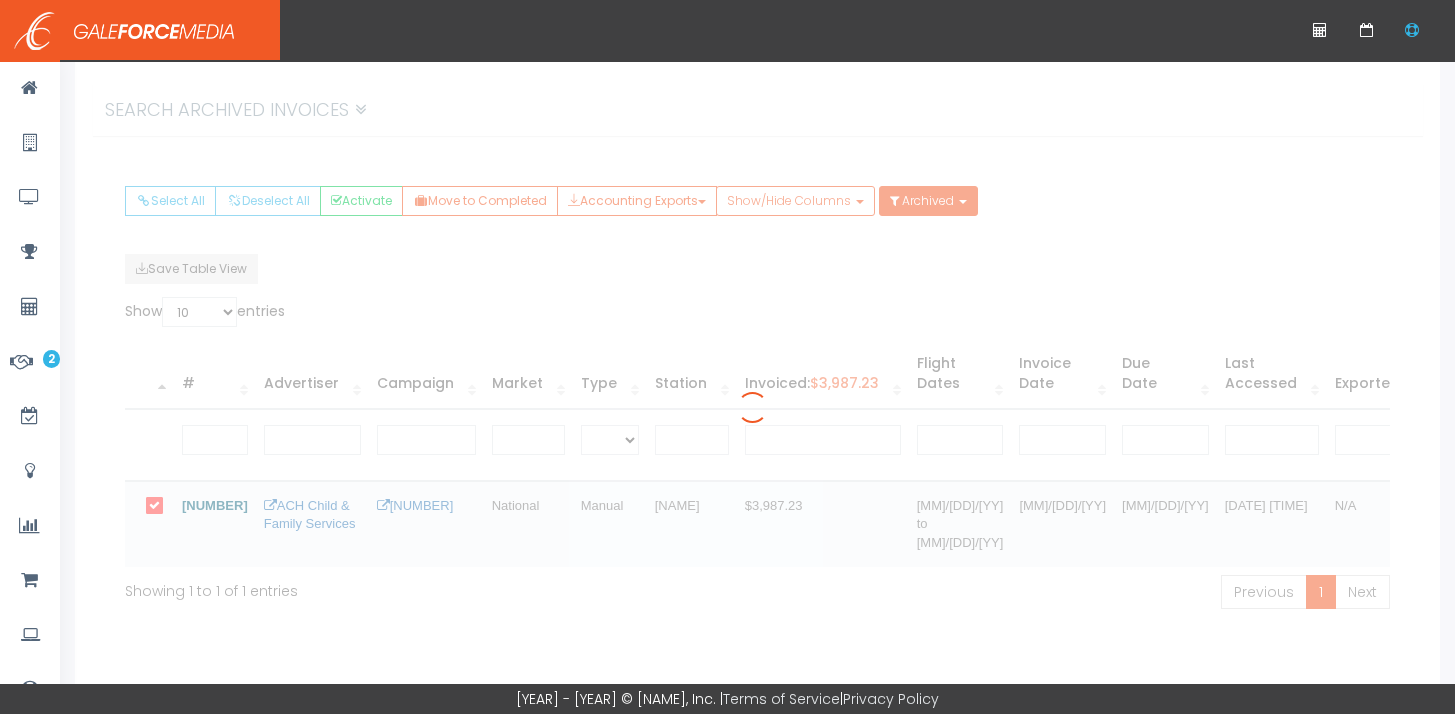 scroll, scrollTop: 0, scrollLeft: 0, axis: both 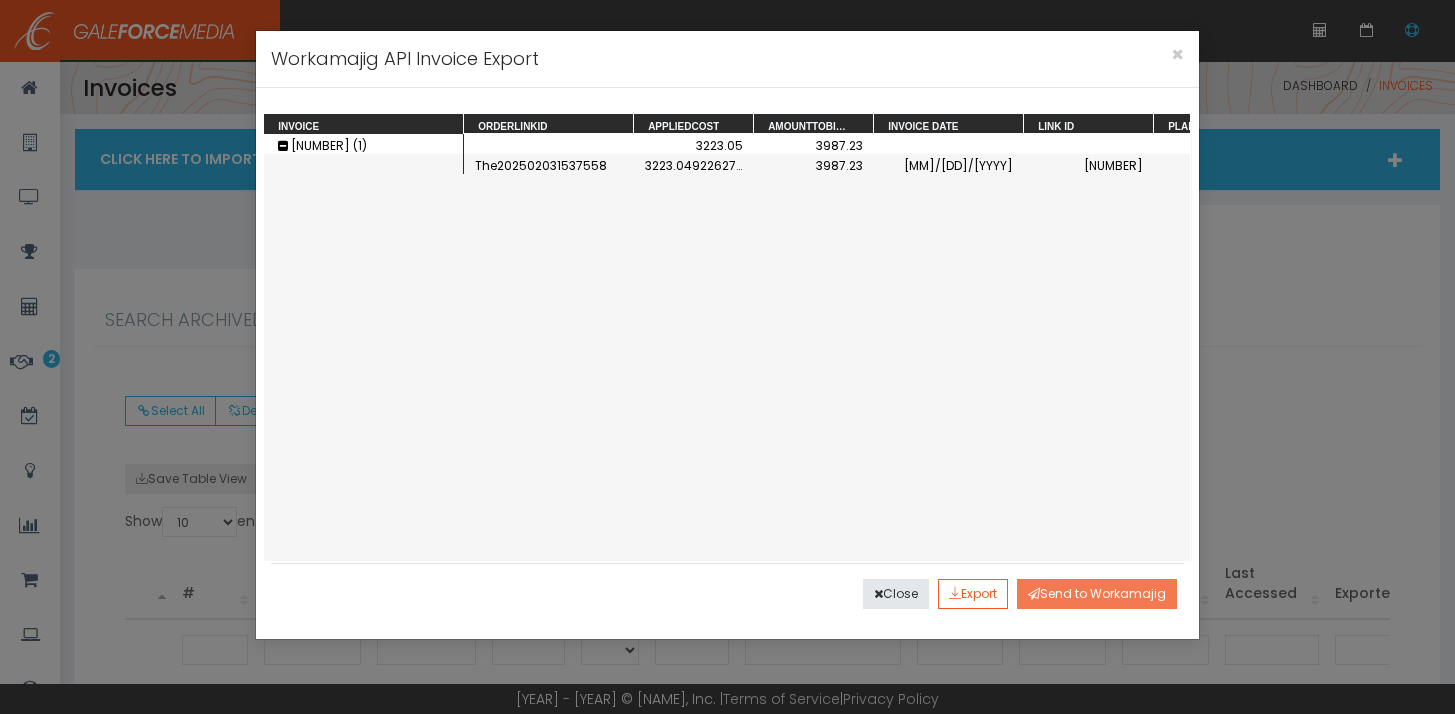 click on "Send to Workamajig" at bounding box center [1097, 594] 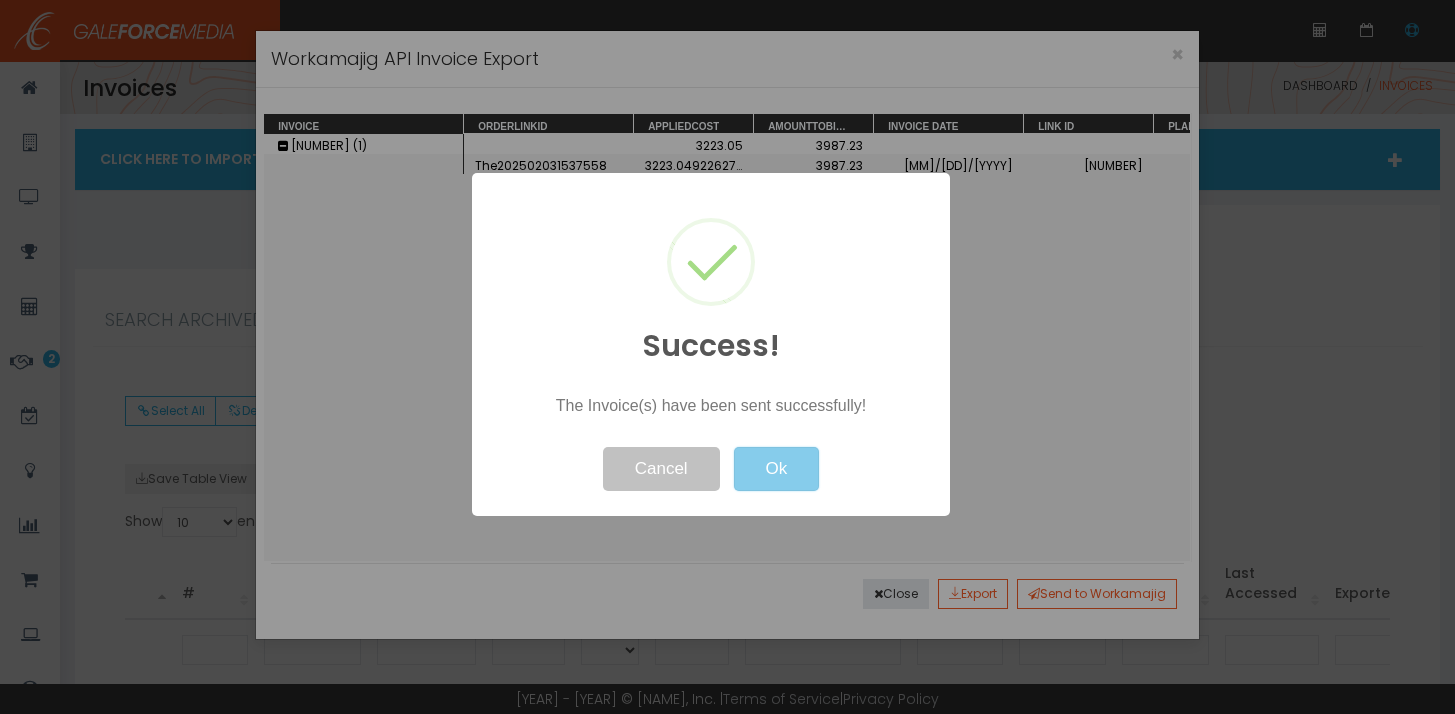 click on "Ok" at bounding box center [776, 469] 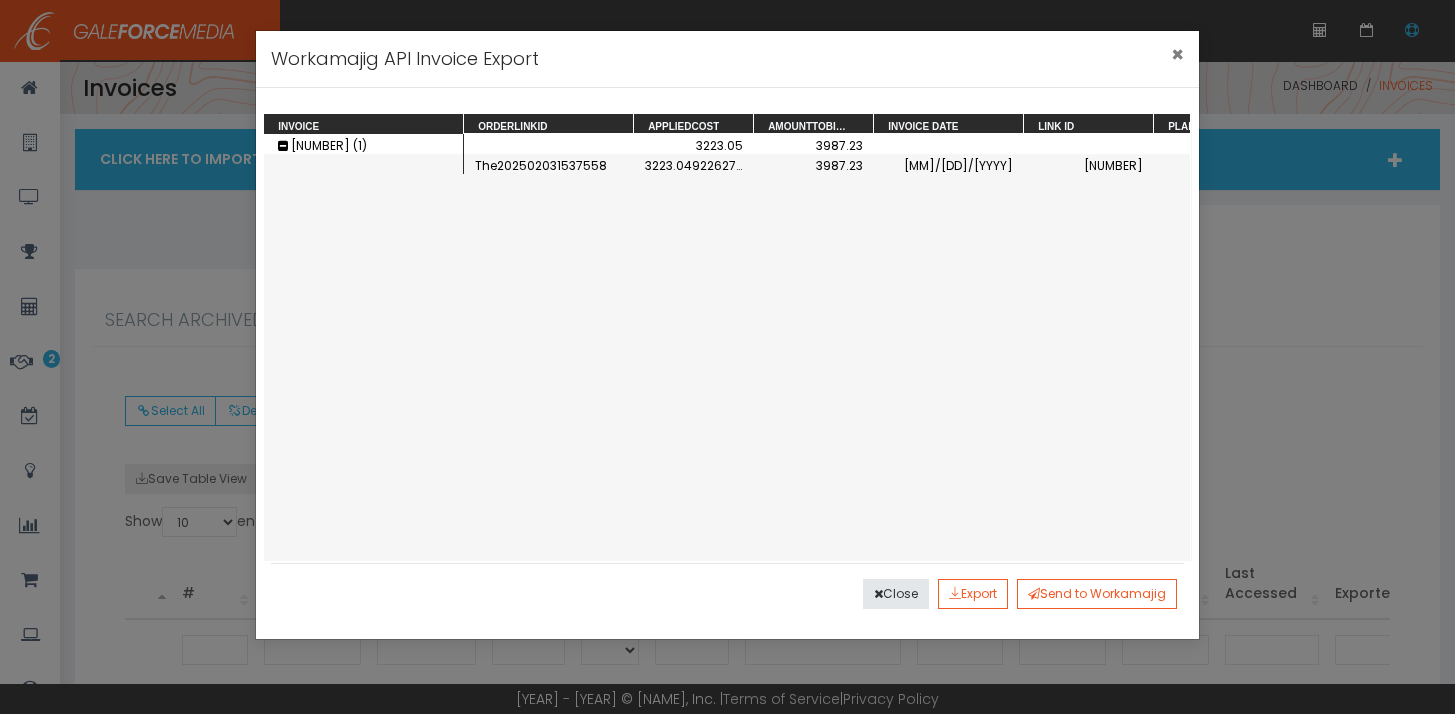 drag, startPoint x: 1176, startPoint y: 47, endPoint x: 1150, endPoint y: 73, distance: 36.769554 